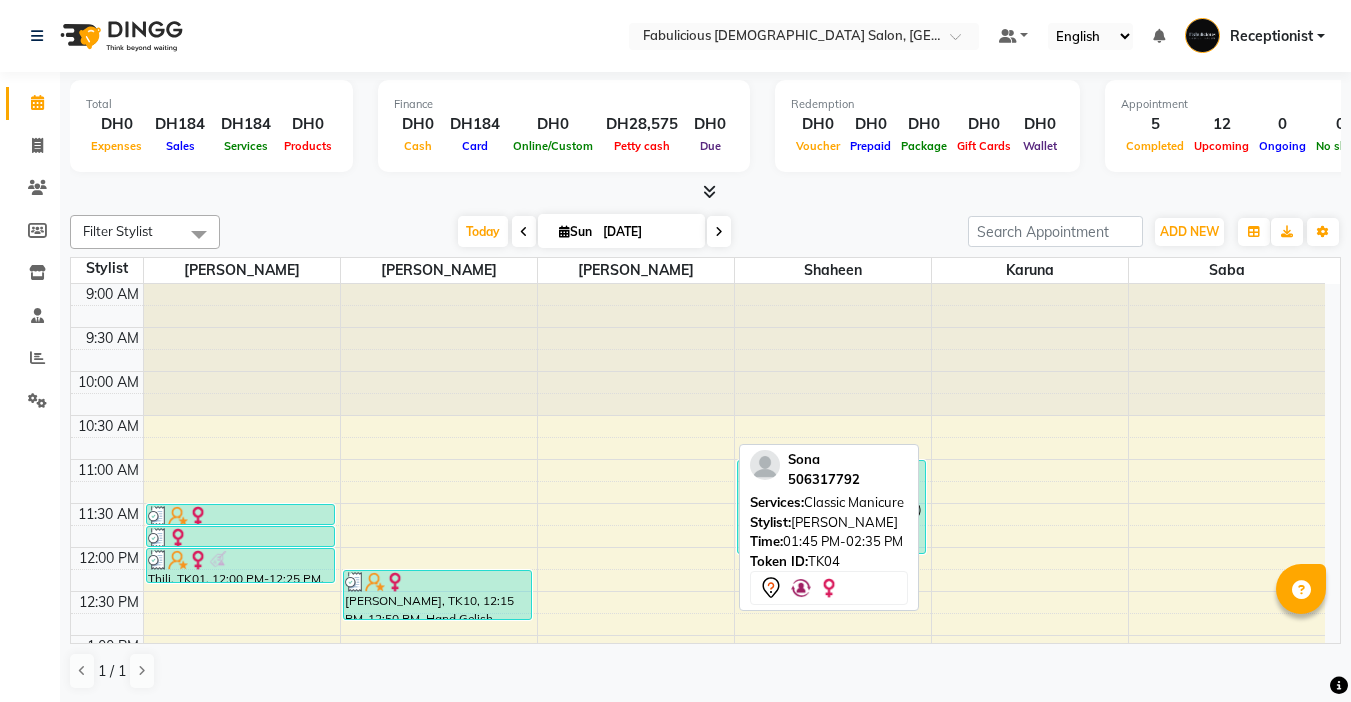 scroll, scrollTop: 0, scrollLeft: 0, axis: both 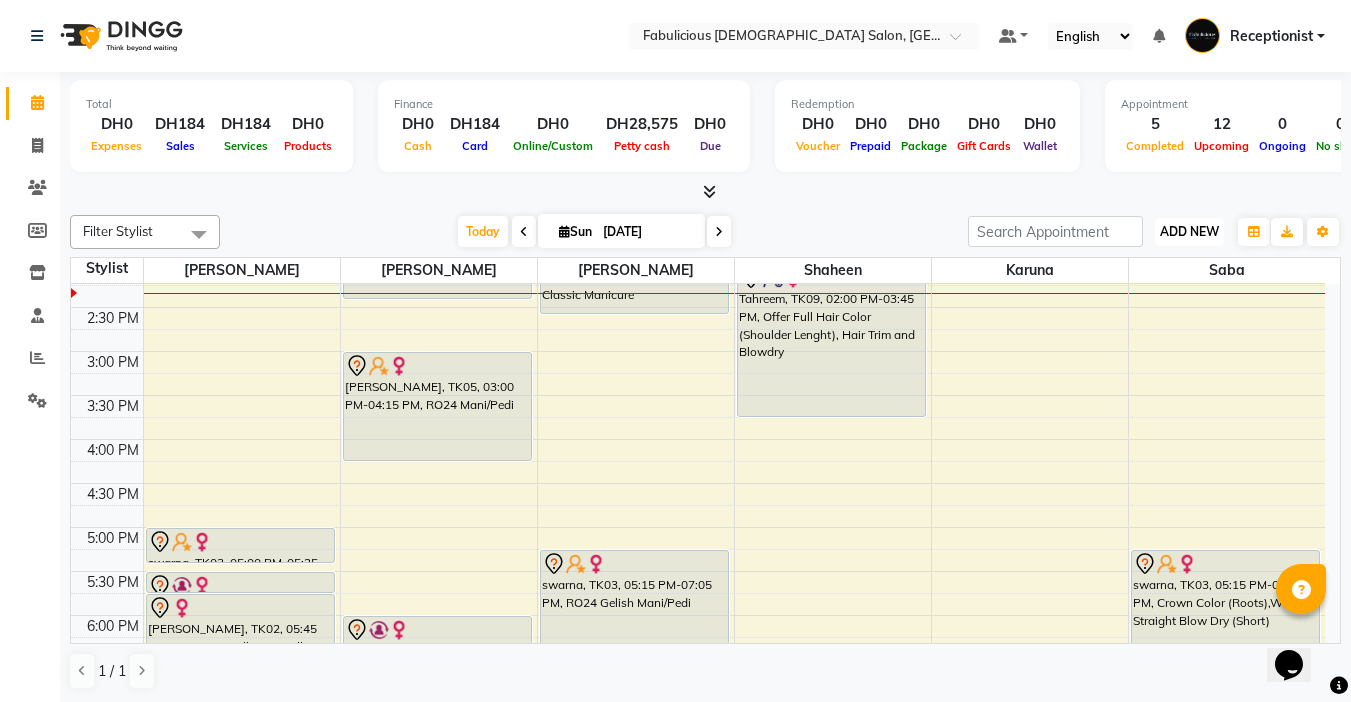 click on "ADD NEW" at bounding box center (1189, 231) 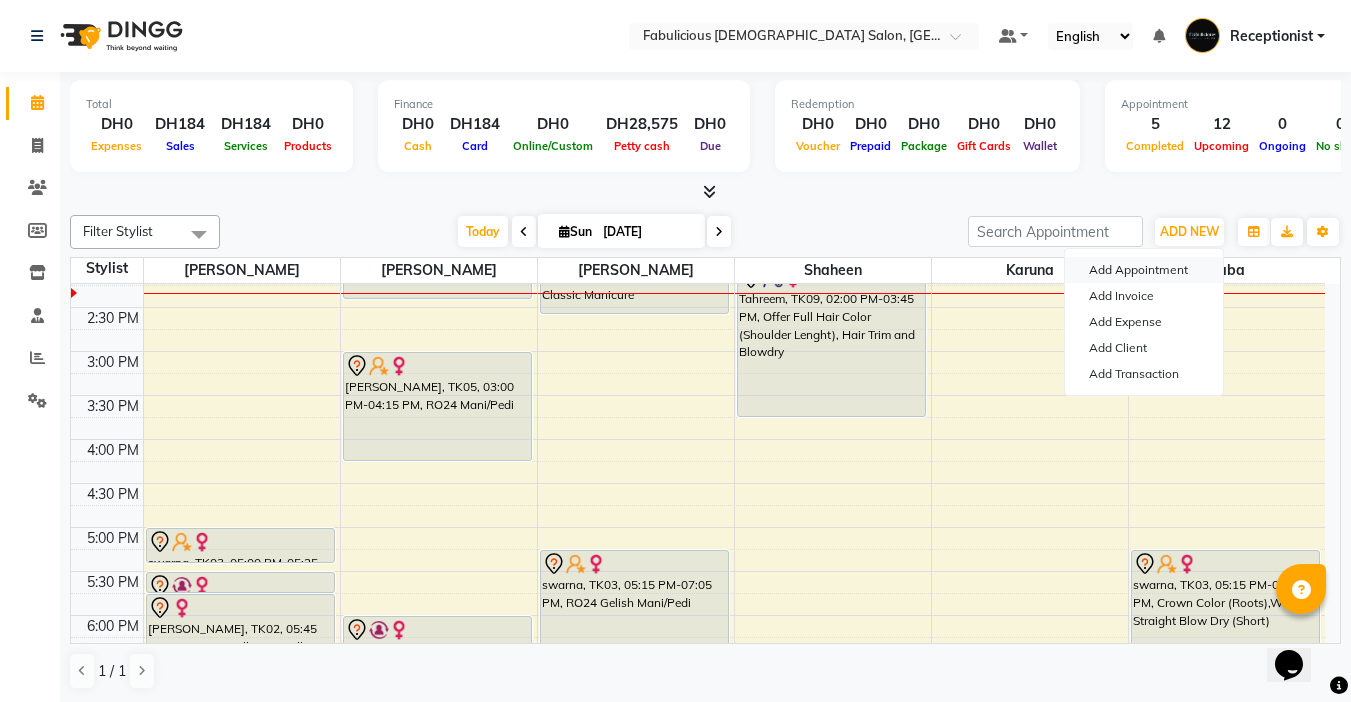 click on "Add Appointment" at bounding box center [1144, 270] 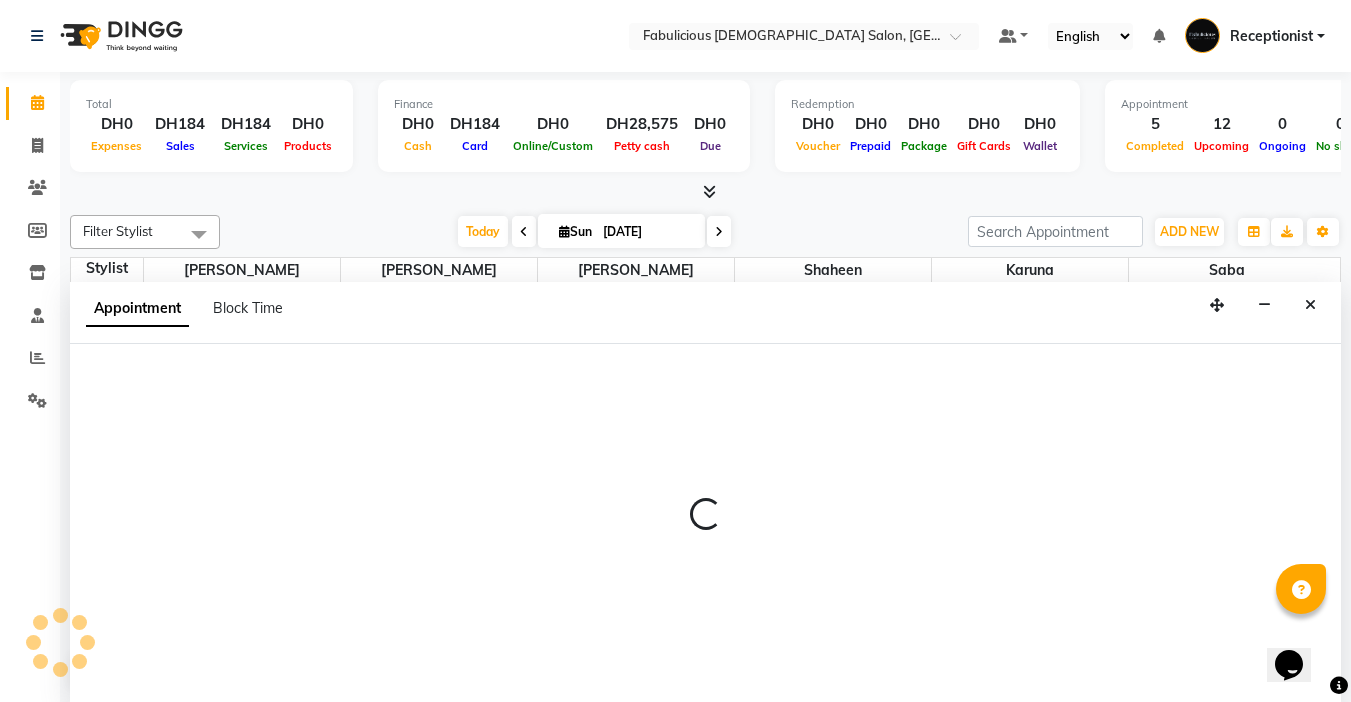 select on "tentative" 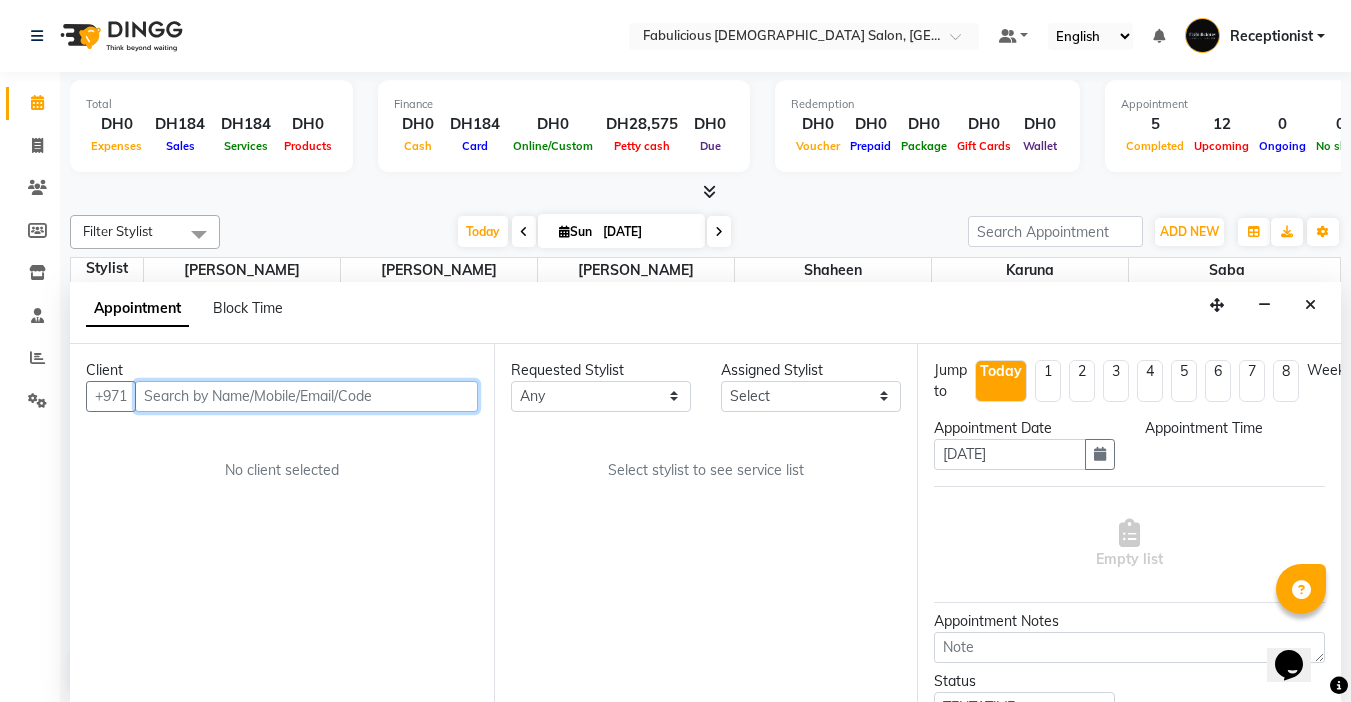 scroll, scrollTop: 1, scrollLeft: 0, axis: vertical 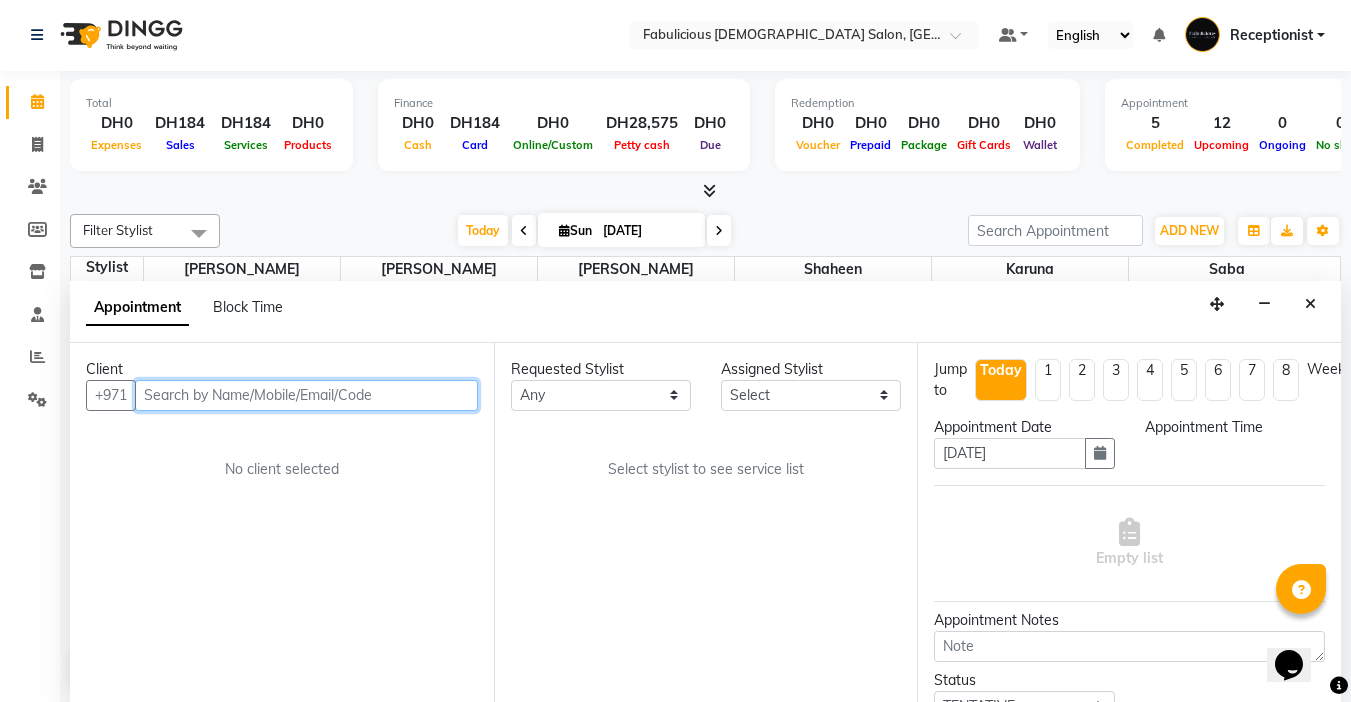 select on "600" 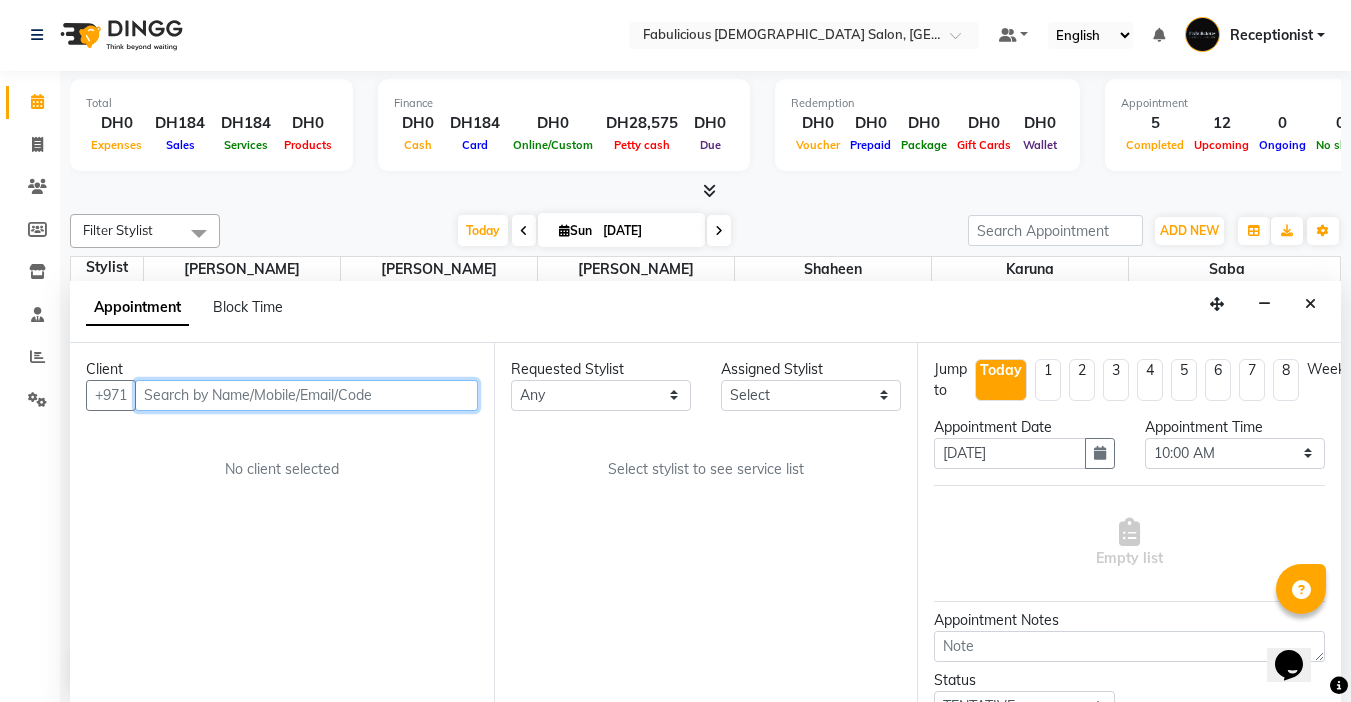 click at bounding box center (306, 395) 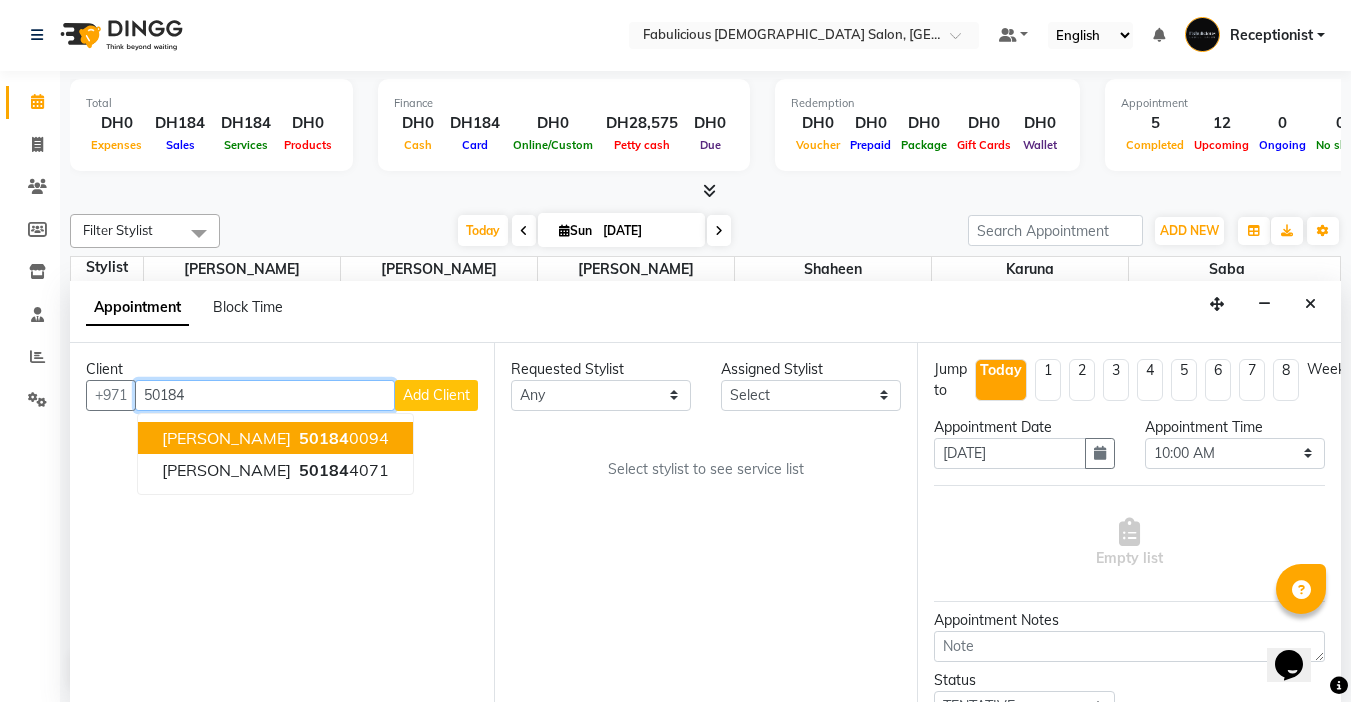 click on "[PERSON_NAME]" at bounding box center (226, 438) 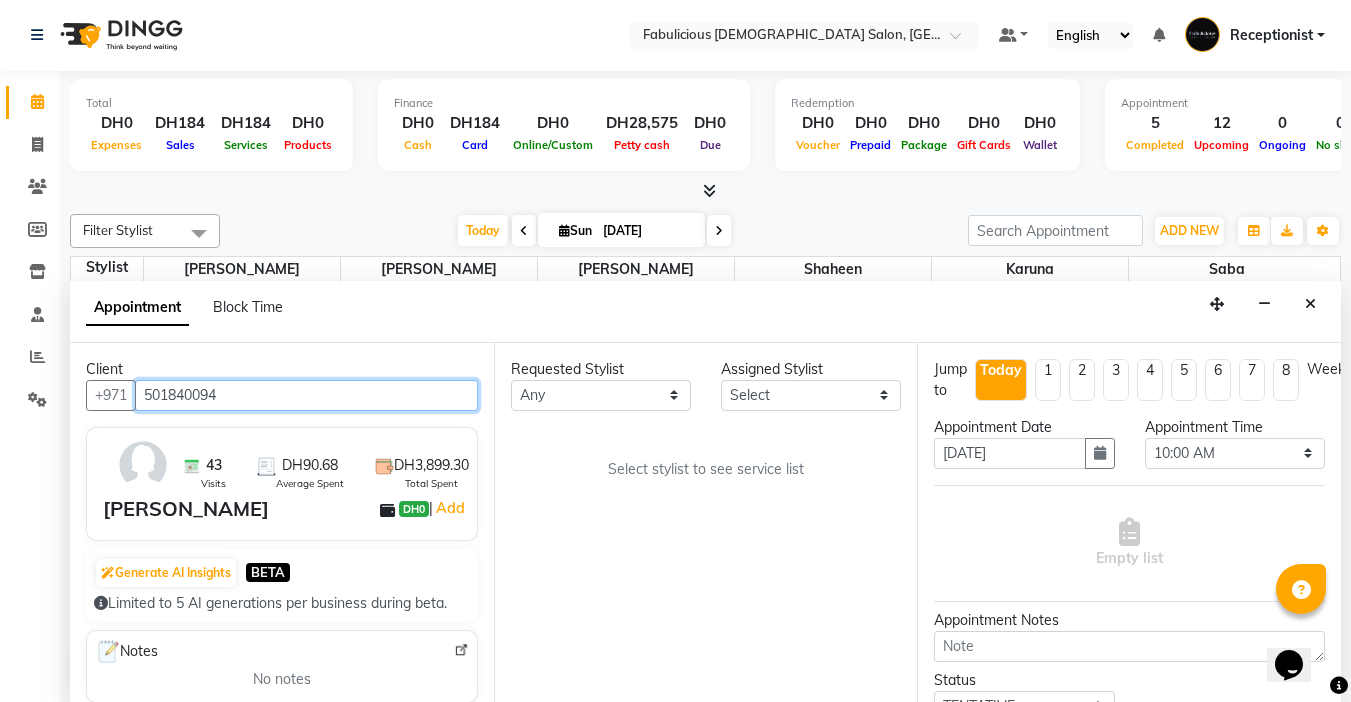 type on "501840094" 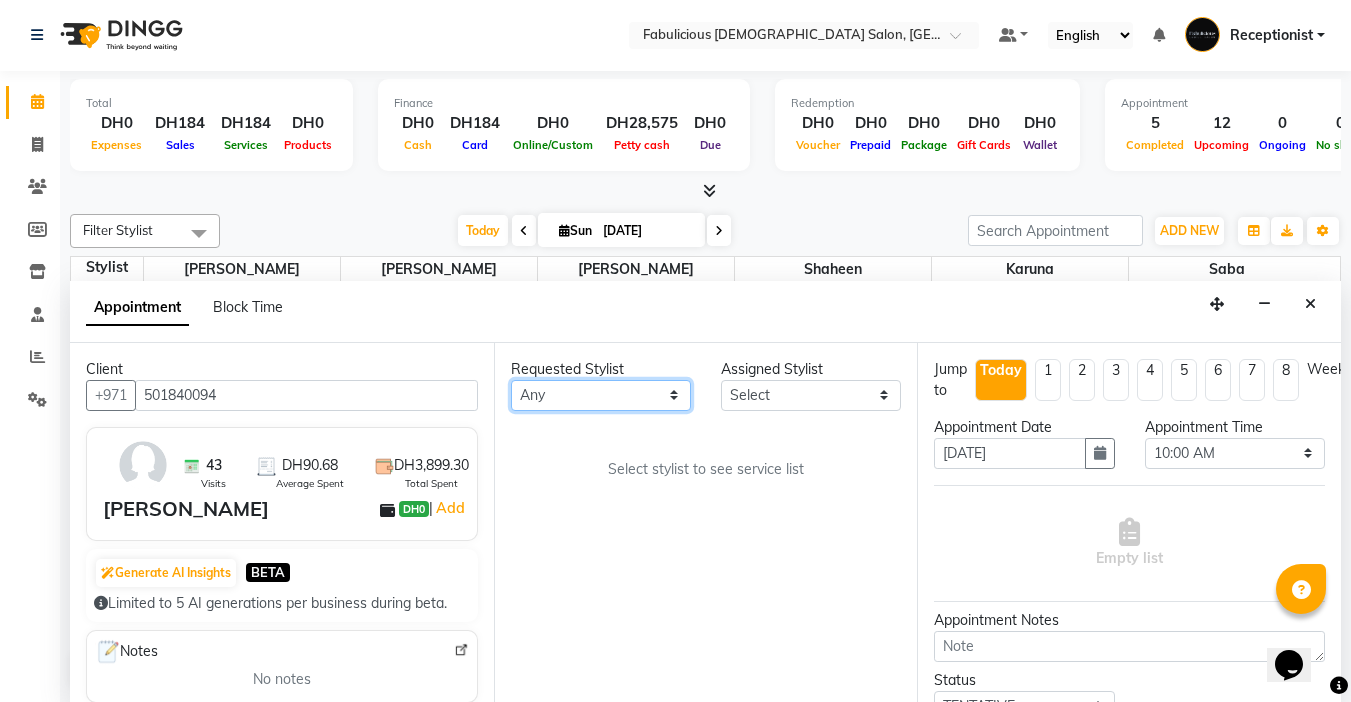 click on "Any [PERSON_NAME] [PERSON_NAME]  [PERSON_NAME] [PERSON_NAME]" at bounding box center [601, 395] 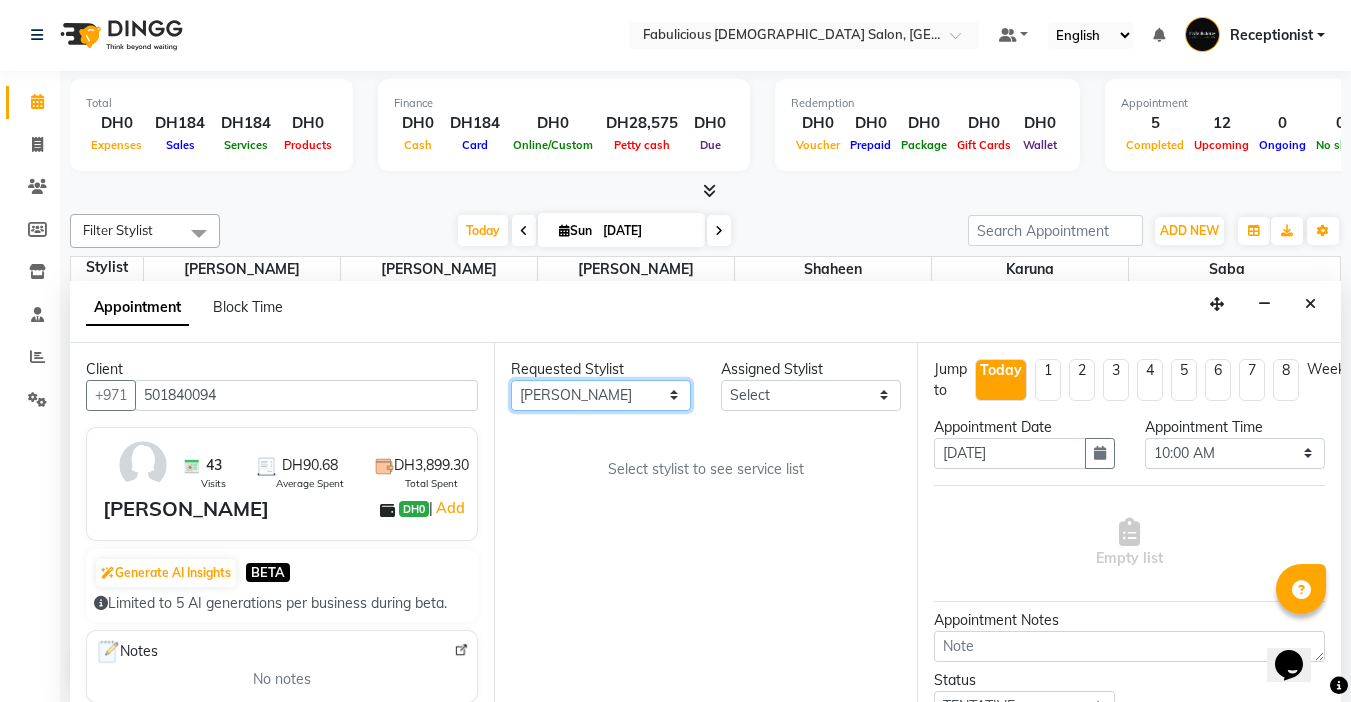 click on "Any [PERSON_NAME] [PERSON_NAME]  [PERSON_NAME] [PERSON_NAME]" at bounding box center (601, 395) 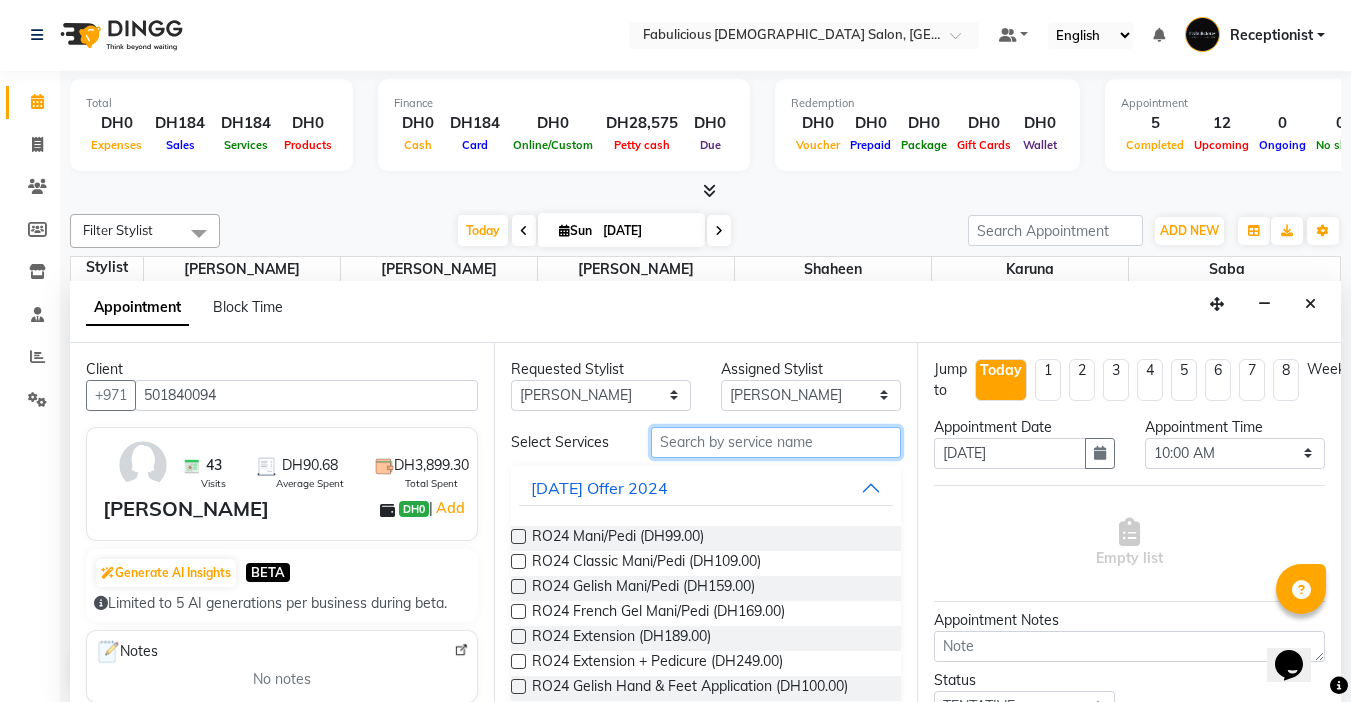 click at bounding box center (776, 442) 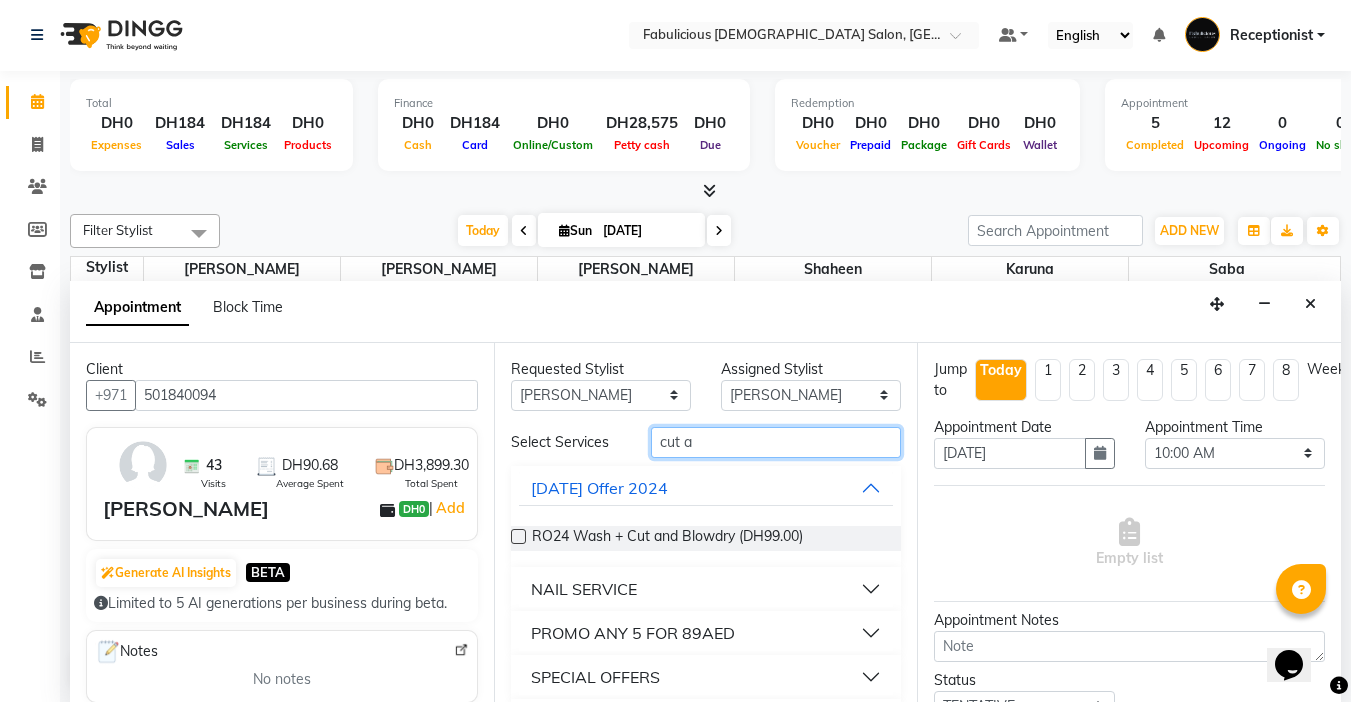 type on "cut a" 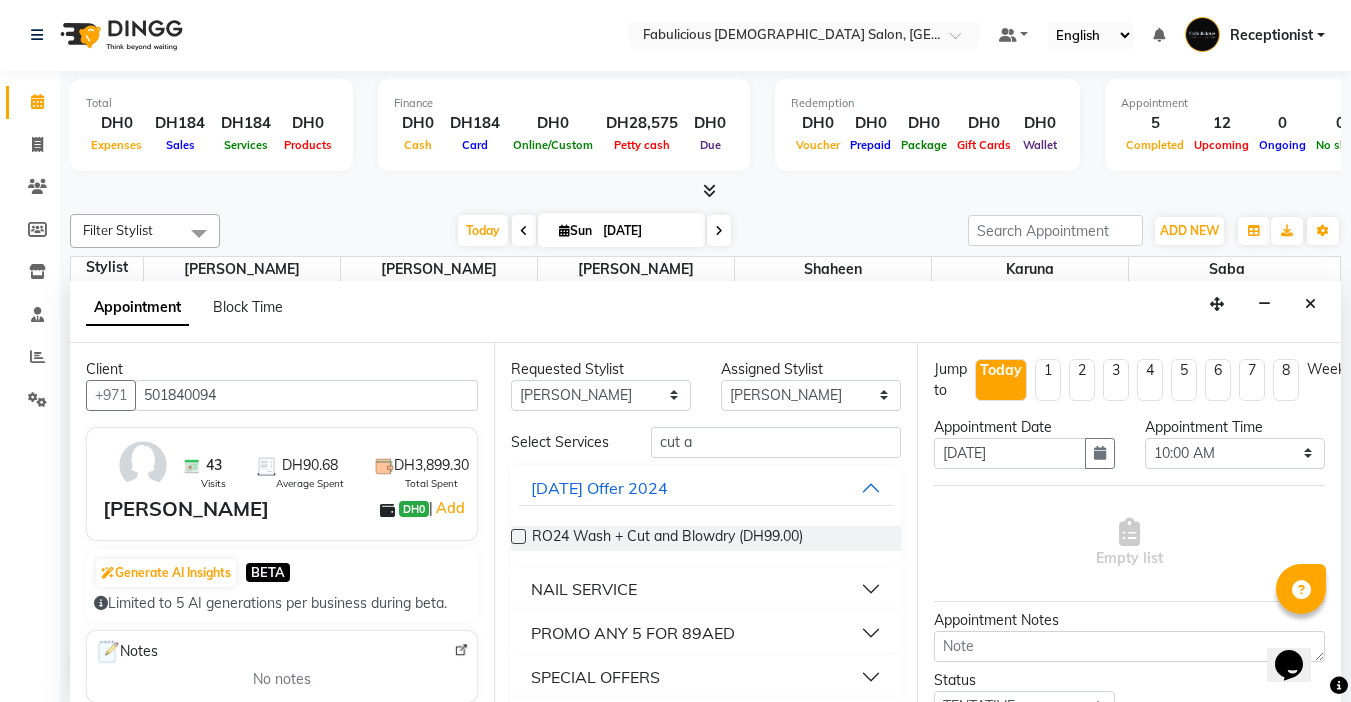 click on "NAIL SERVICE" at bounding box center [584, 589] 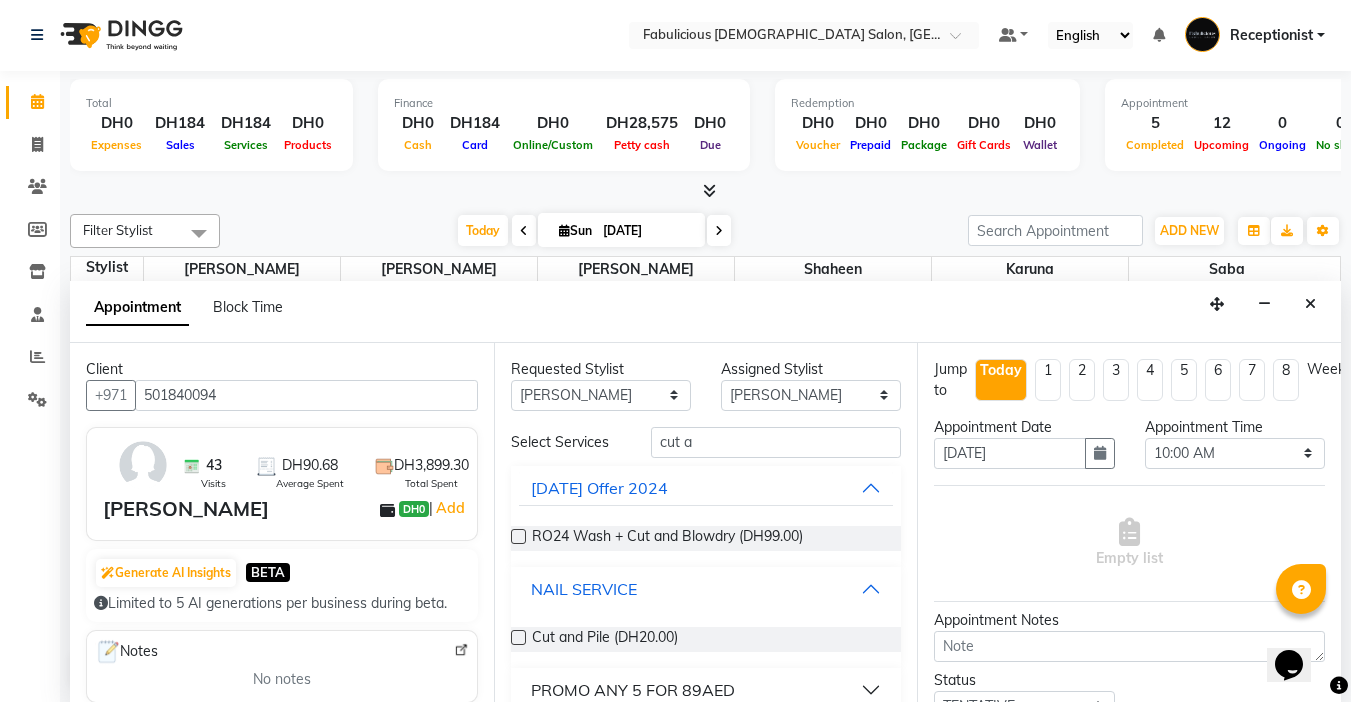 scroll, scrollTop: 100, scrollLeft: 0, axis: vertical 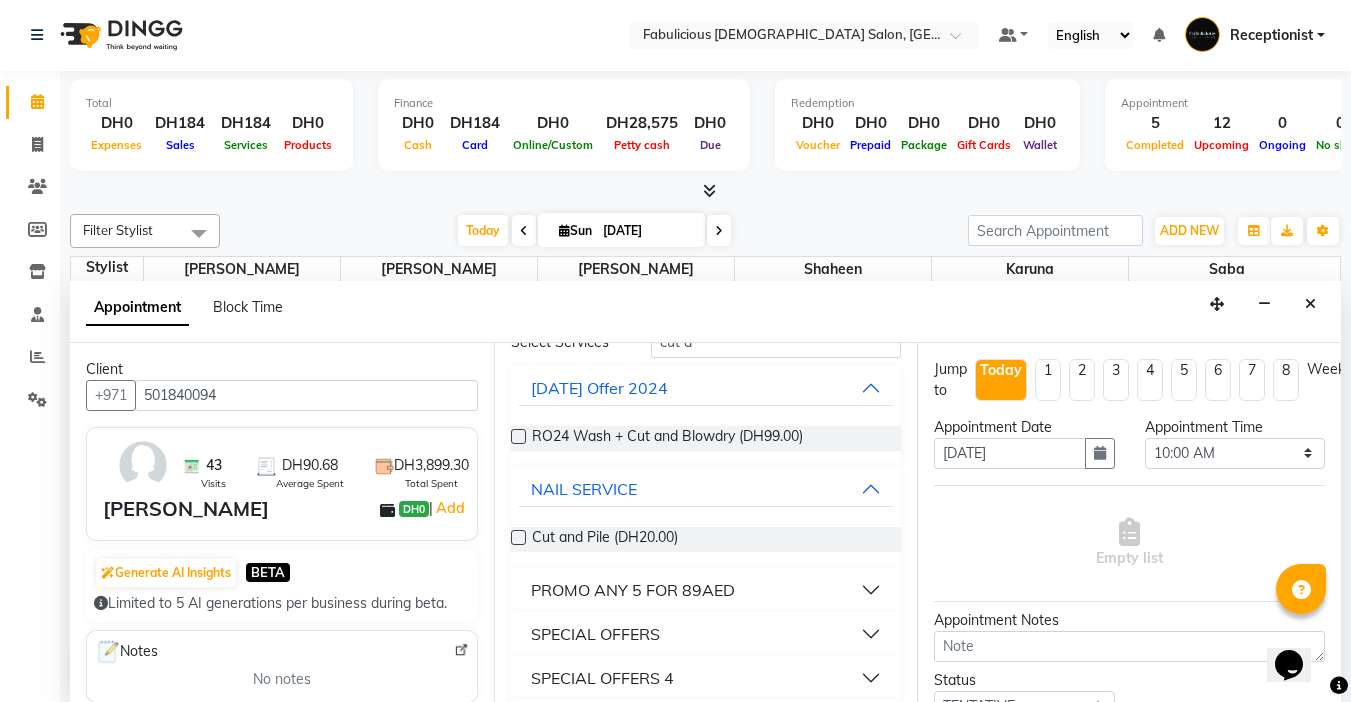 click at bounding box center [518, 537] 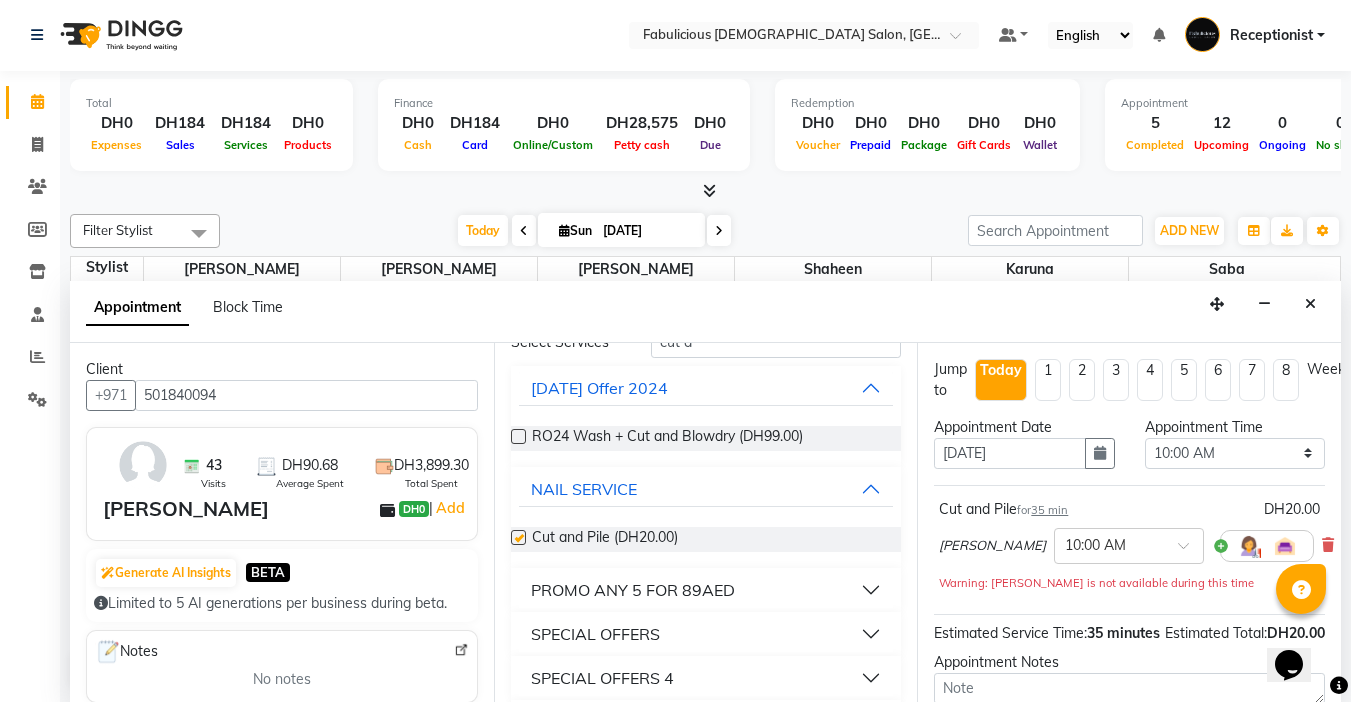 checkbox on "false" 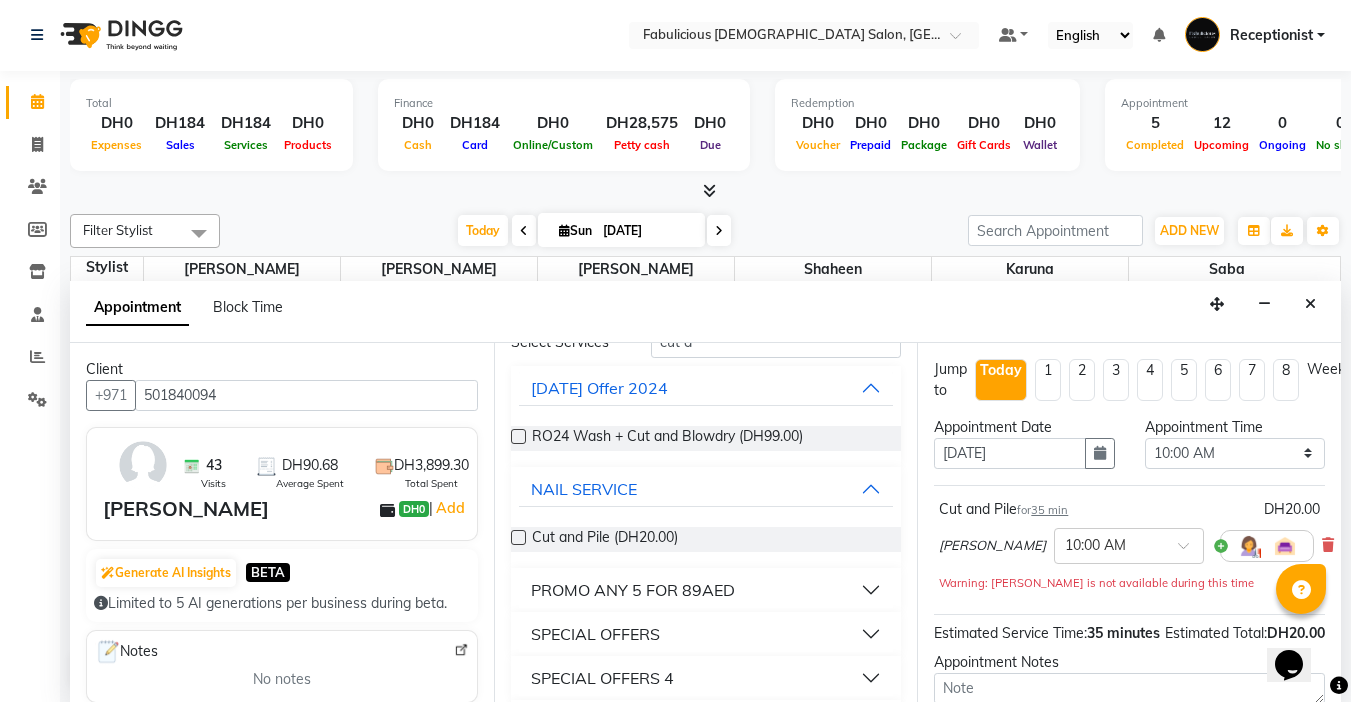 scroll, scrollTop: 0, scrollLeft: 0, axis: both 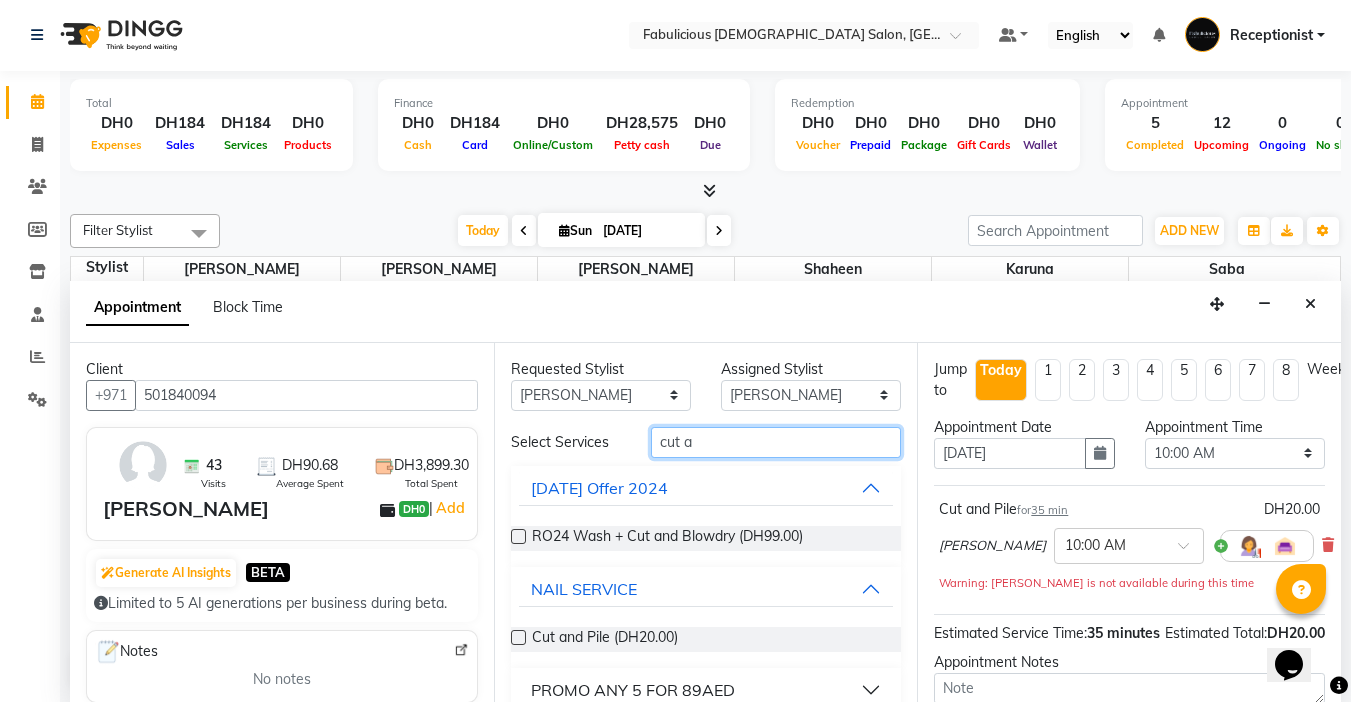 click on "cut a" at bounding box center [776, 442] 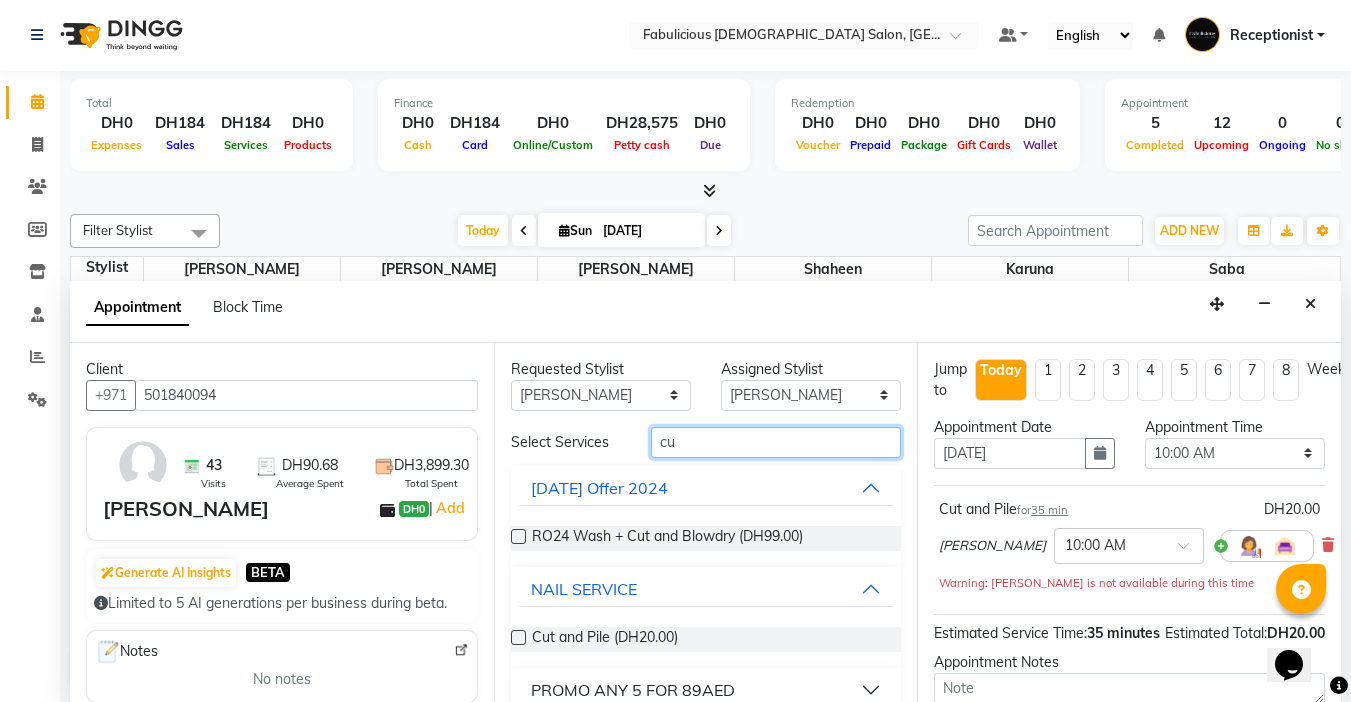 type on "c" 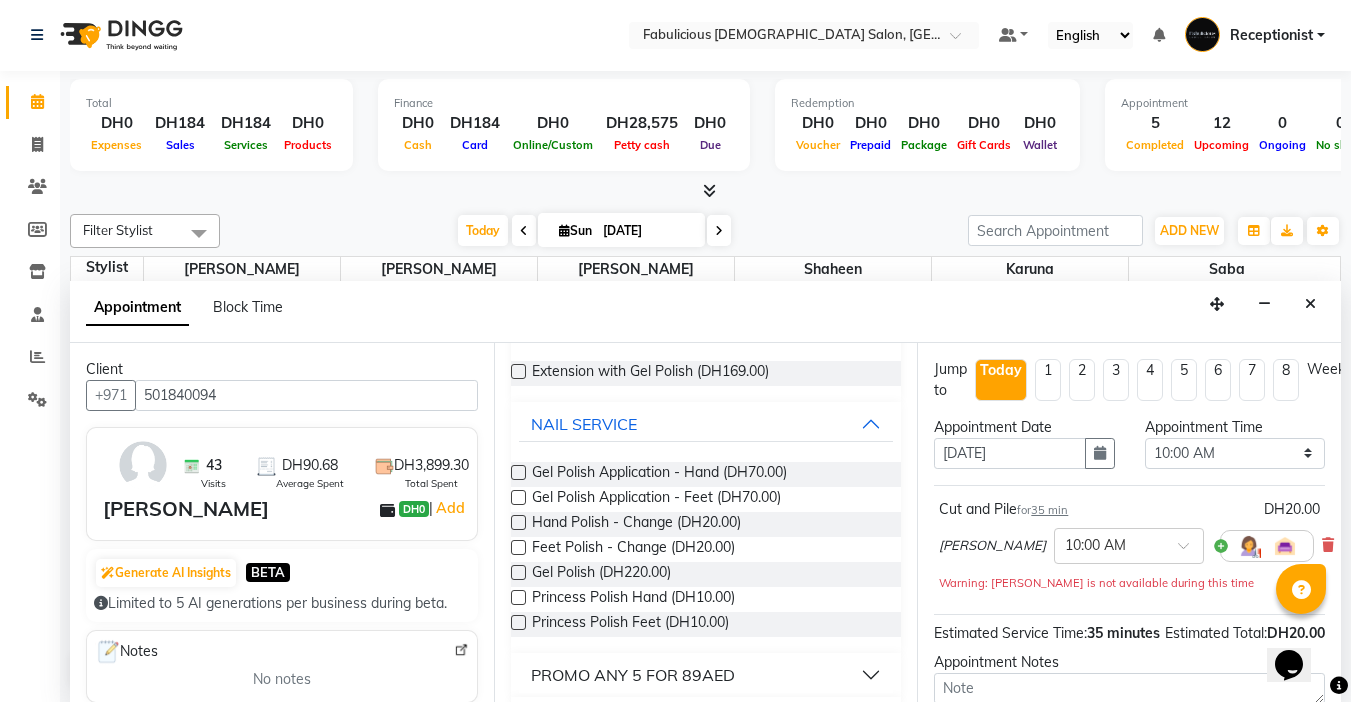 scroll, scrollTop: 200, scrollLeft: 0, axis: vertical 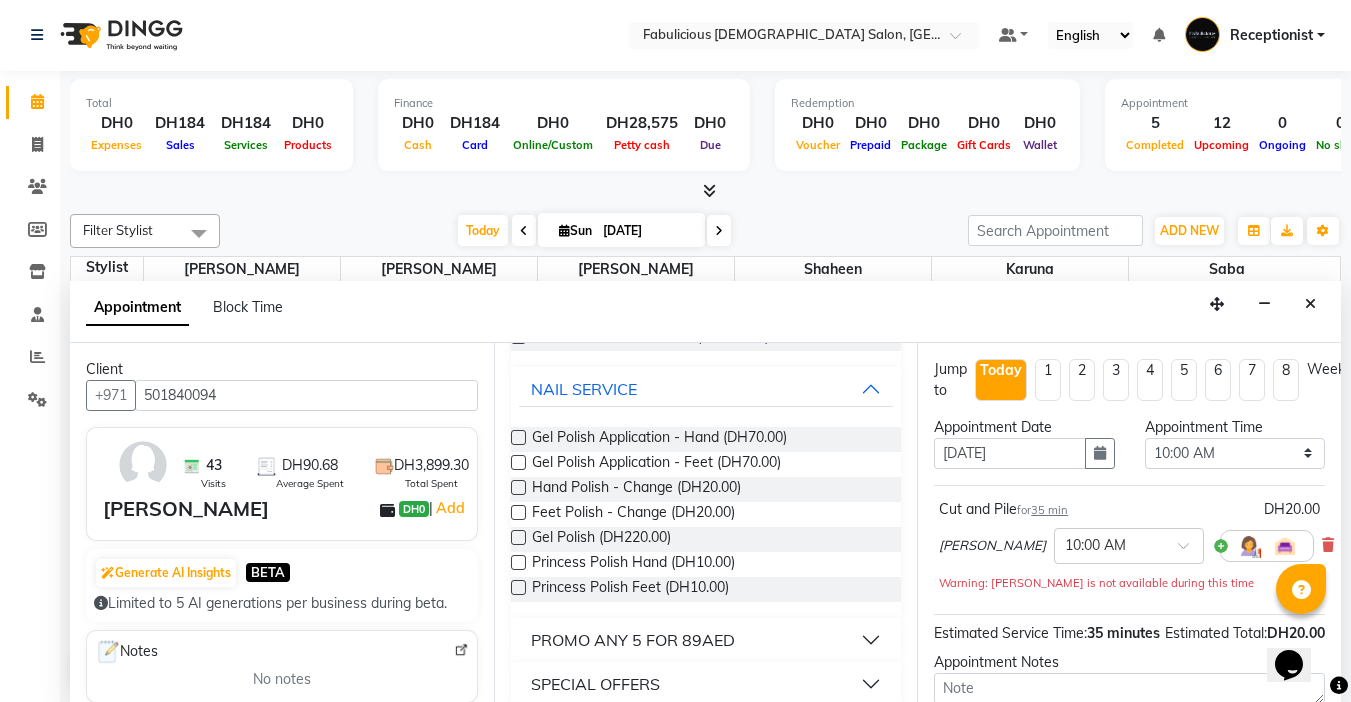 type on "poli" 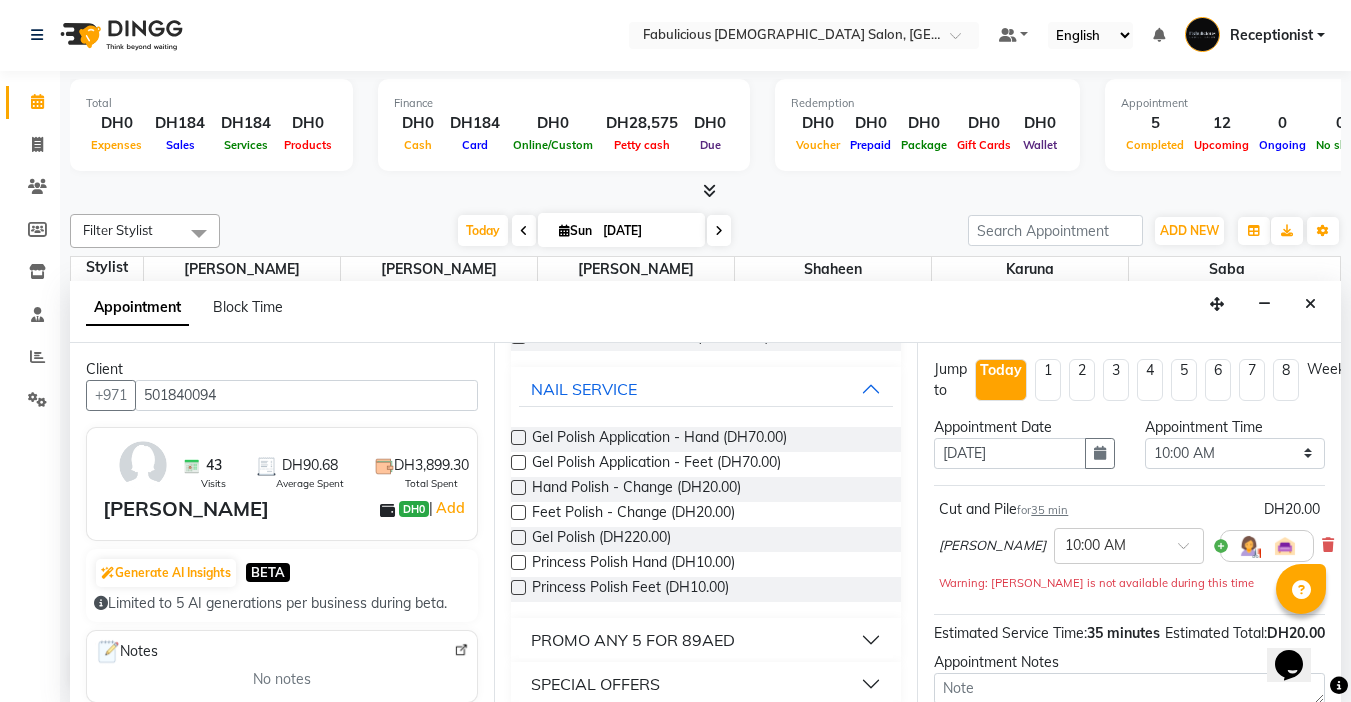 click at bounding box center [518, 487] 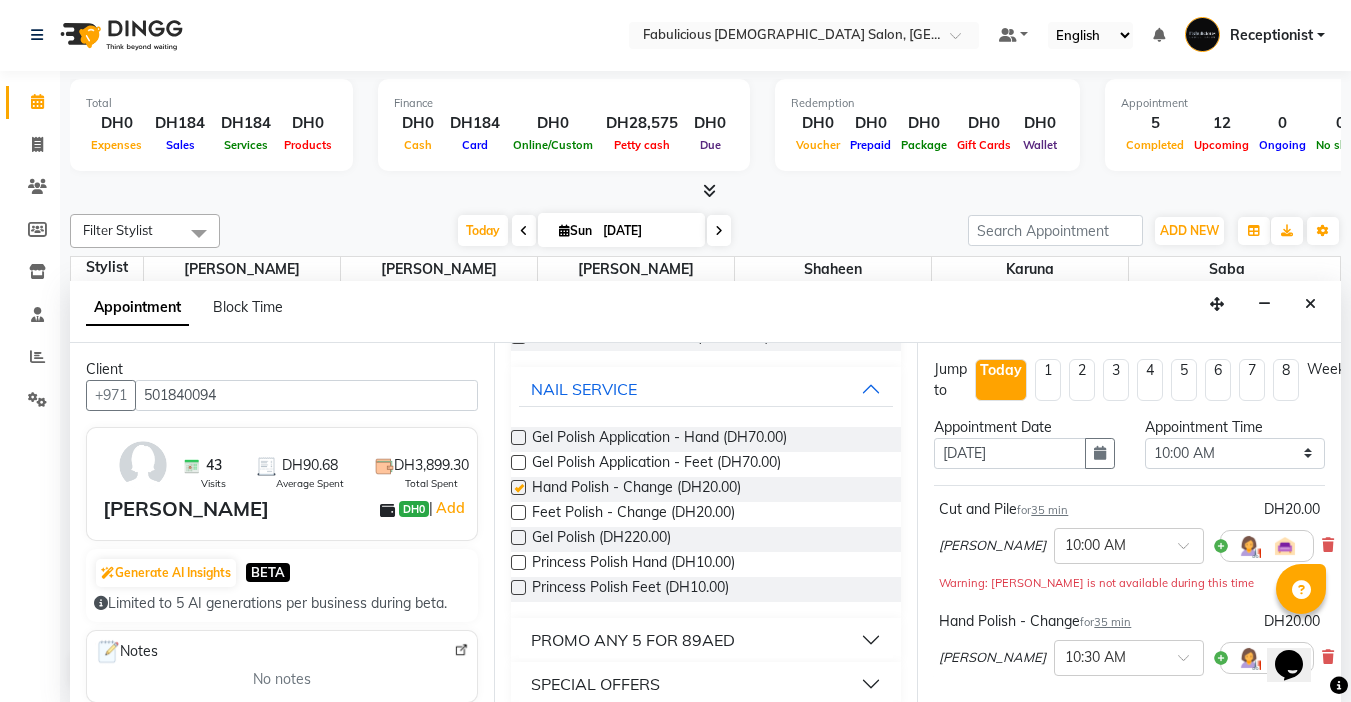 checkbox on "false" 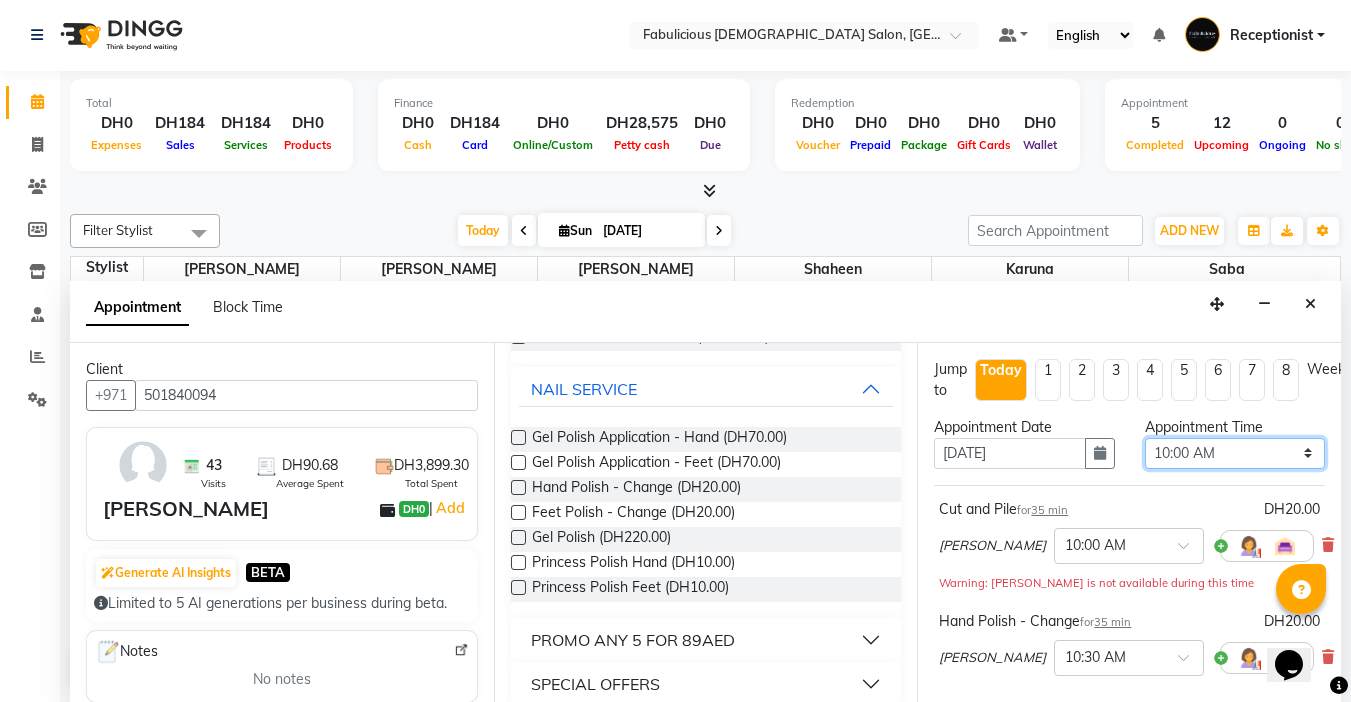 click on "Select 10:00 AM 10:15 AM 10:30 AM 10:45 AM 11:00 AM 11:15 AM 11:30 AM 11:45 AM 12:00 PM 12:15 PM 12:30 PM 12:45 PM 01:00 PM 01:15 PM 01:30 PM 01:45 PM 02:00 PM 02:15 PM 02:30 PM 02:45 PM 03:00 PM 03:15 PM 03:30 PM 03:45 PM 04:00 PM 04:15 PM 04:30 PM 04:45 PM 05:00 PM 05:15 PM 05:30 PM 05:45 PM 06:00 PM 06:15 PM 06:30 PM 06:45 PM 07:00 PM 07:15 PM 07:30 PM 07:45 PM 08:00 PM 08:15 PM 08:30 PM 08:45 PM 09:00 PM 09:15 PM 09:30 PM 09:45 PM 10:00 PM 10:15 PM 10:30 PM 10:45 PM 11:00 PM 11:15 PM 11:30 PM 11:45 PM" at bounding box center [1235, 453] 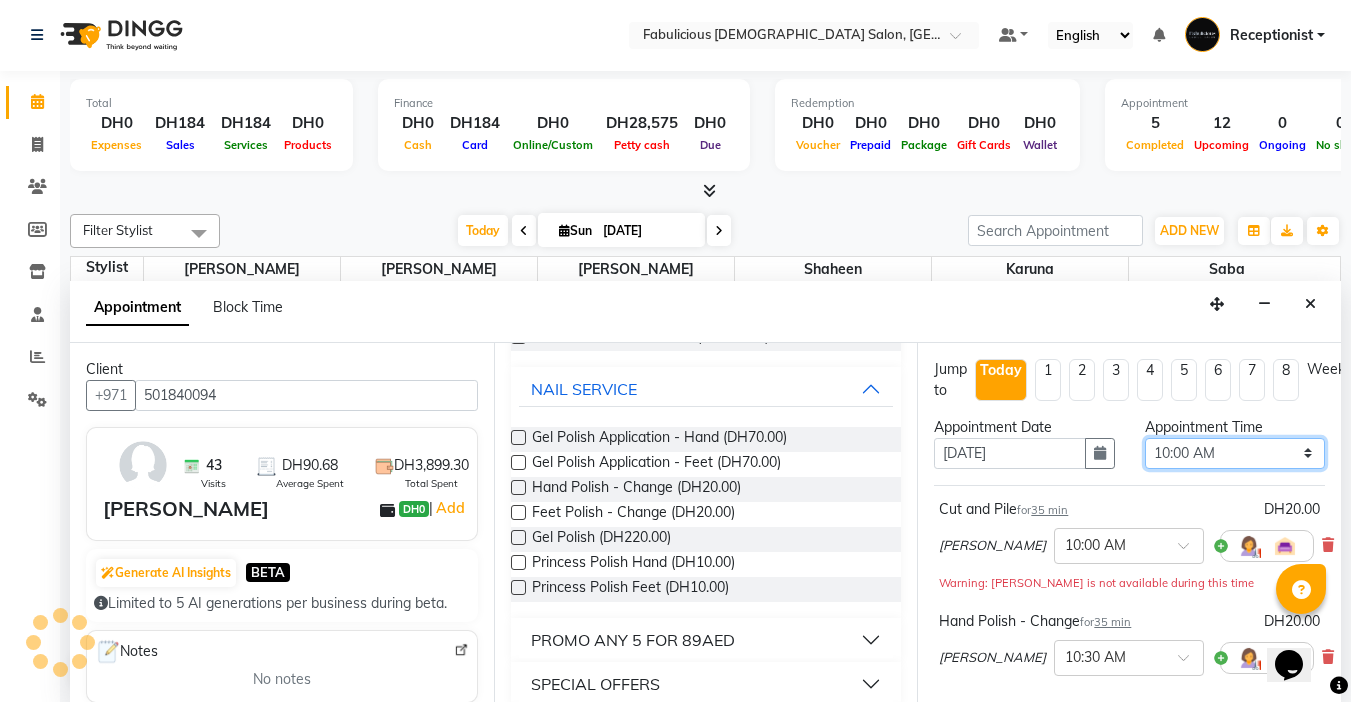 select on "900" 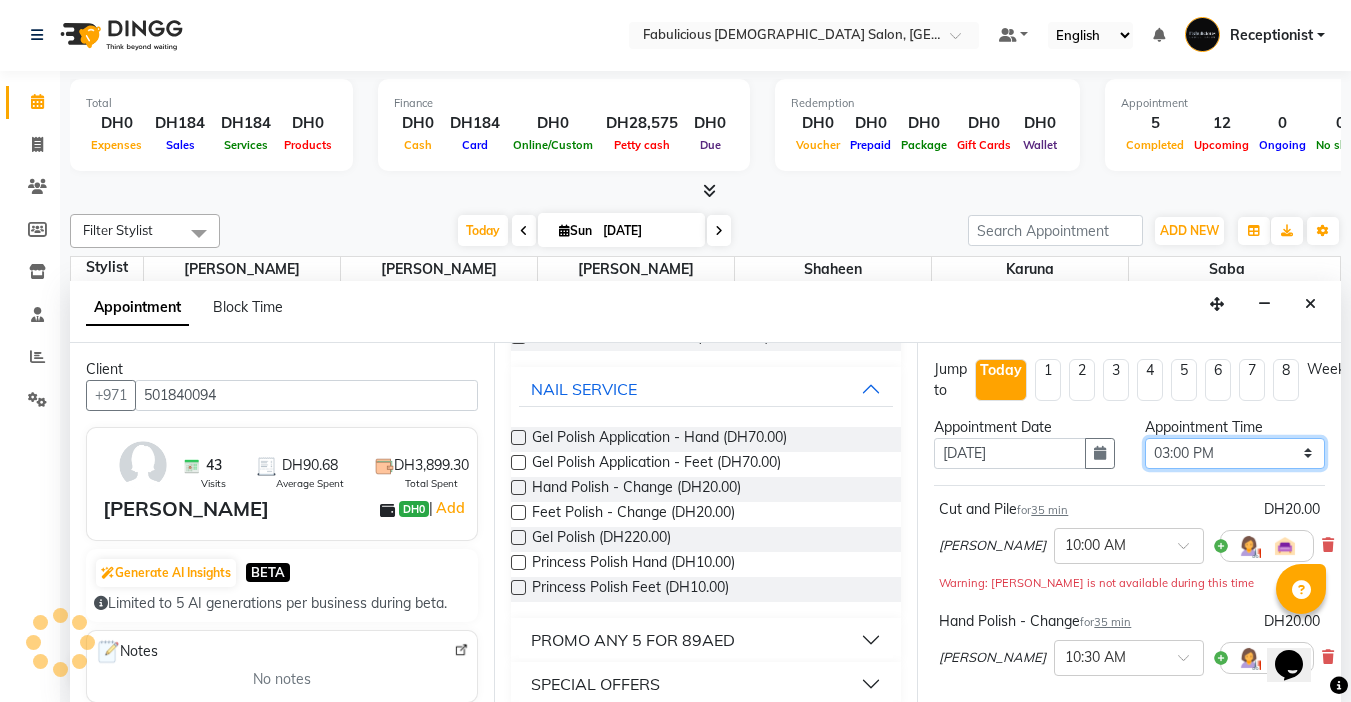 click on "Select 10:00 AM 10:15 AM 10:30 AM 10:45 AM 11:00 AM 11:15 AM 11:30 AM 11:45 AM 12:00 PM 12:15 PM 12:30 PM 12:45 PM 01:00 PM 01:15 PM 01:30 PM 01:45 PM 02:00 PM 02:15 PM 02:30 PM 02:45 PM 03:00 PM 03:15 PM 03:30 PM 03:45 PM 04:00 PM 04:15 PM 04:30 PM 04:45 PM 05:00 PM 05:15 PM 05:30 PM 05:45 PM 06:00 PM 06:15 PM 06:30 PM 06:45 PM 07:00 PM 07:15 PM 07:30 PM 07:45 PM 08:00 PM 08:15 PM 08:30 PM 08:45 PM 09:00 PM 09:15 PM 09:30 PM 09:45 PM 10:00 PM 10:15 PM 10:30 PM 10:45 PM 11:00 PM 11:15 PM 11:30 PM 11:45 PM" at bounding box center [1235, 453] 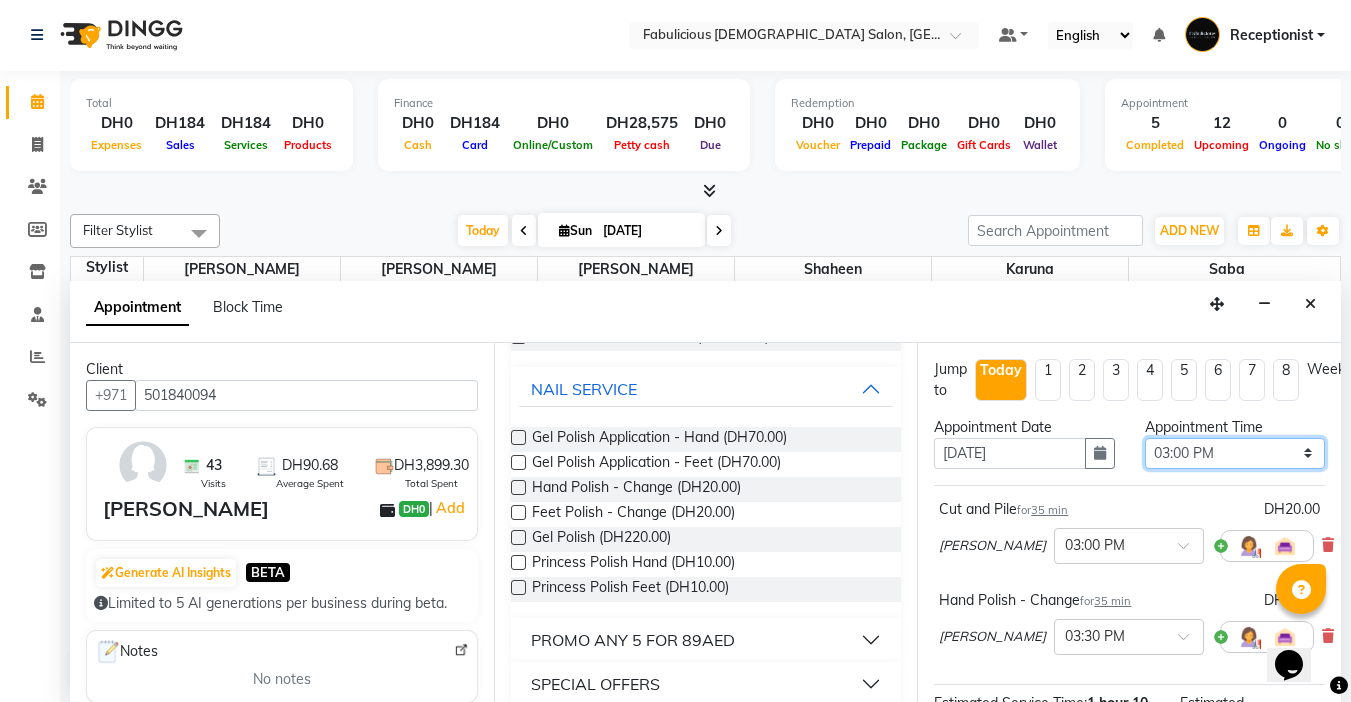 scroll, scrollTop: 294, scrollLeft: 0, axis: vertical 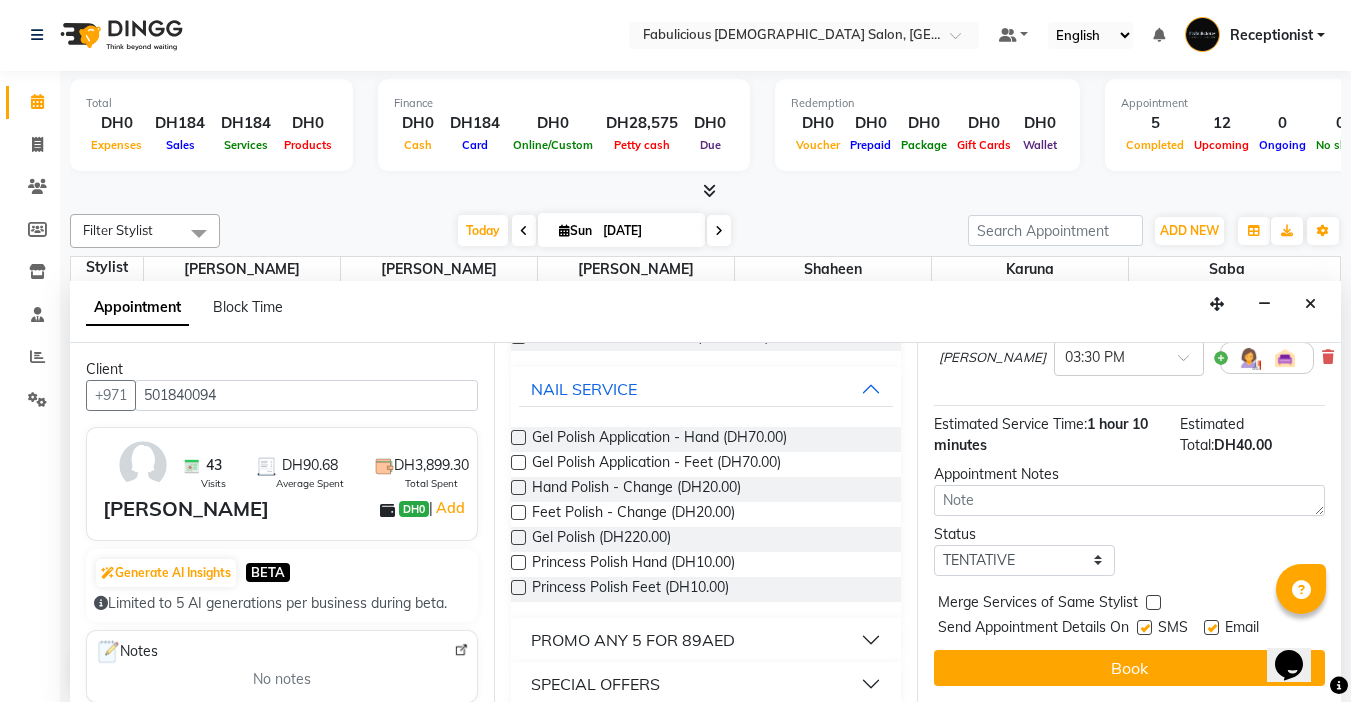 click at bounding box center [1153, 602] 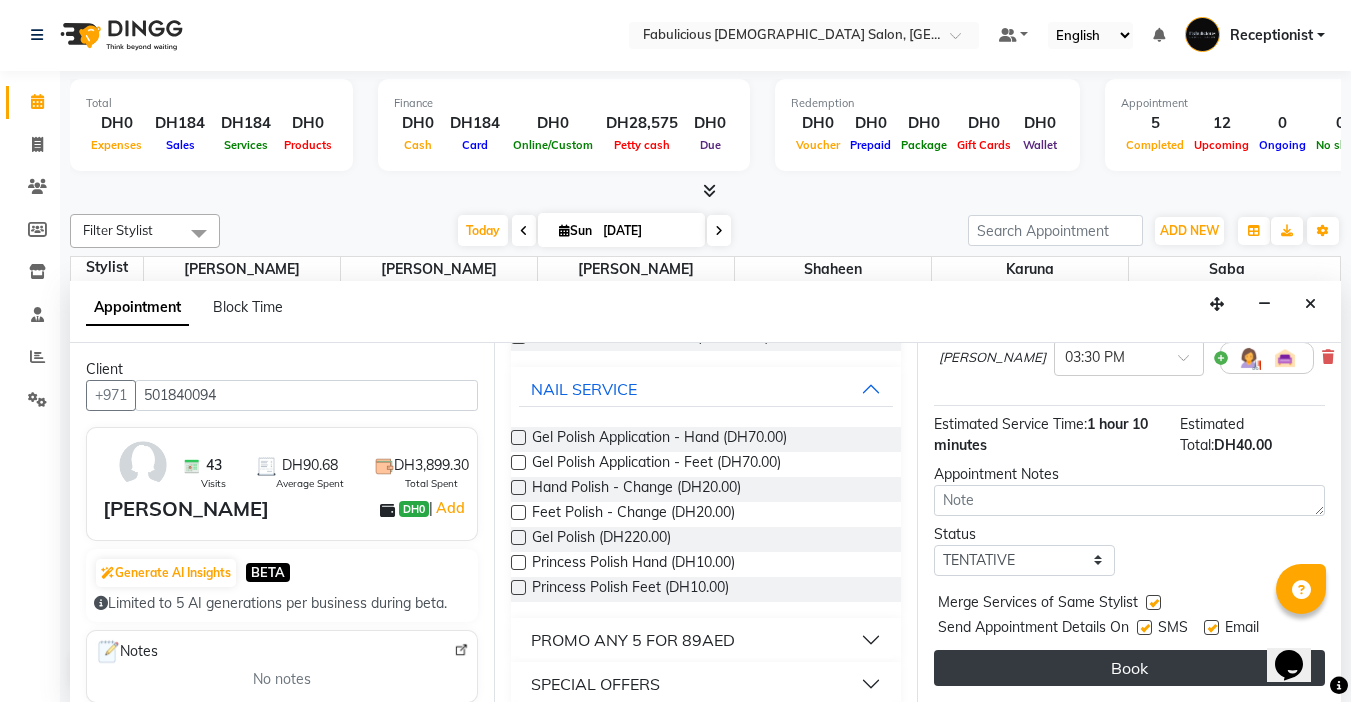 click on "Book" at bounding box center (1129, 668) 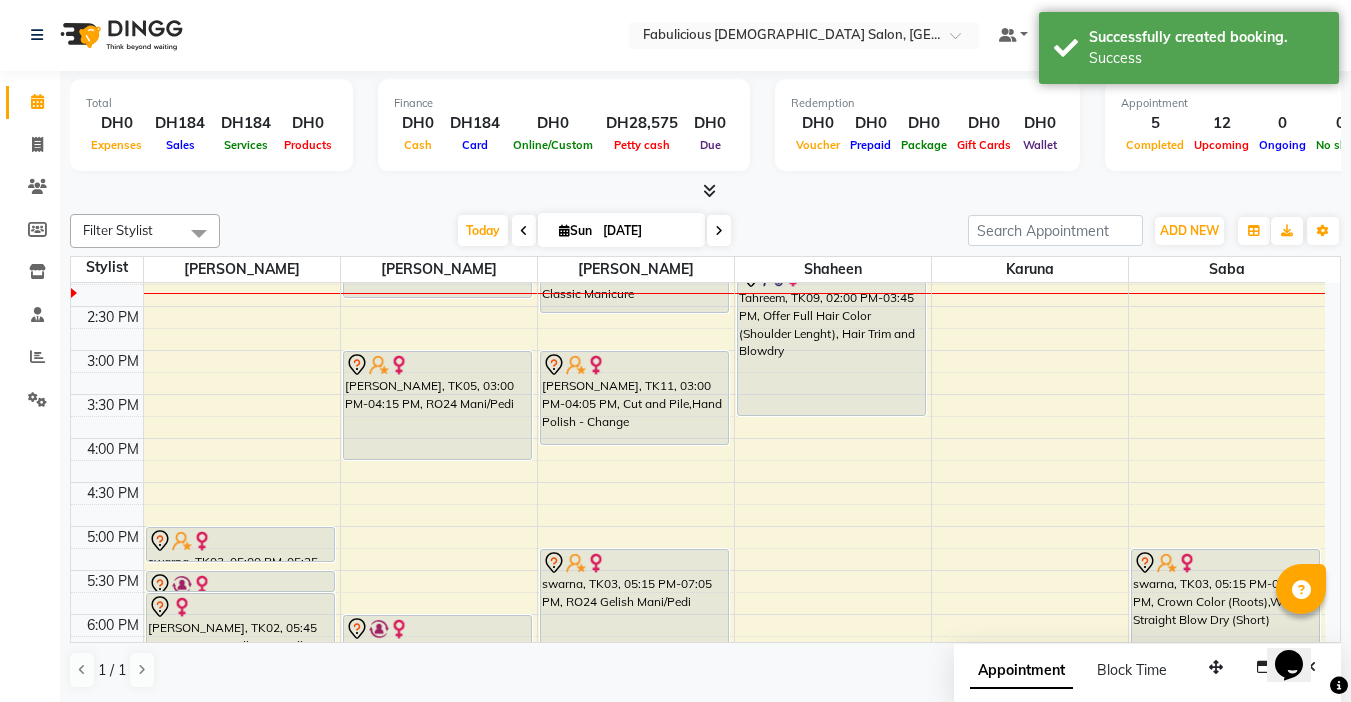 scroll, scrollTop: 0, scrollLeft: 0, axis: both 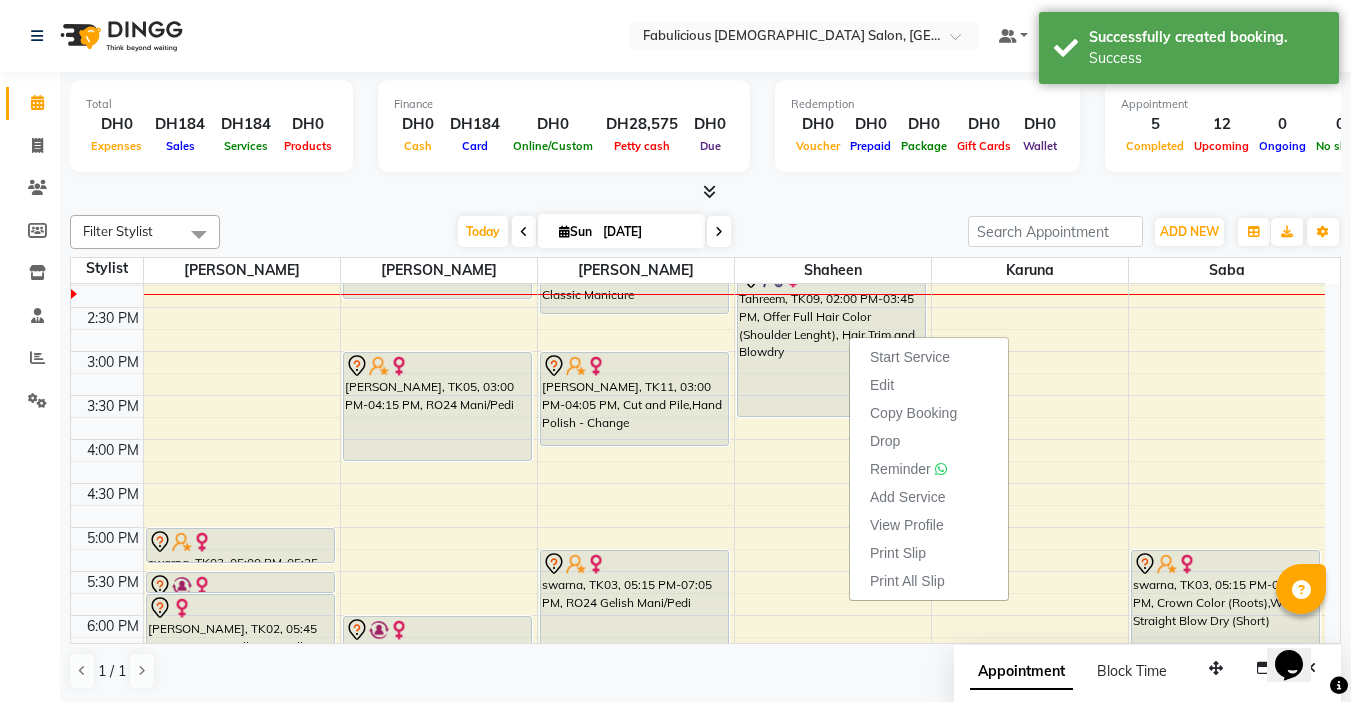 click on "Edit" at bounding box center [882, 385] 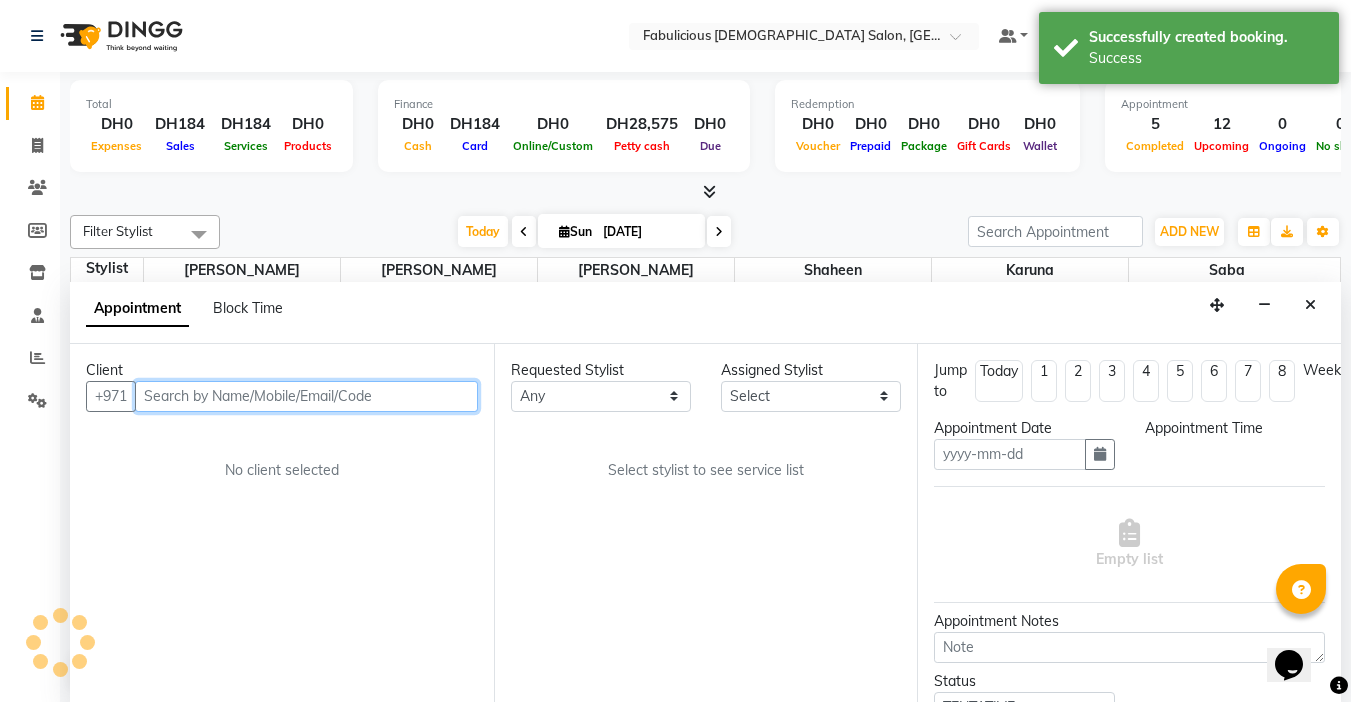 scroll, scrollTop: 1, scrollLeft: 0, axis: vertical 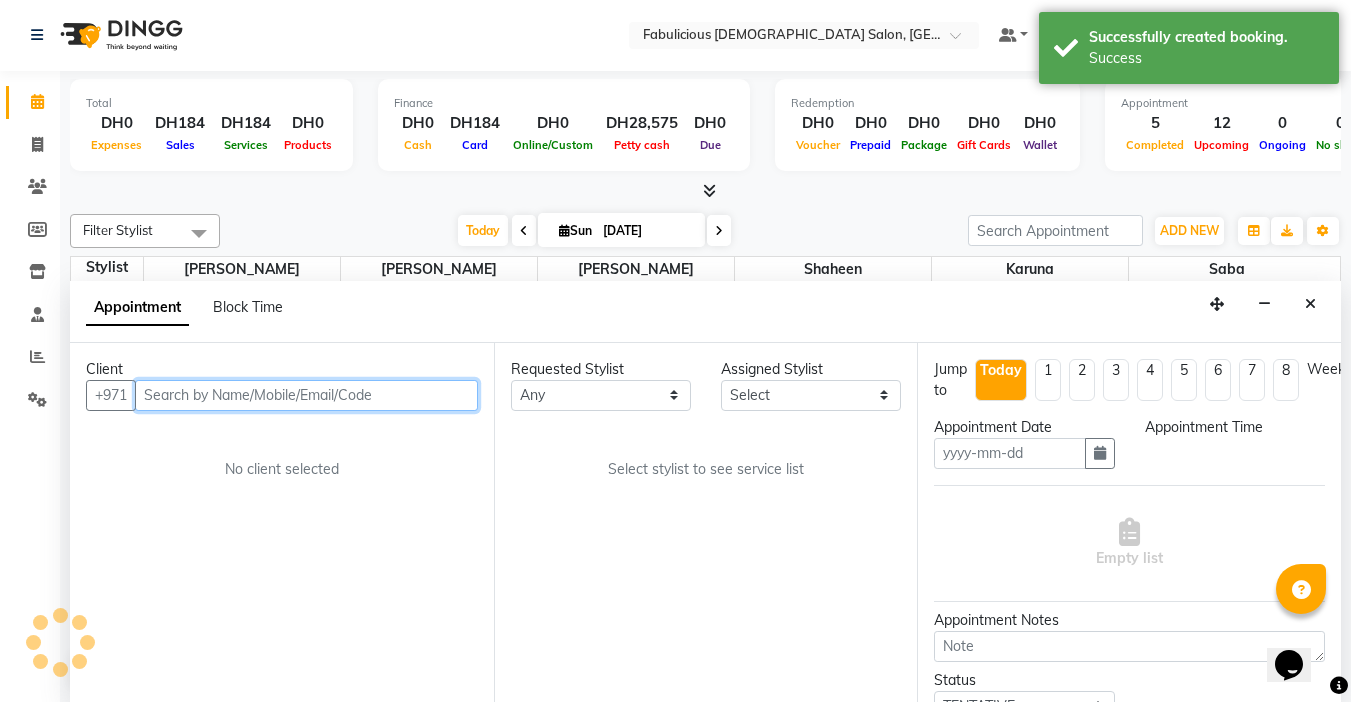 type on "[DATE]" 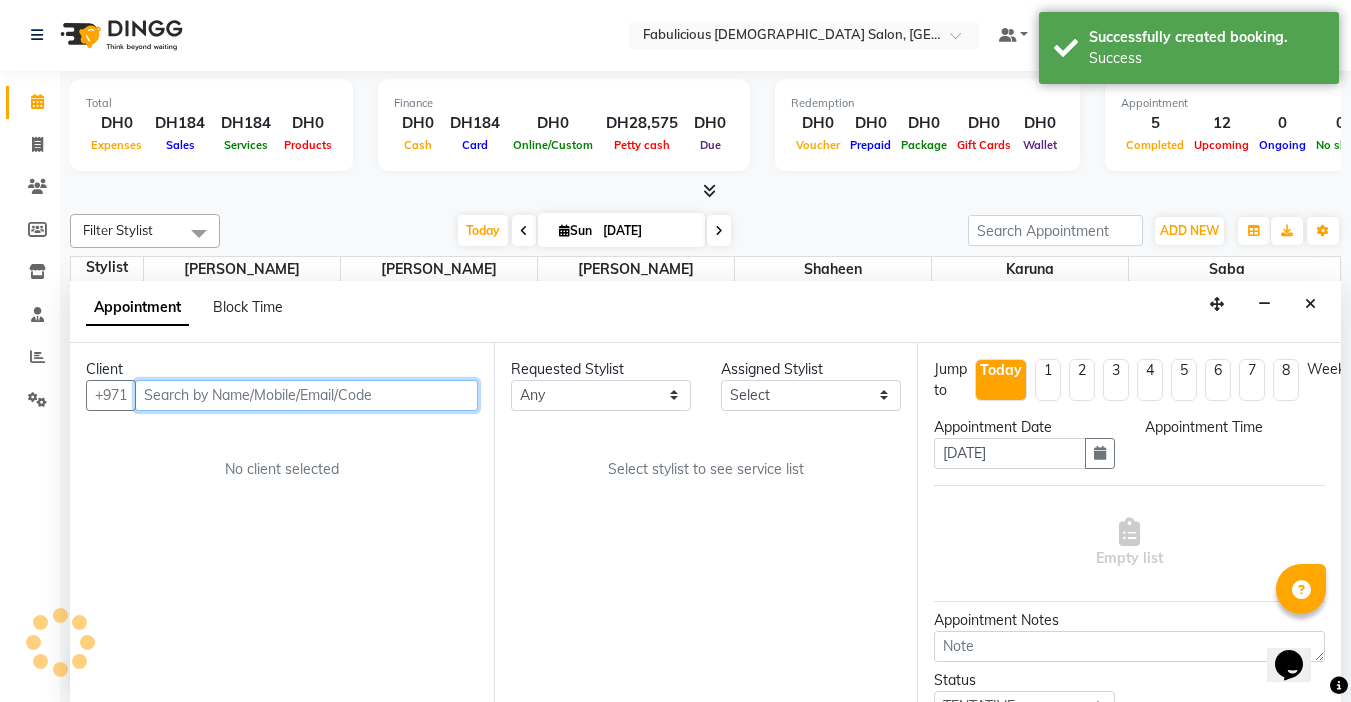 select on "840" 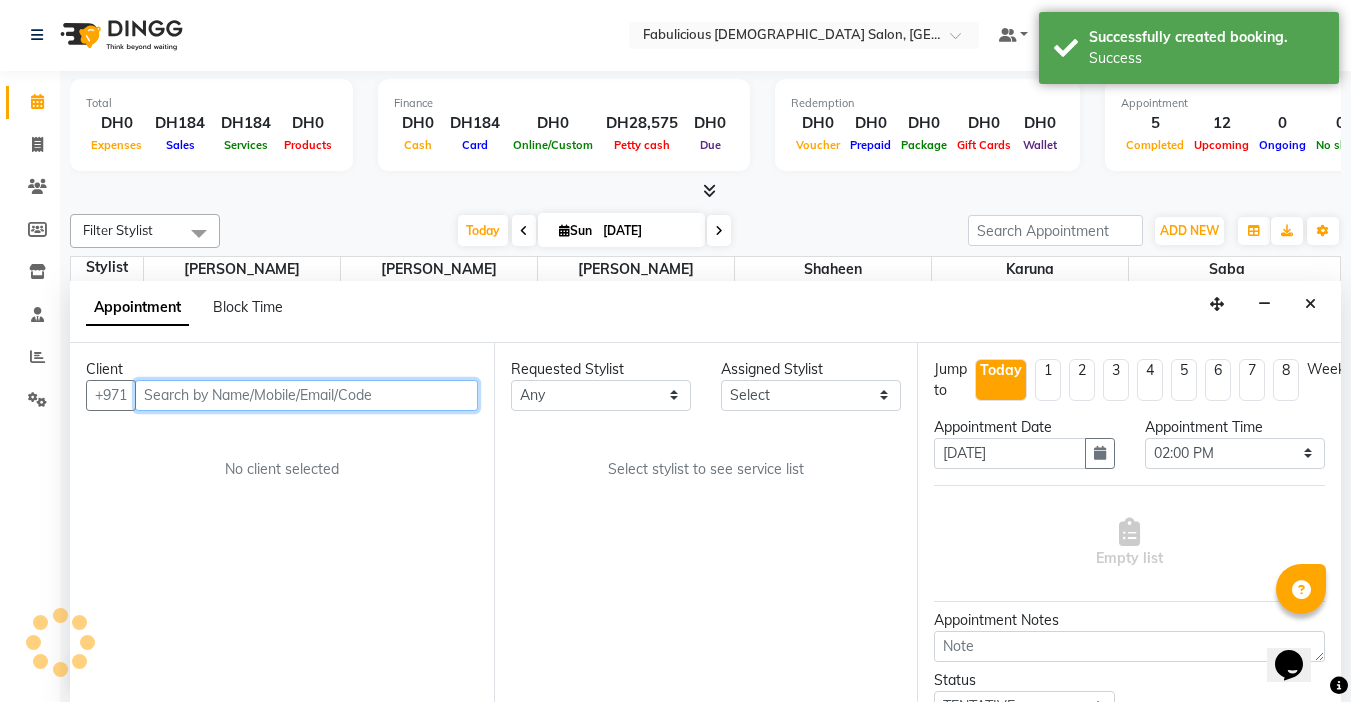 scroll, scrollTop: 441, scrollLeft: 0, axis: vertical 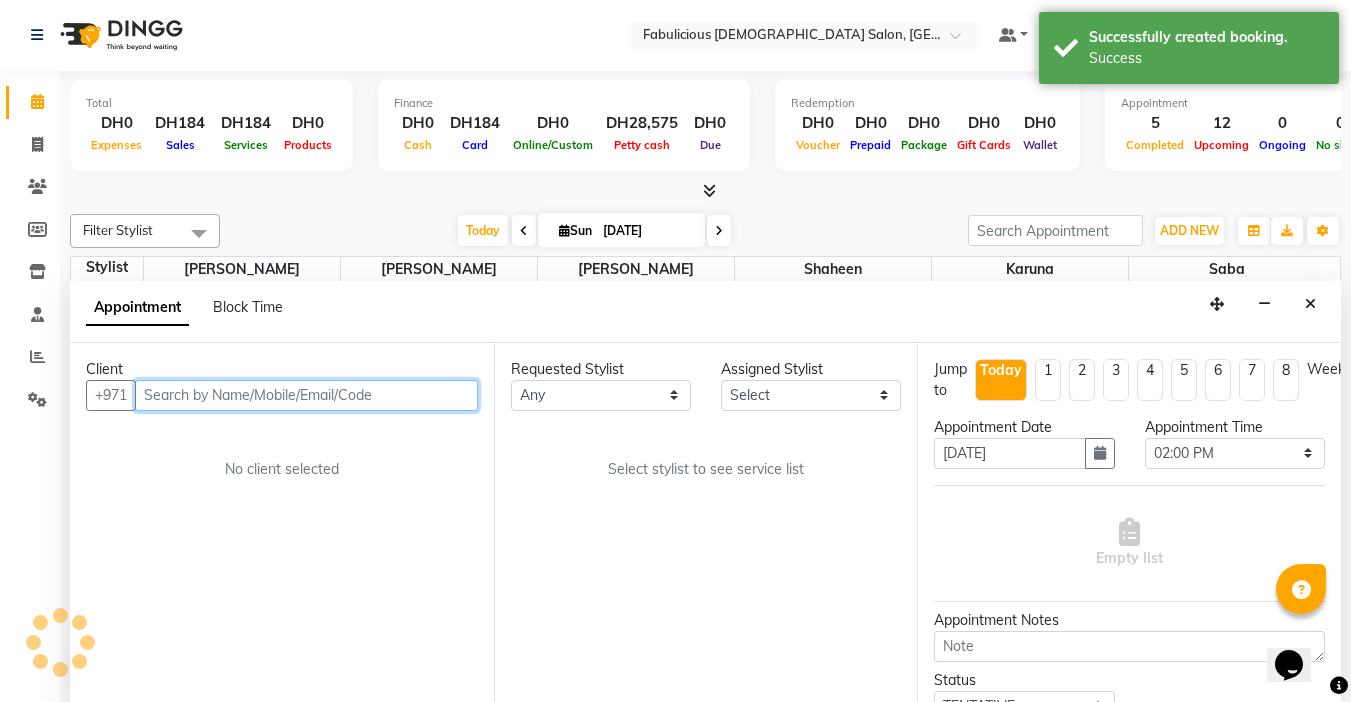 select on "11631" 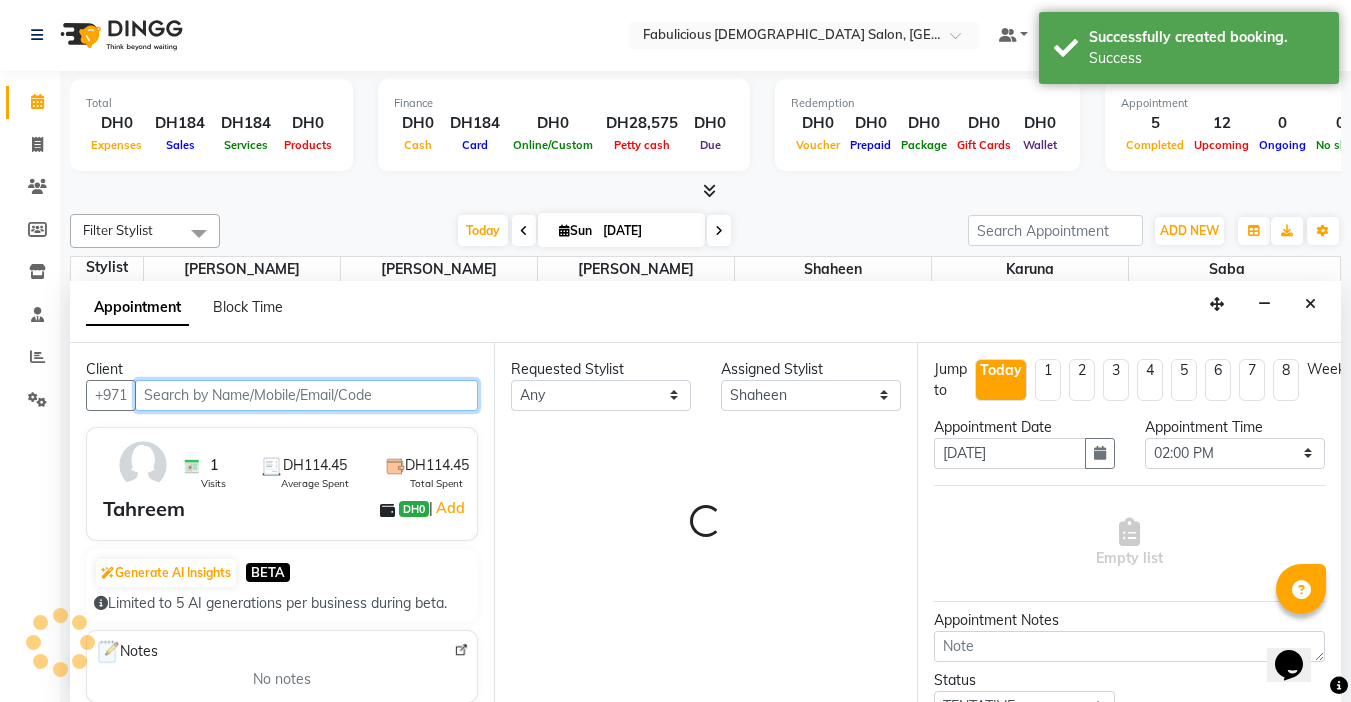 select on "1134" 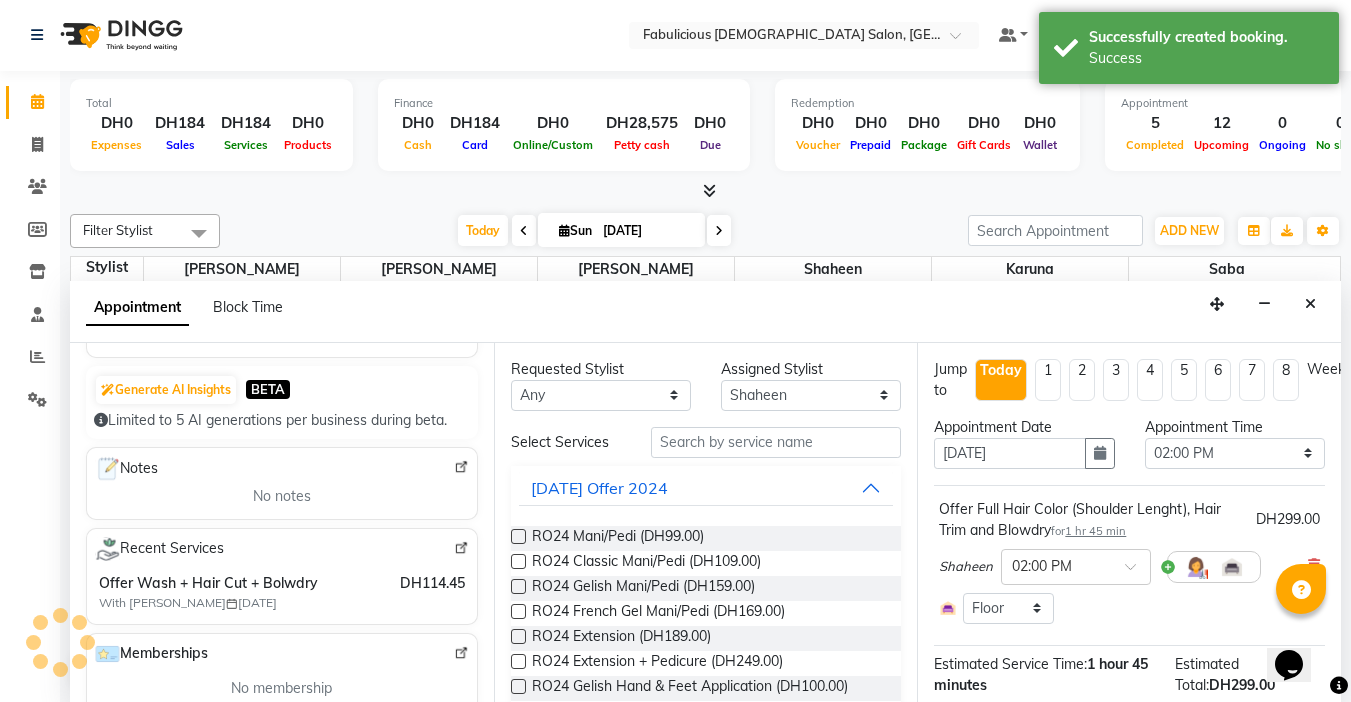 scroll, scrollTop: 300, scrollLeft: 0, axis: vertical 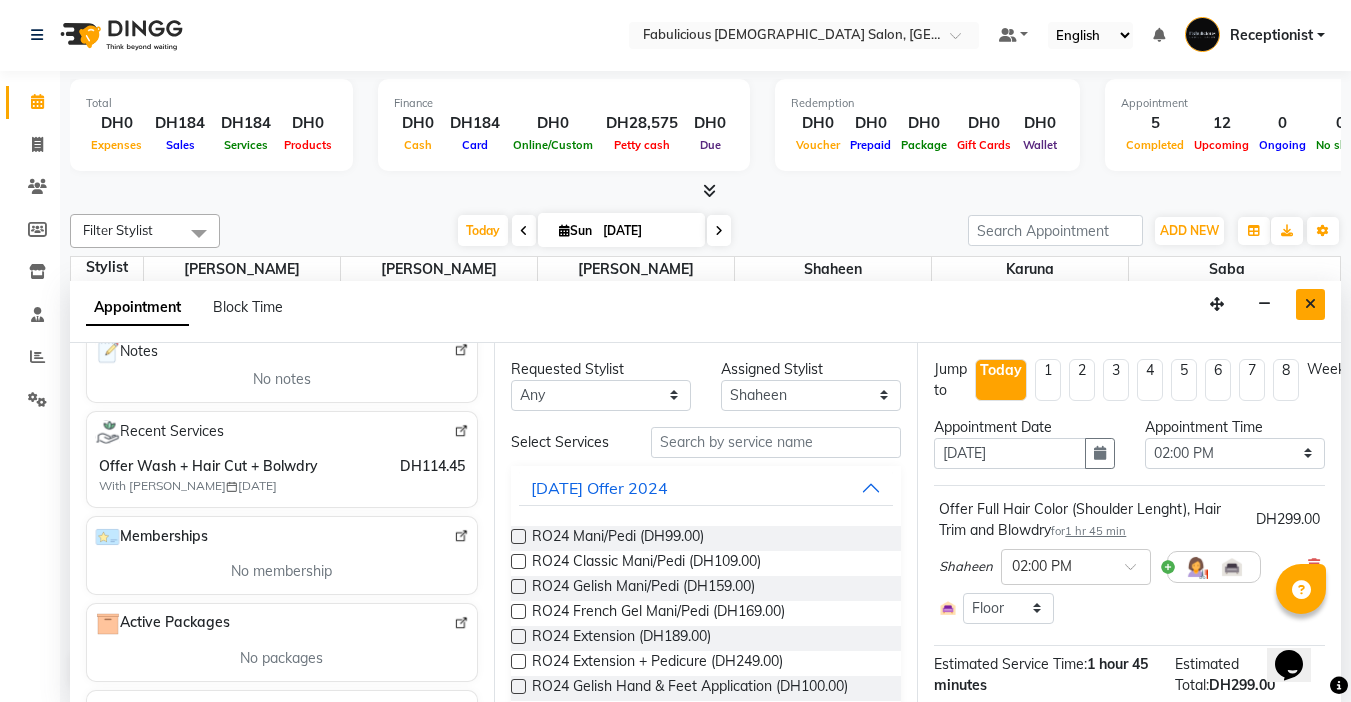 click at bounding box center (1310, 304) 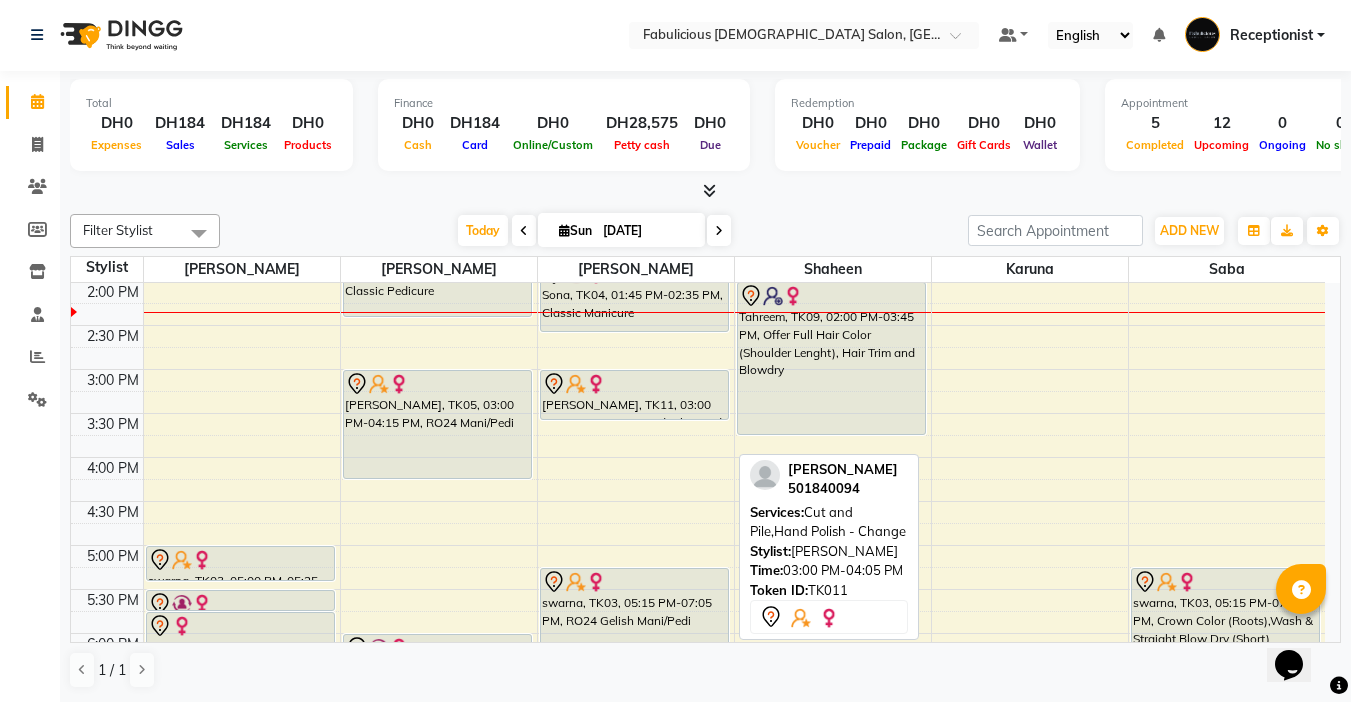 drag, startPoint x: 636, startPoint y: 460, endPoint x: 643, endPoint y: 430, distance: 30.805843 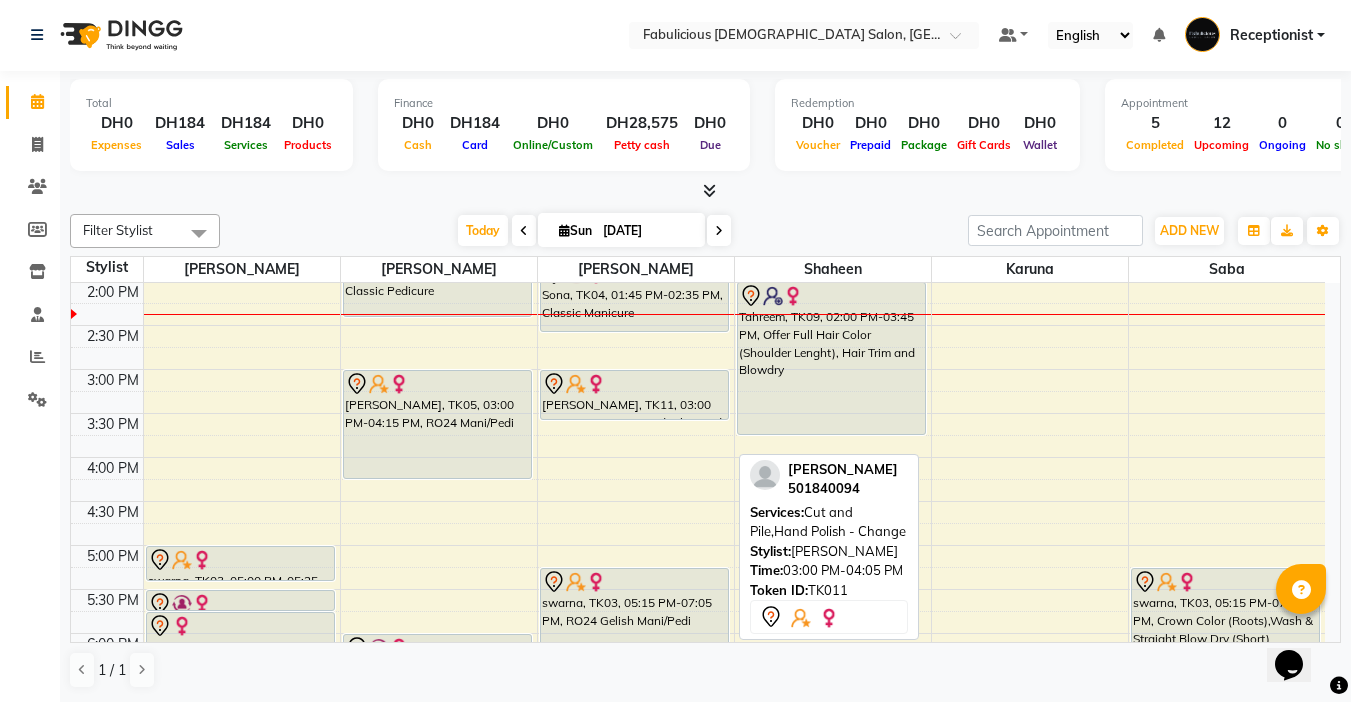 scroll, scrollTop: 541, scrollLeft: 0, axis: vertical 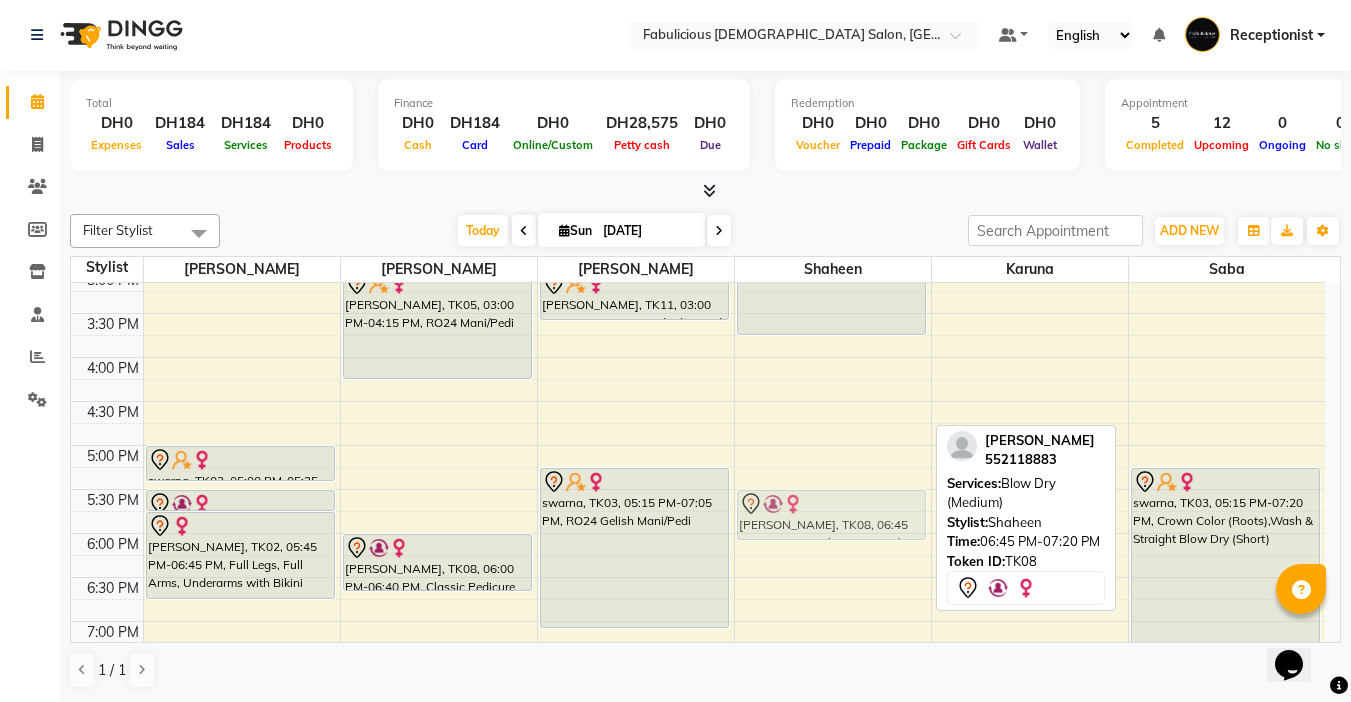 drag, startPoint x: 811, startPoint y: 621, endPoint x: 843, endPoint y: 507, distance: 118.40608 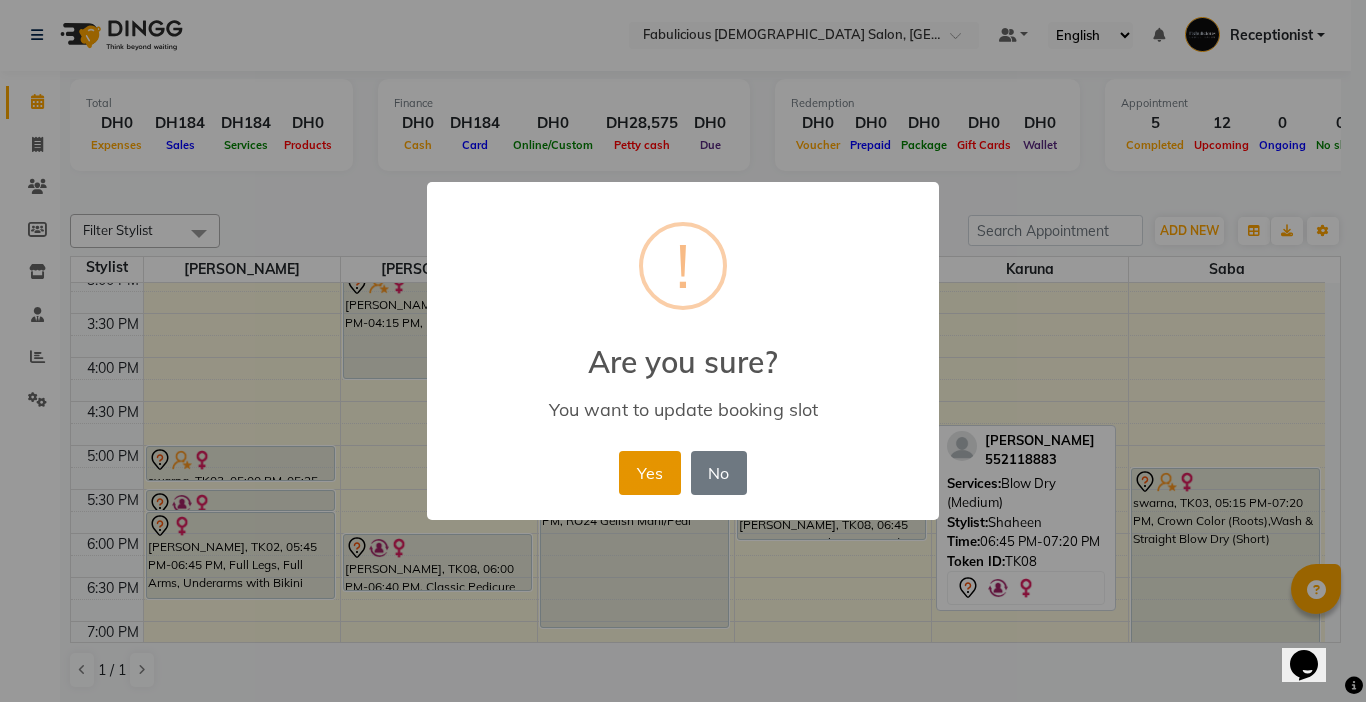 click on "Yes" at bounding box center (649, 473) 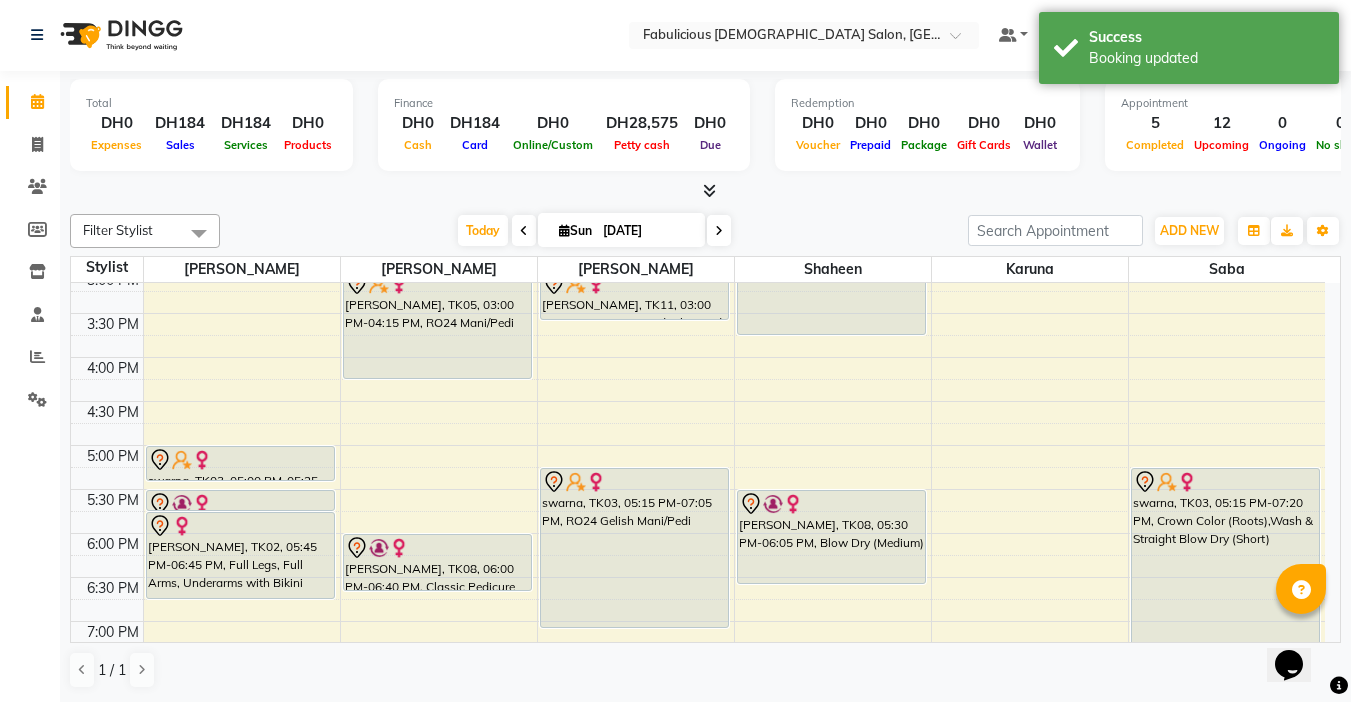 drag, startPoint x: 767, startPoint y: 539, endPoint x: 667, endPoint y: 564, distance: 103.077644 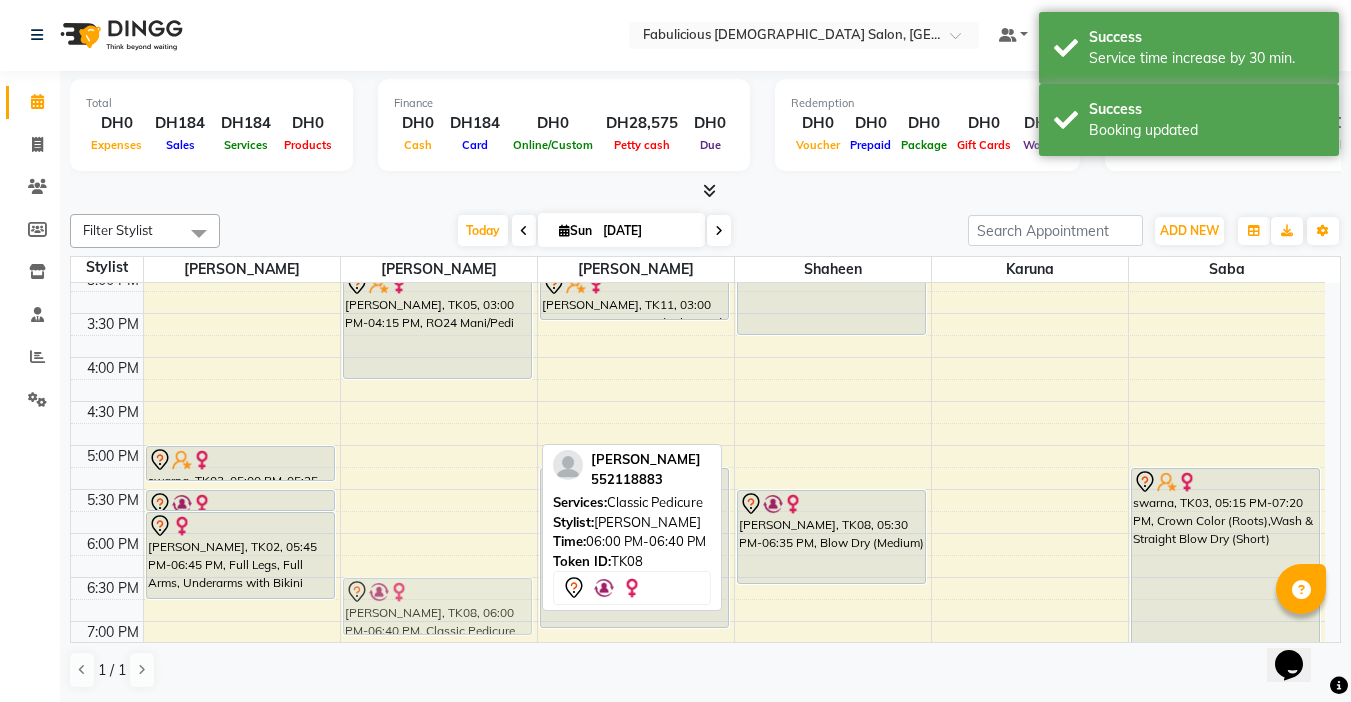 drag, startPoint x: 513, startPoint y: 539, endPoint x: 527, endPoint y: 585, distance: 48.08326 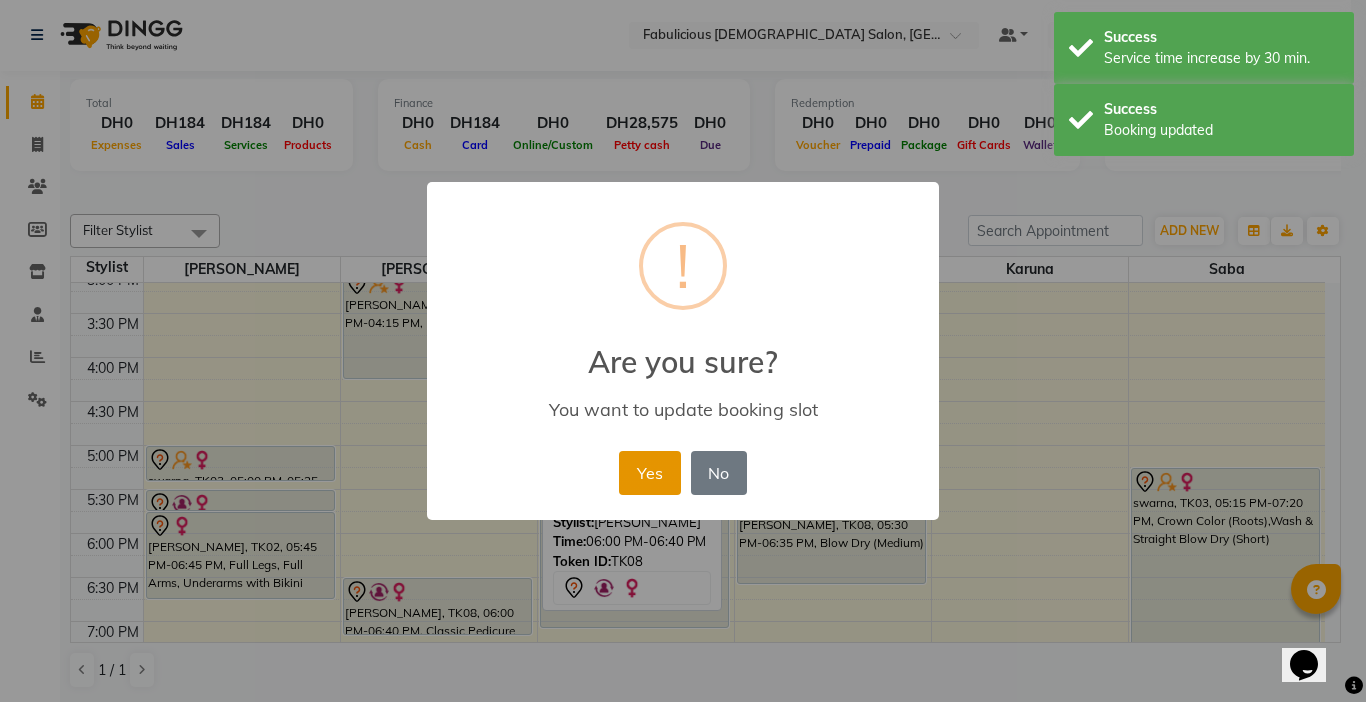 click on "Yes" at bounding box center [649, 473] 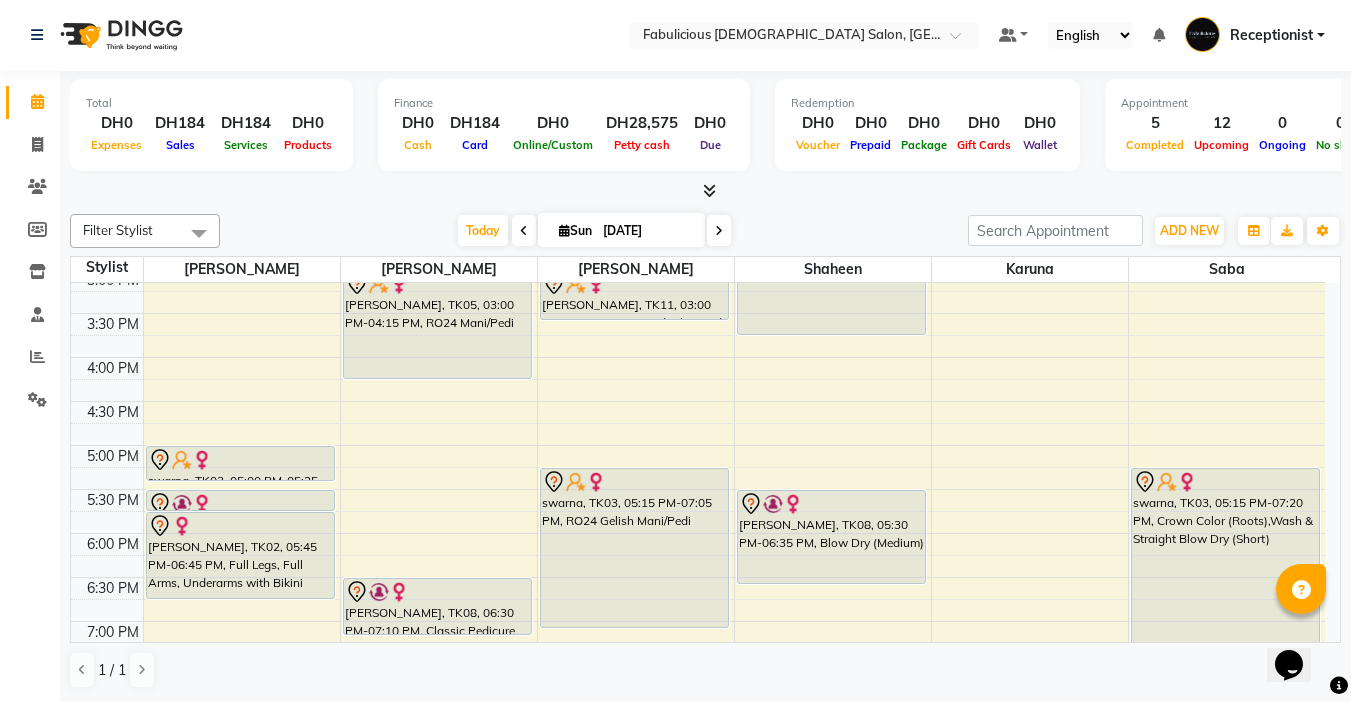 scroll, scrollTop: 0, scrollLeft: 0, axis: both 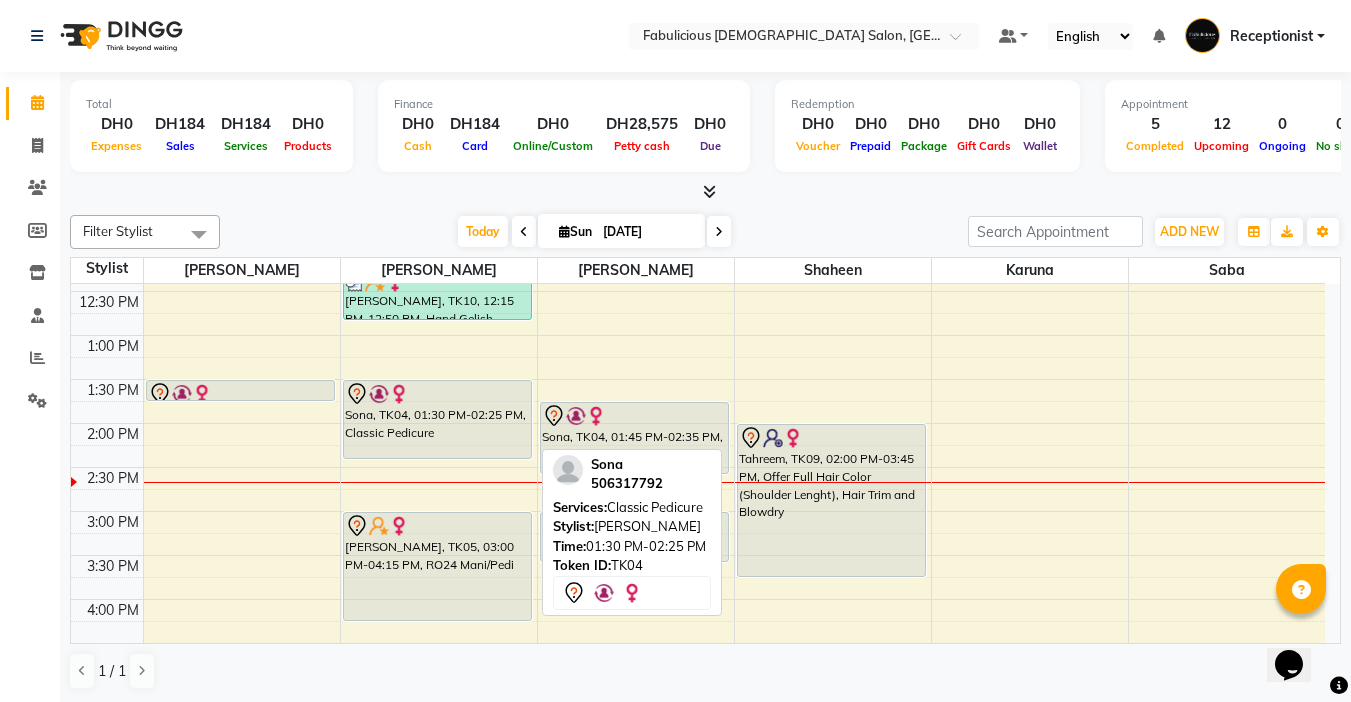 click on "Sona, TK04, 01:30 PM-02:25 PM, Classic Pedicure" at bounding box center (437, 419) 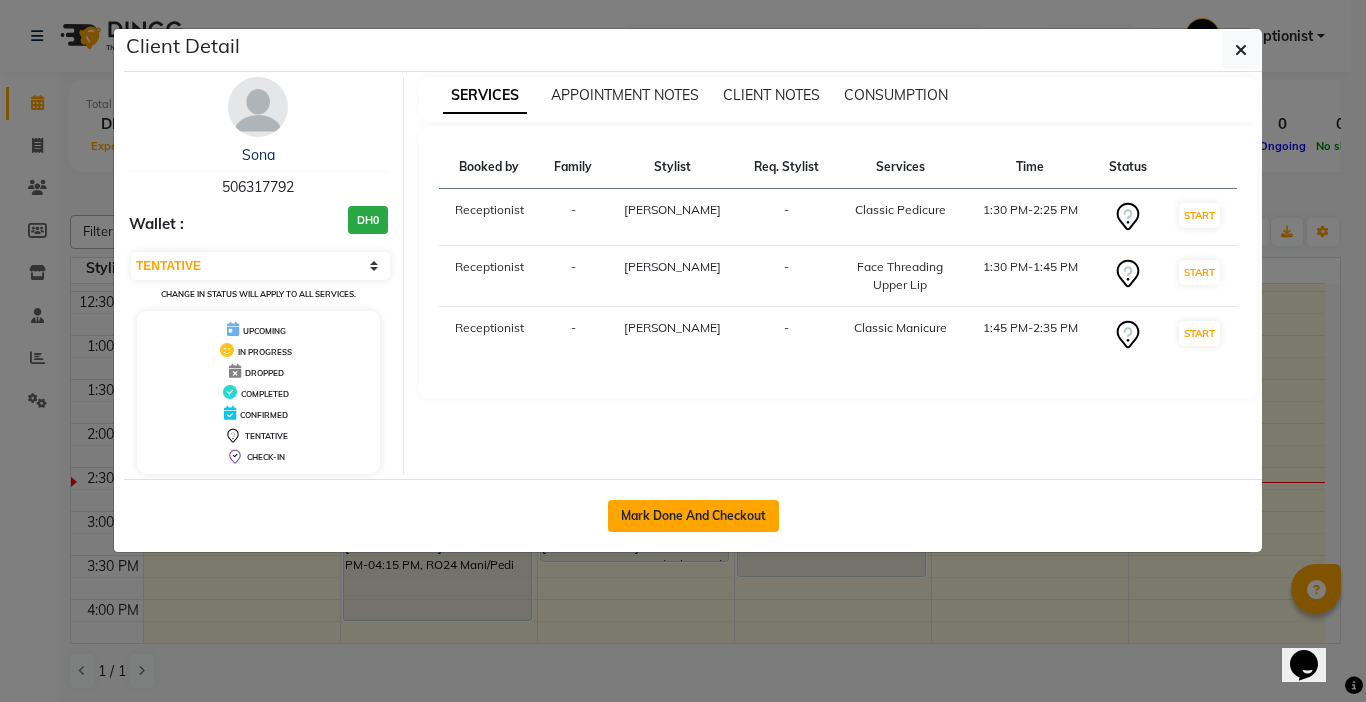 click on "Mark Done And Checkout" 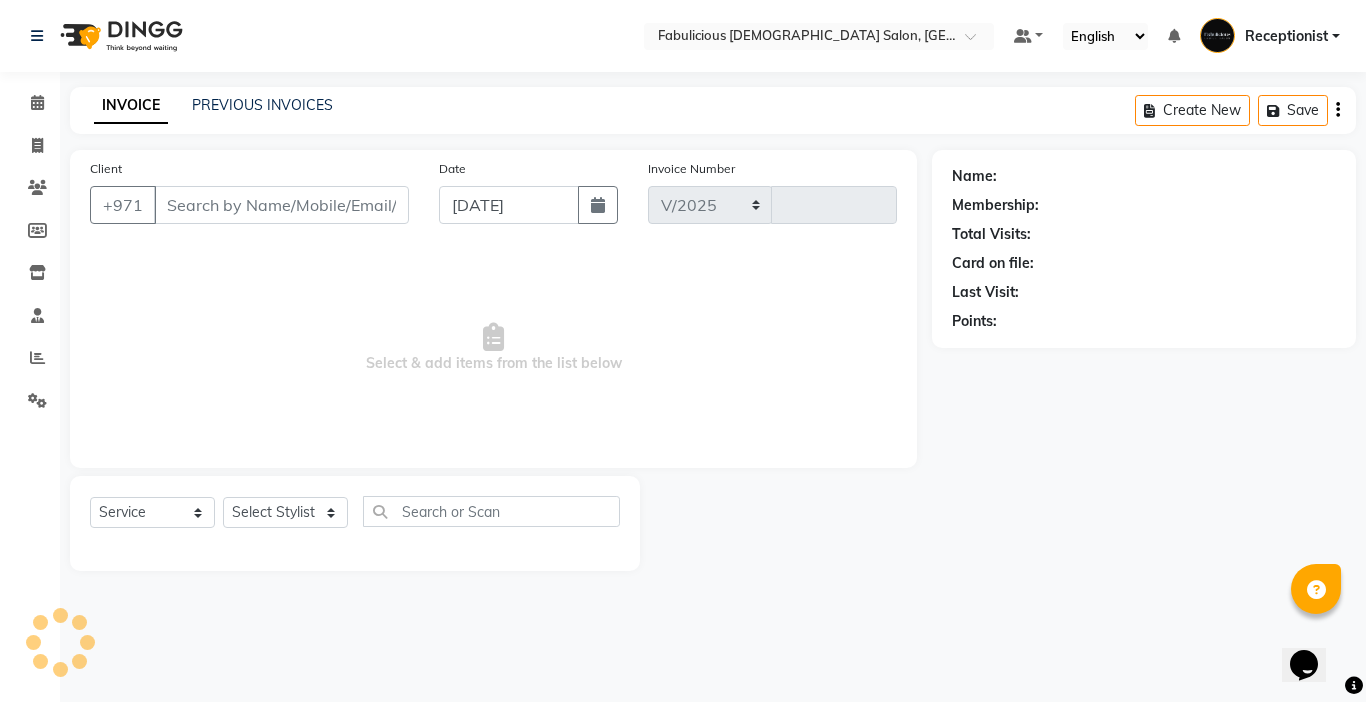 select on "738" 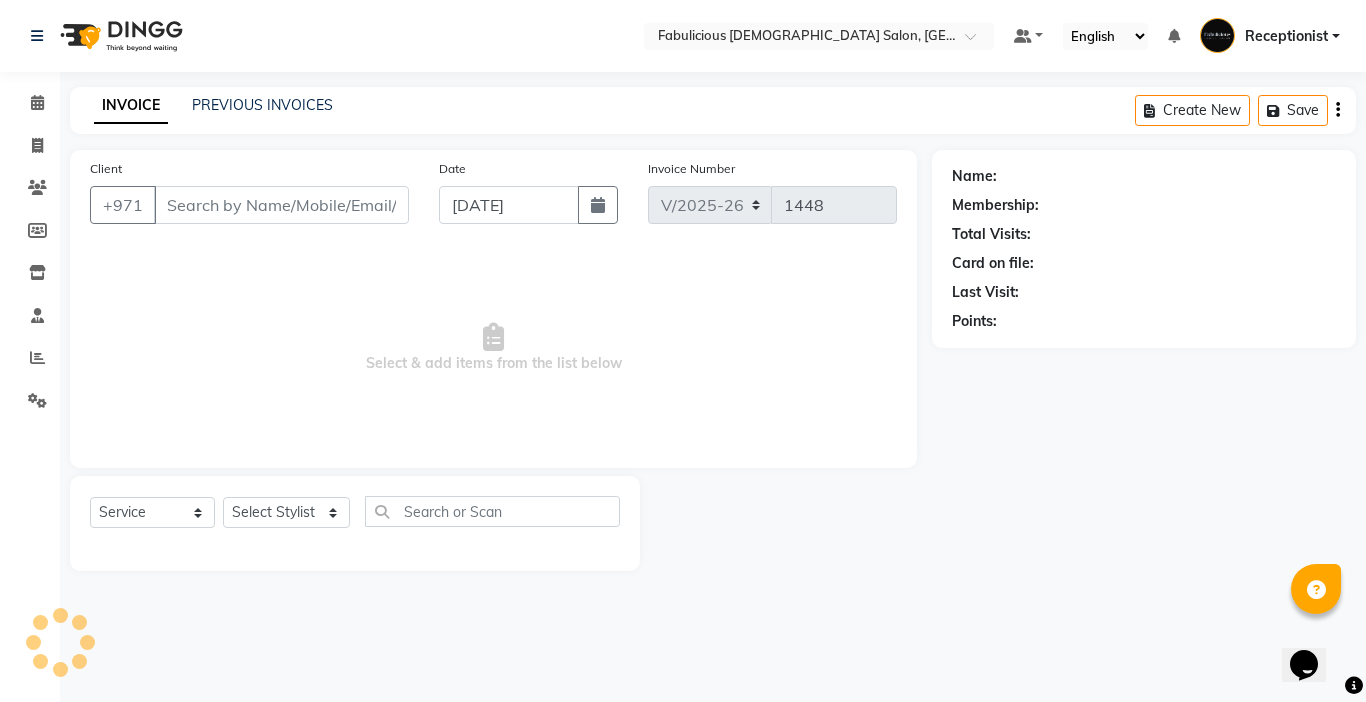 type on "506317792" 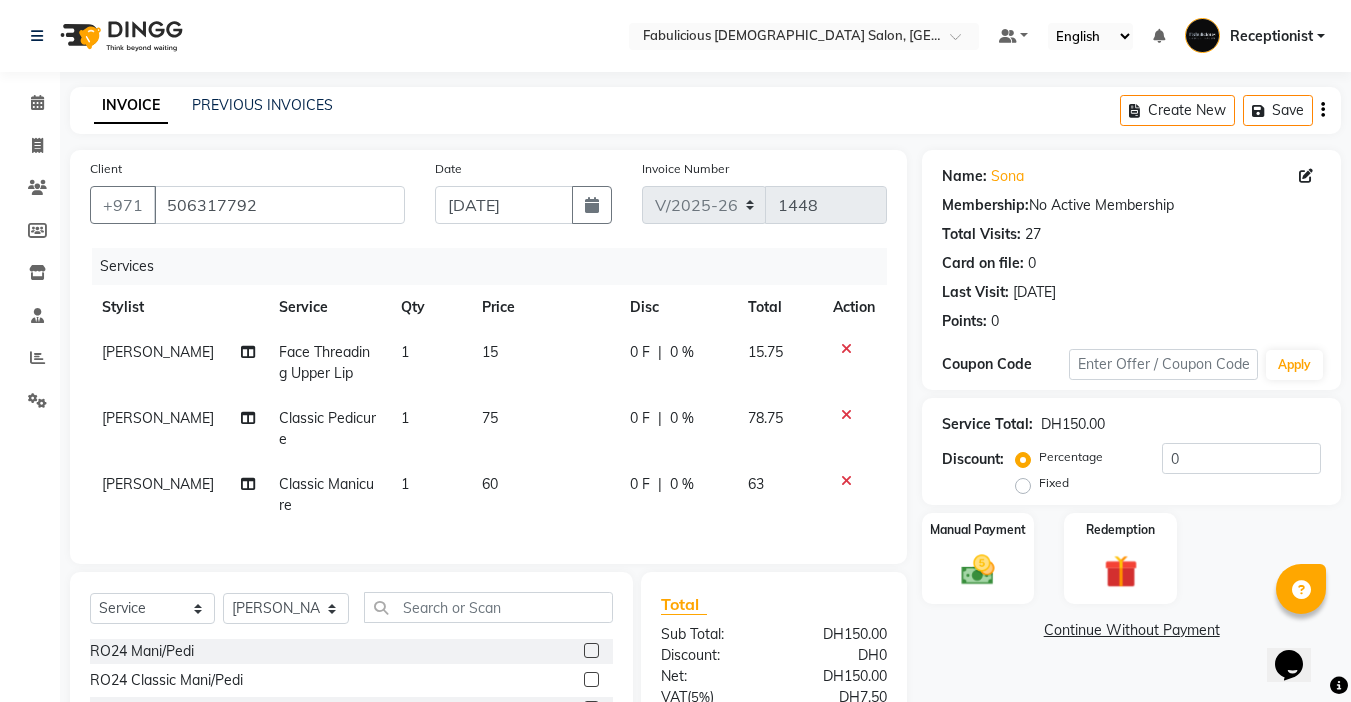 click on "Classic Pedicure" 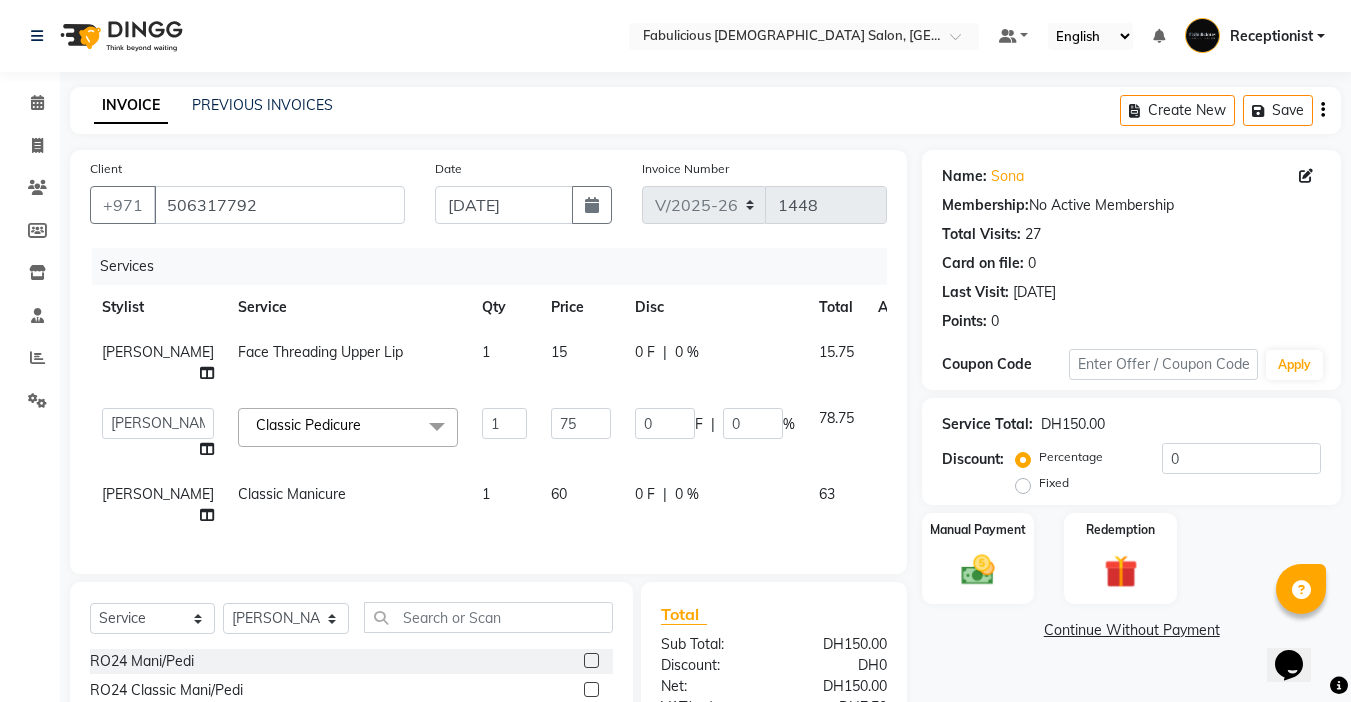 click 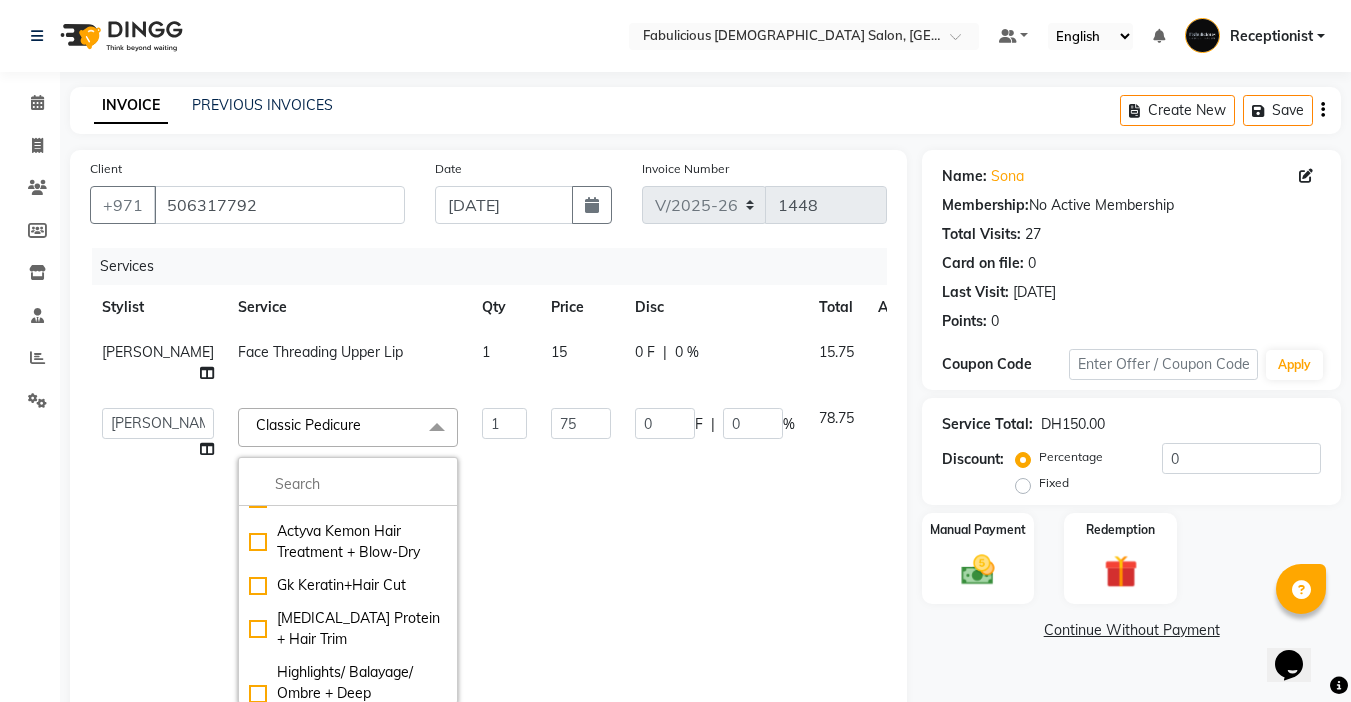 scroll, scrollTop: 2800, scrollLeft: 0, axis: vertical 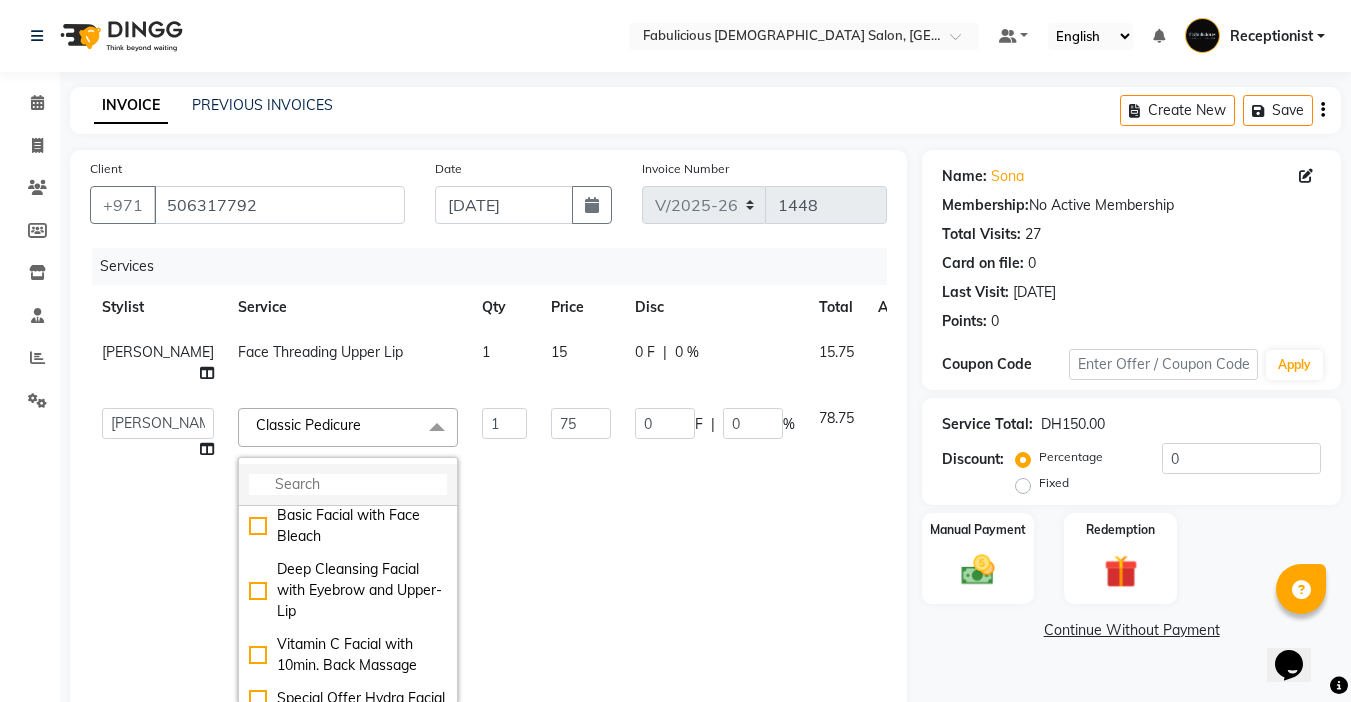 click 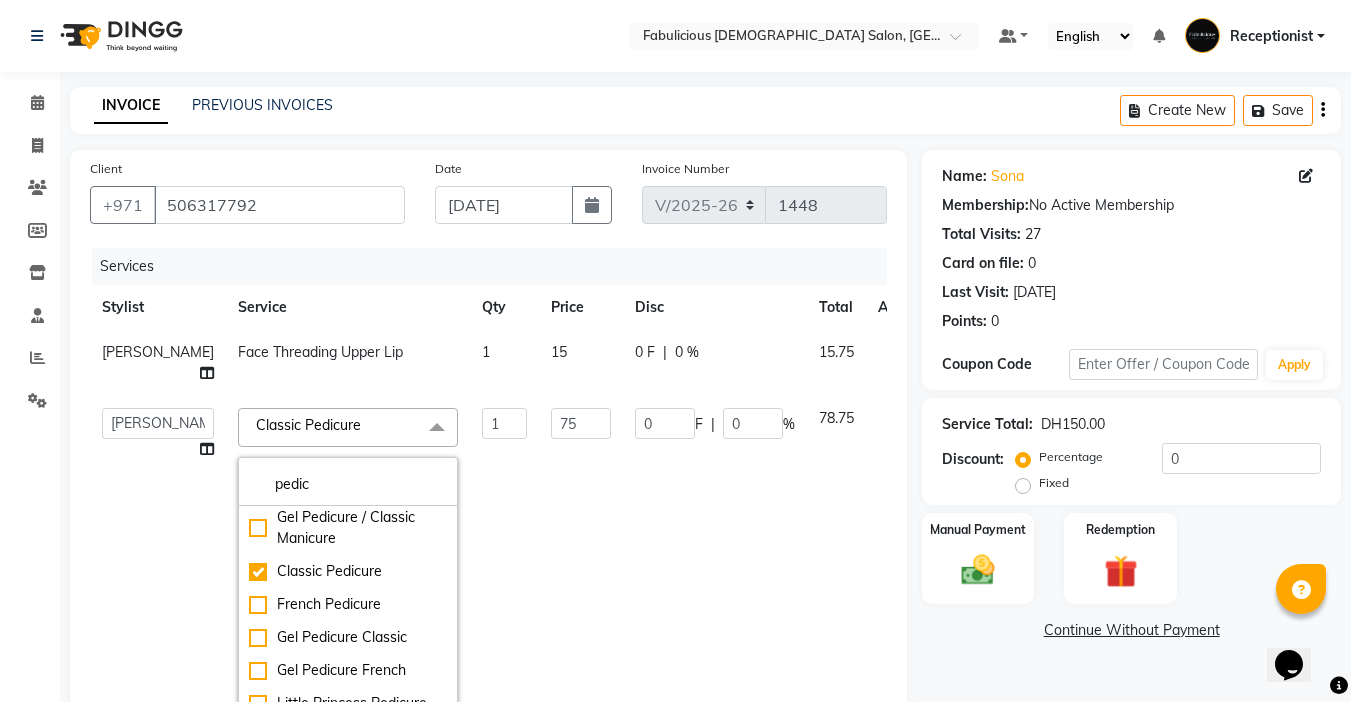 scroll, scrollTop: 693, scrollLeft: 0, axis: vertical 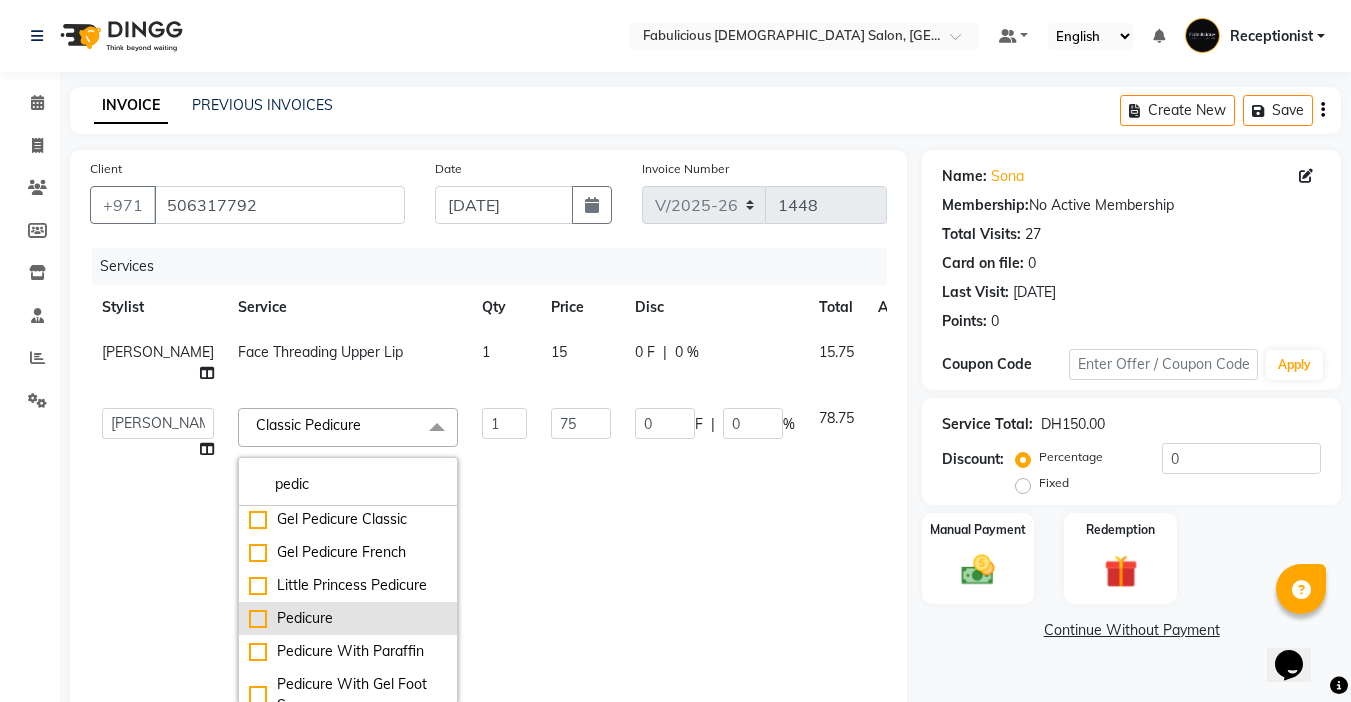 type on "pedic" 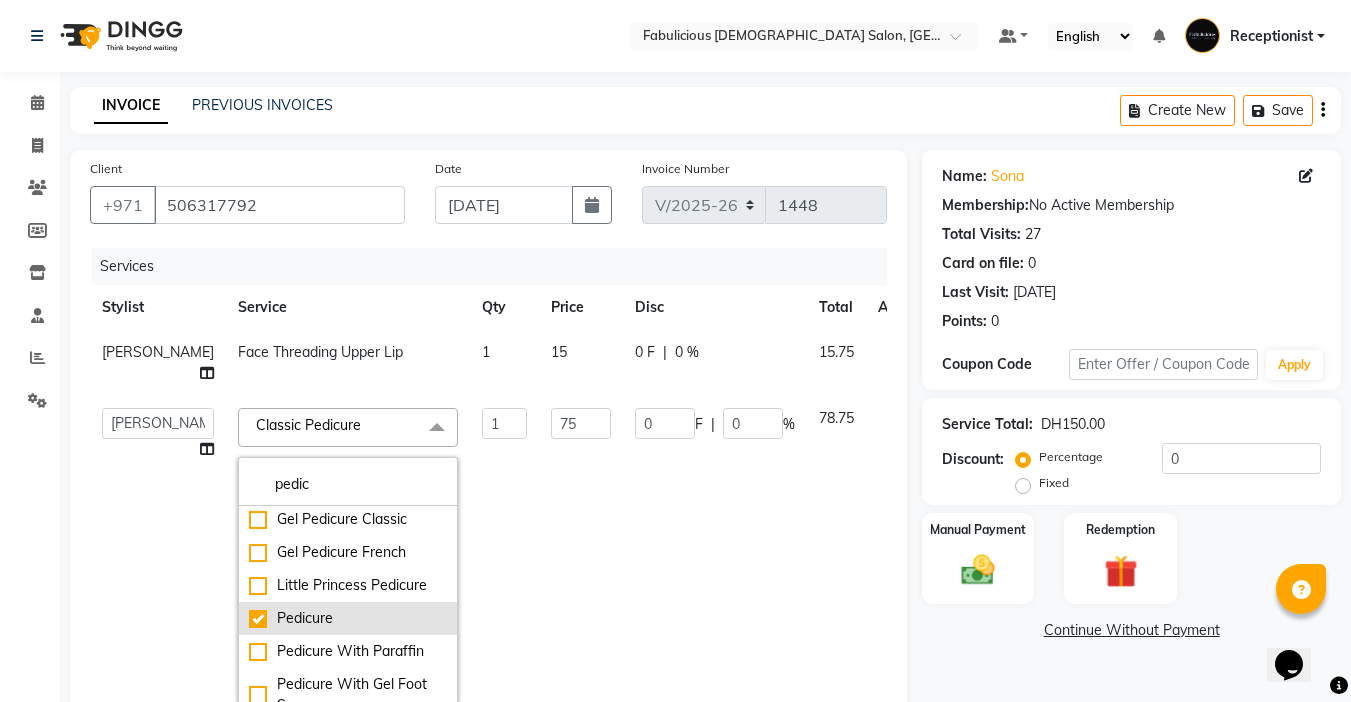 checkbox on "false" 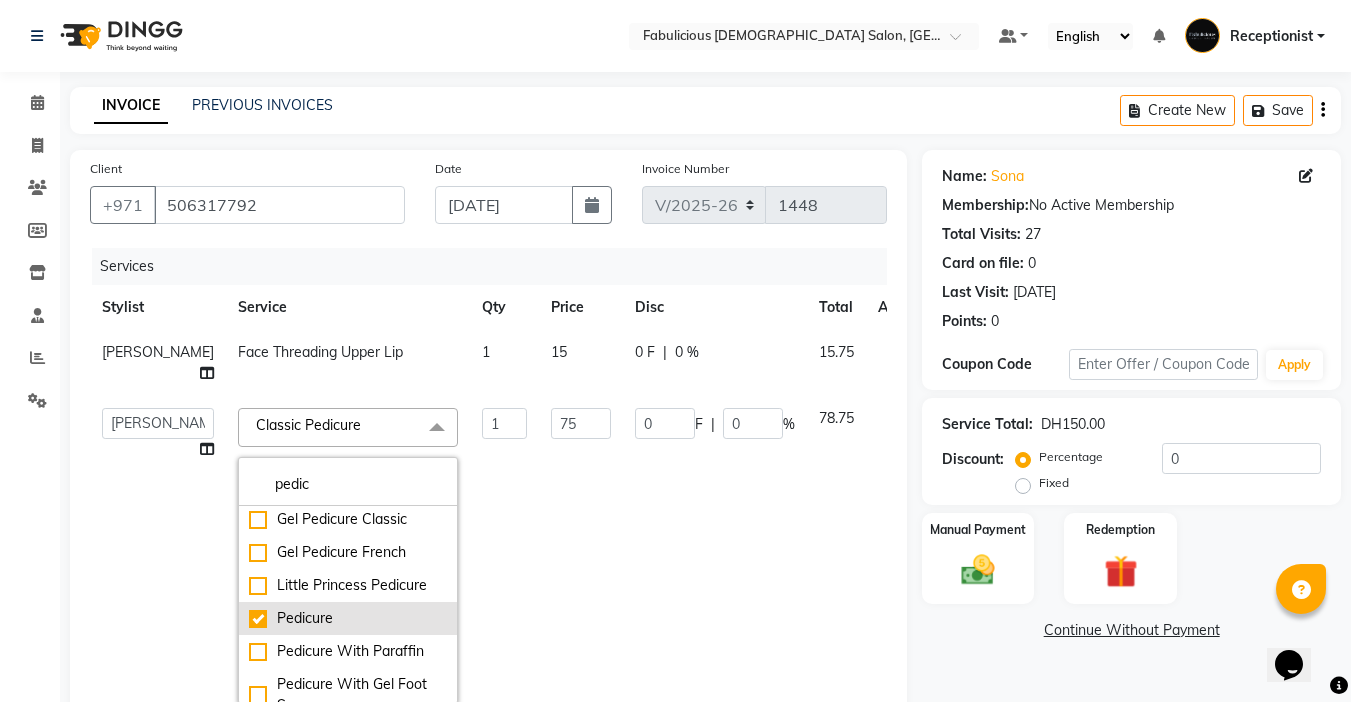 checkbox on "true" 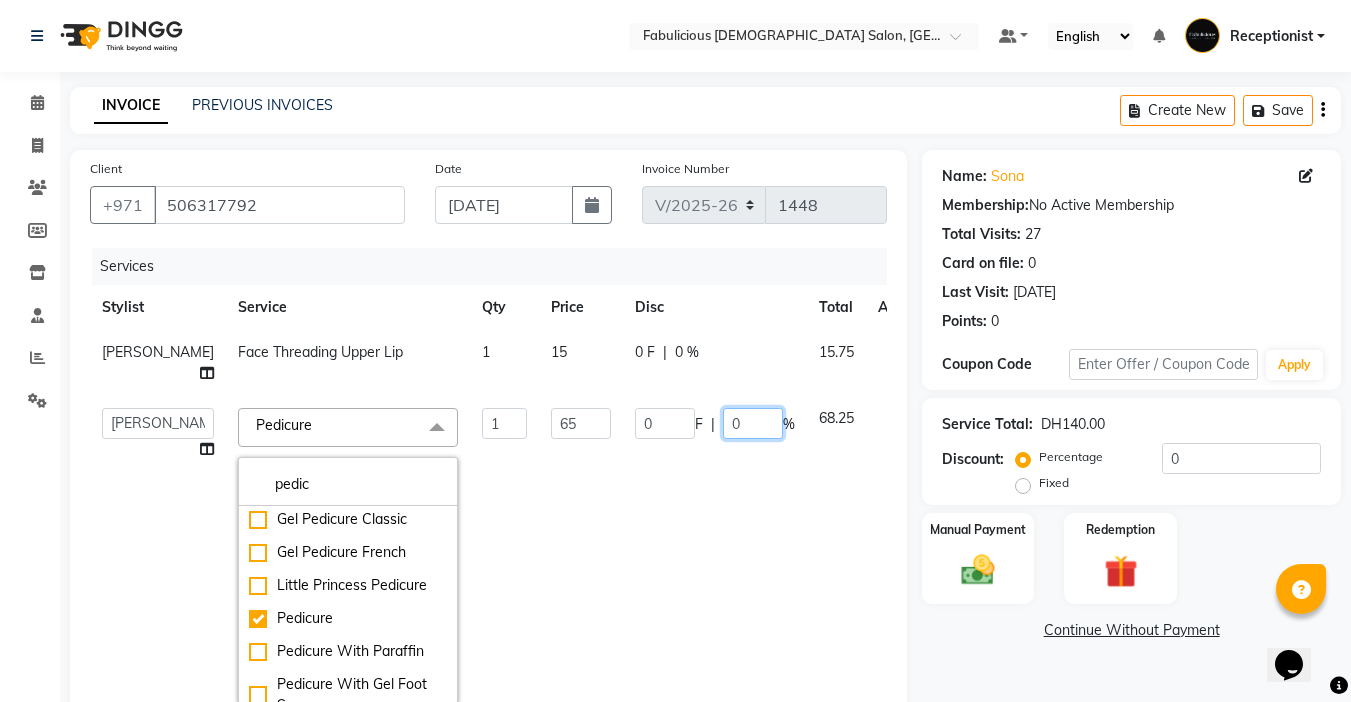 click on "0" 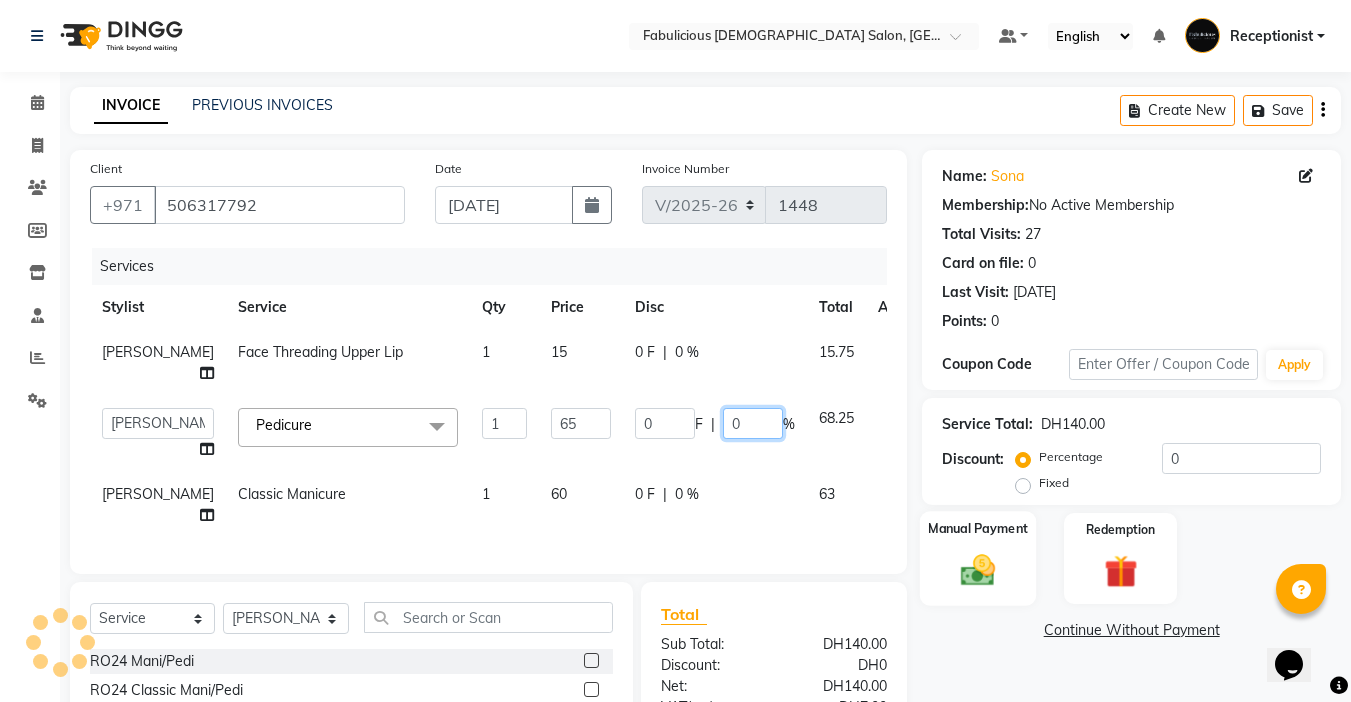 scroll, scrollTop: 199, scrollLeft: 0, axis: vertical 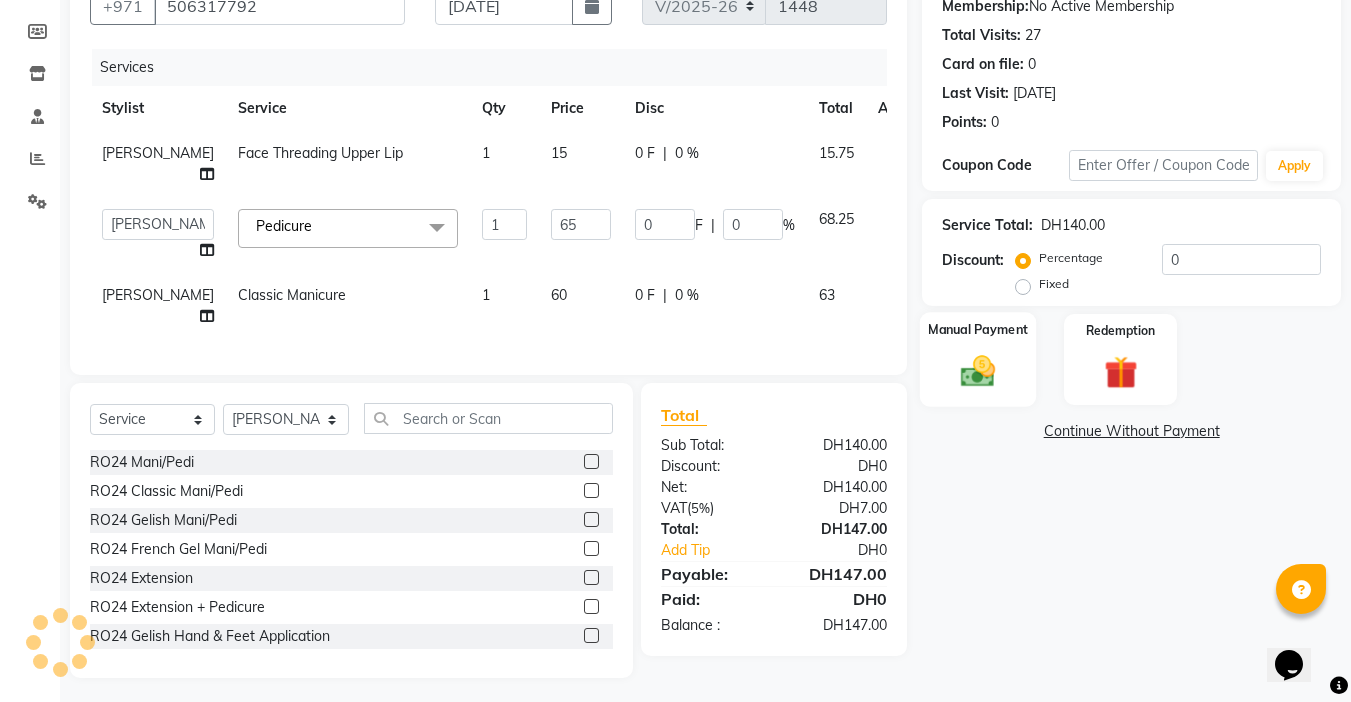 click on "Manual Payment" 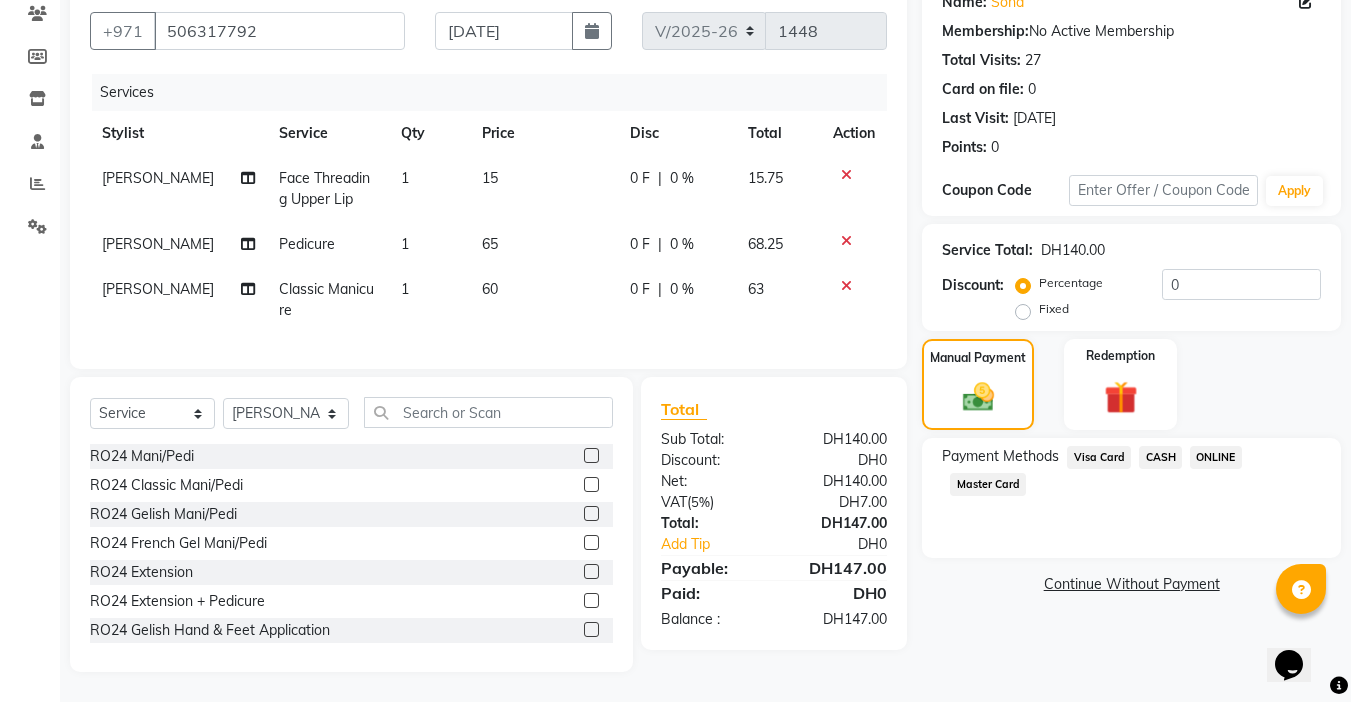 scroll, scrollTop: 189, scrollLeft: 0, axis: vertical 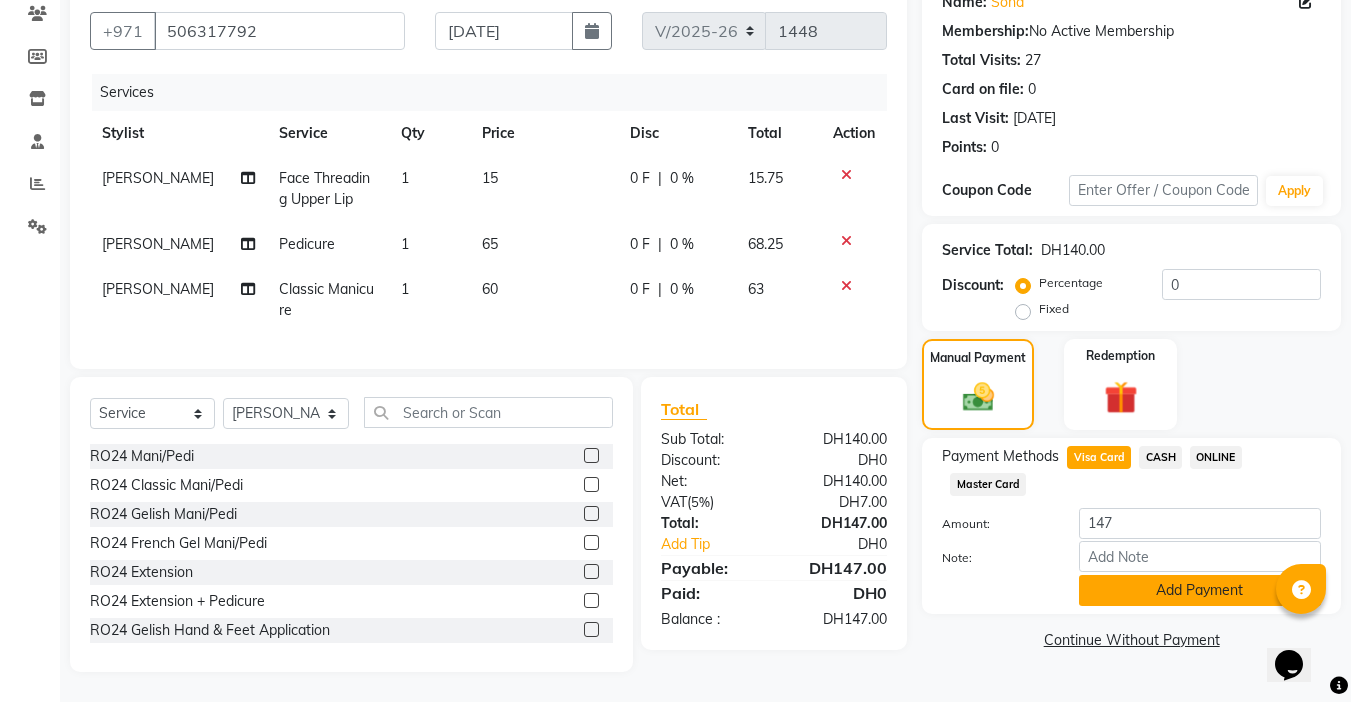 click on "Add Payment" 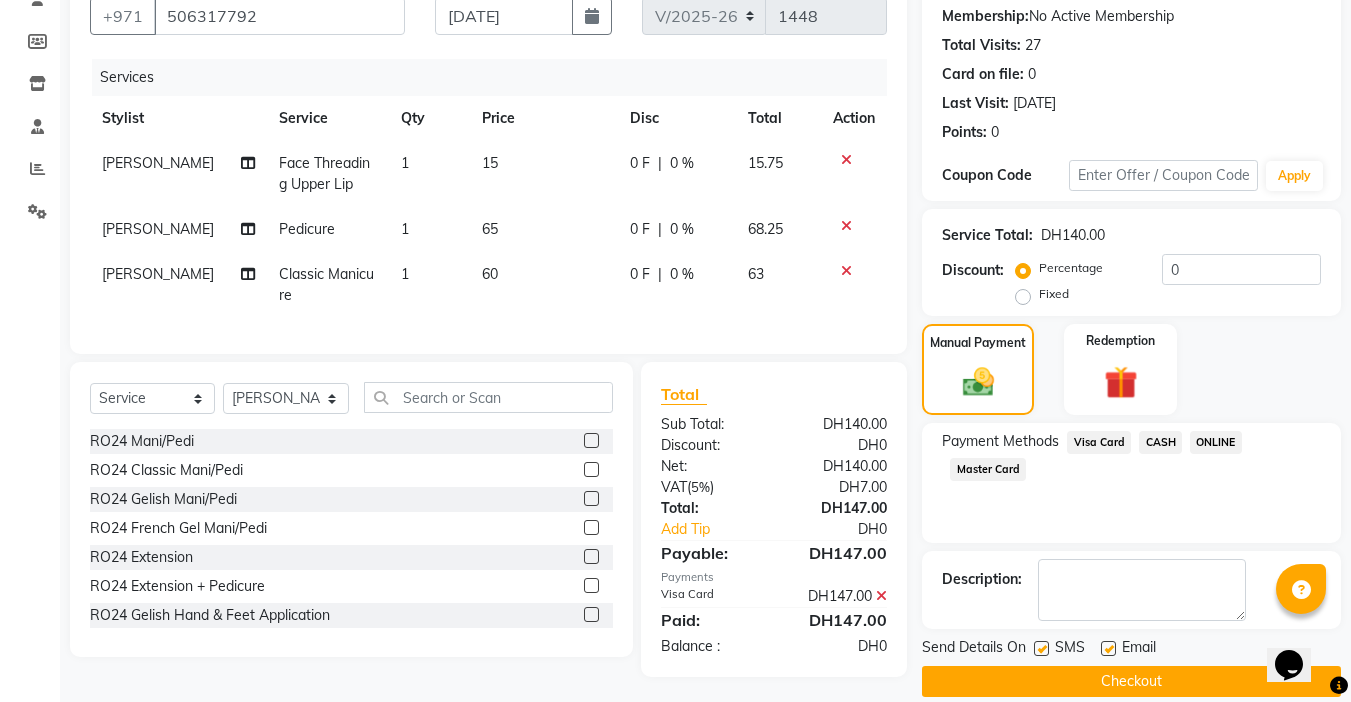 click on "Checkout" 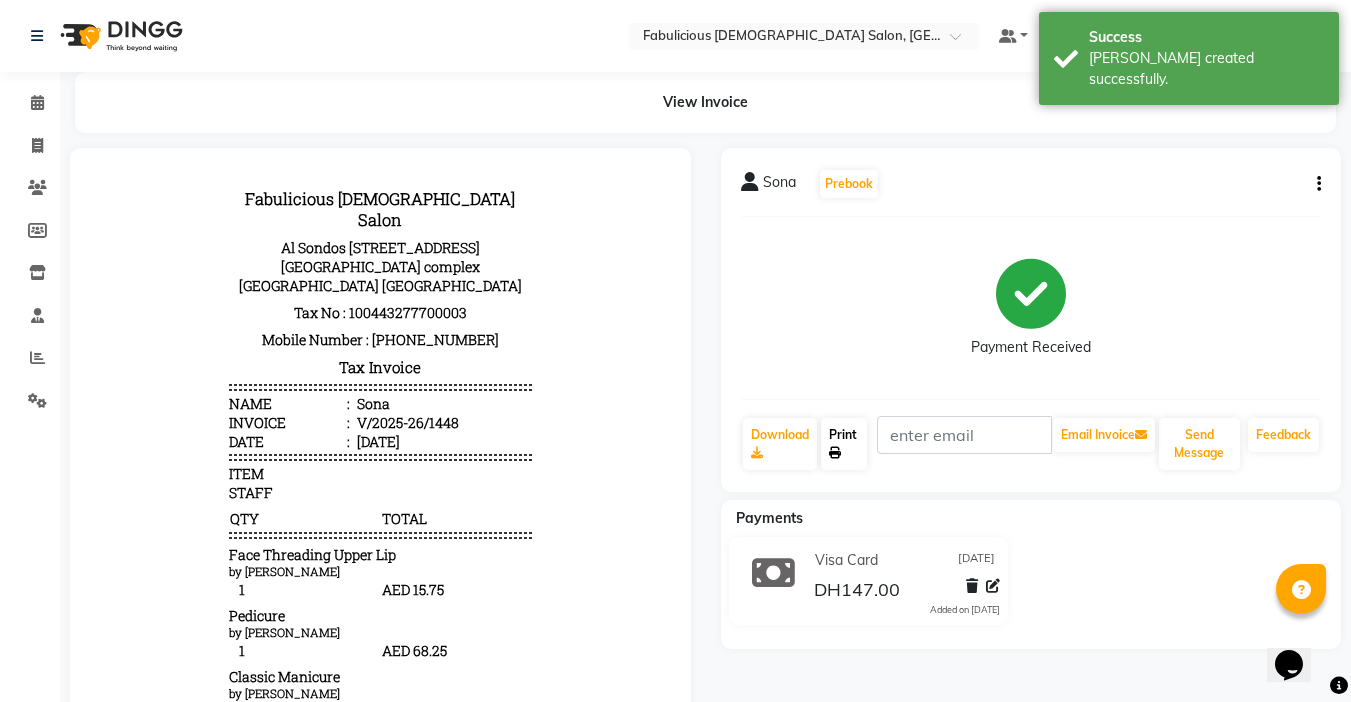 scroll, scrollTop: 0, scrollLeft: 0, axis: both 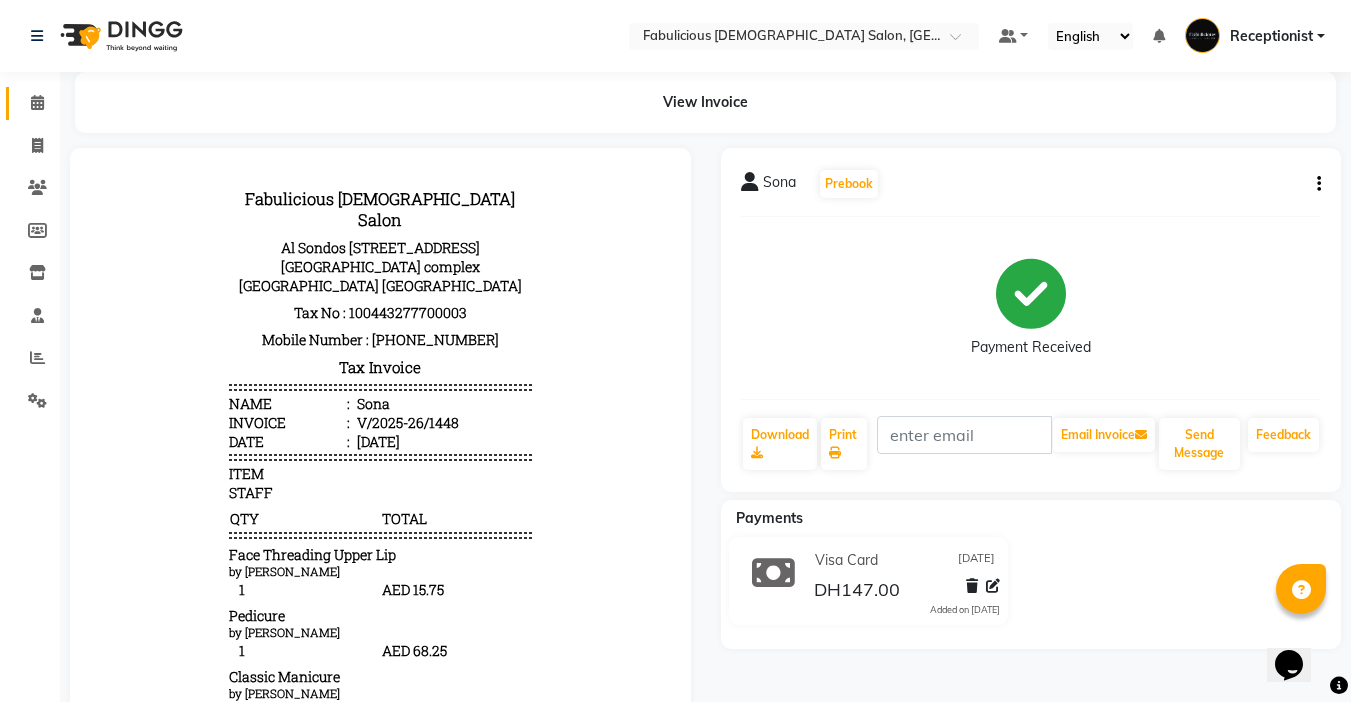 click 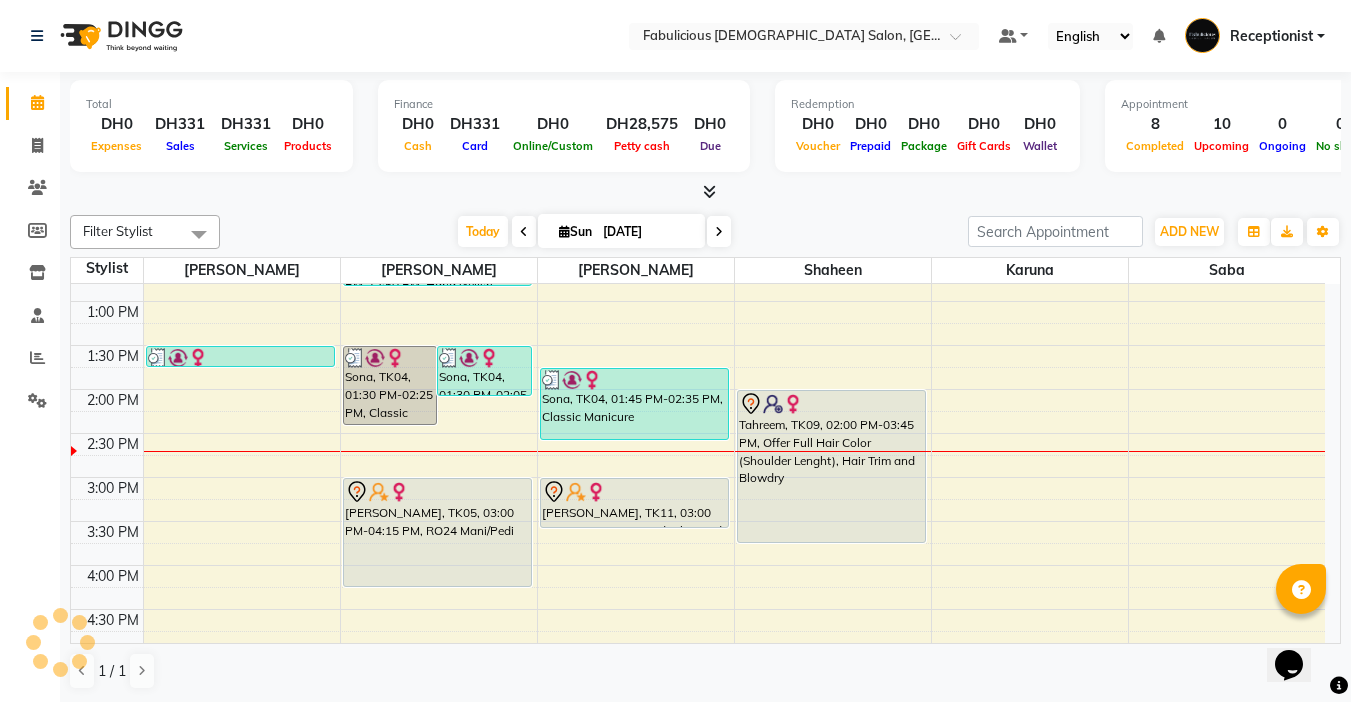 scroll, scrollTop: 300, scrollLeft: 0, axis: vertical 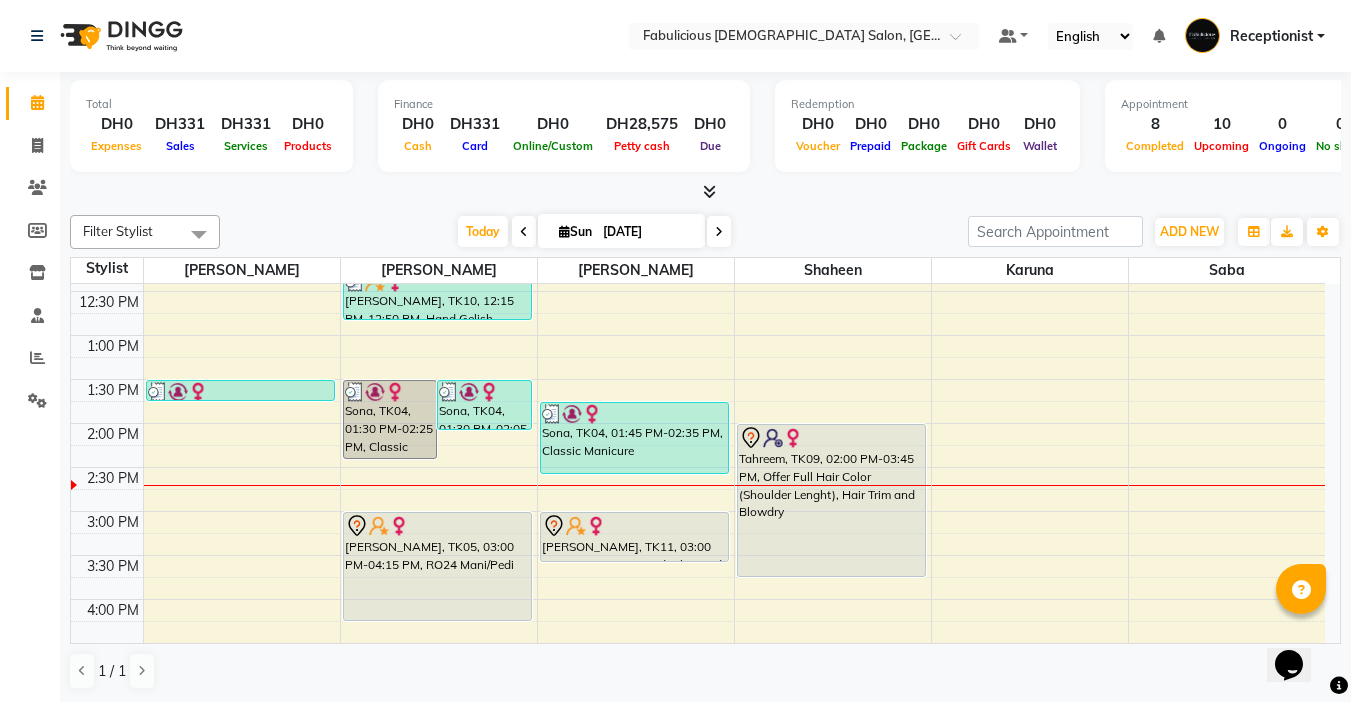 click at bounding box center [524, 231] 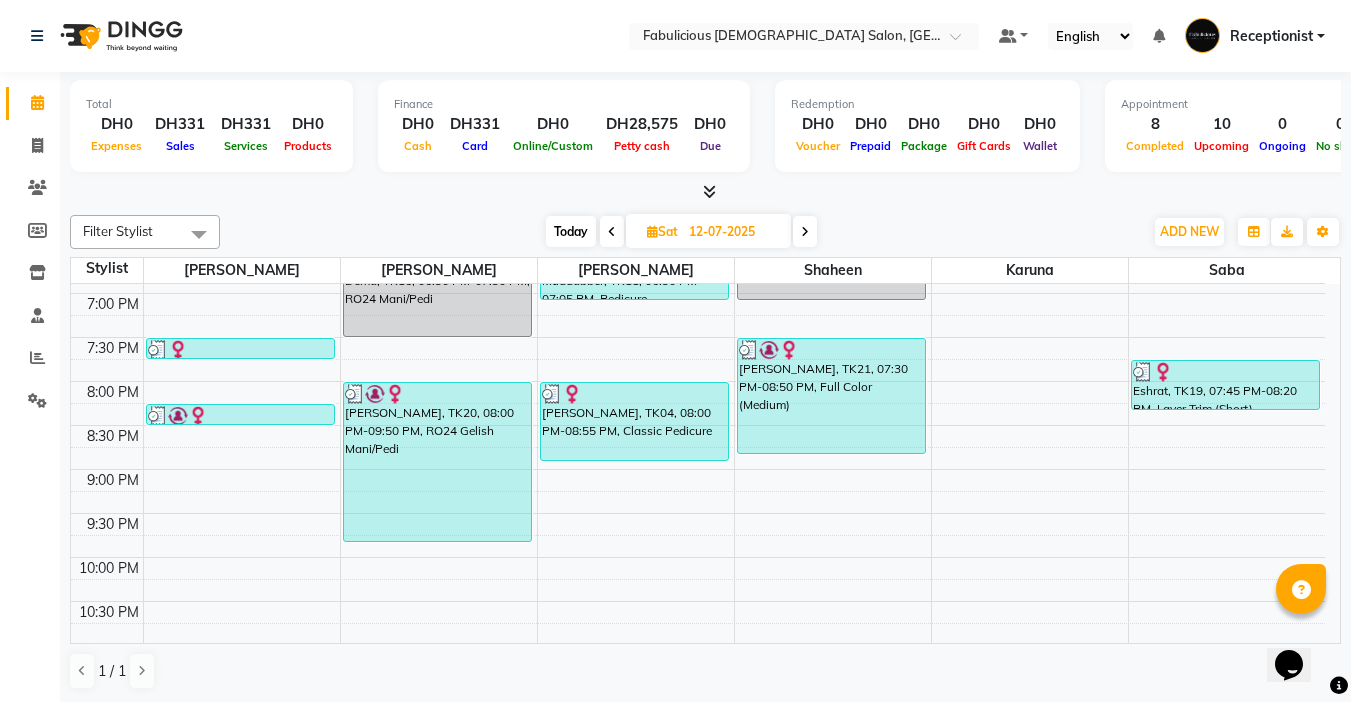 scroll, scrollTop: 900, scrollLeft: 0, axis: vertical 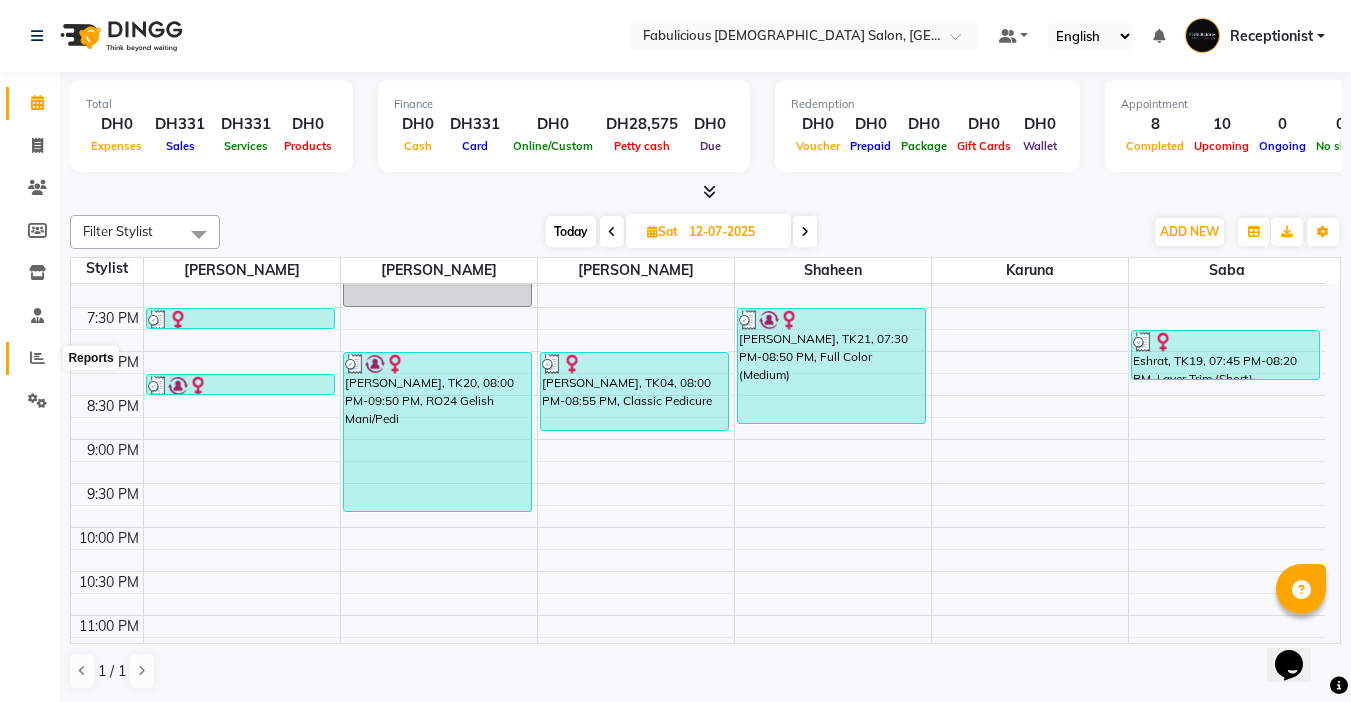 click 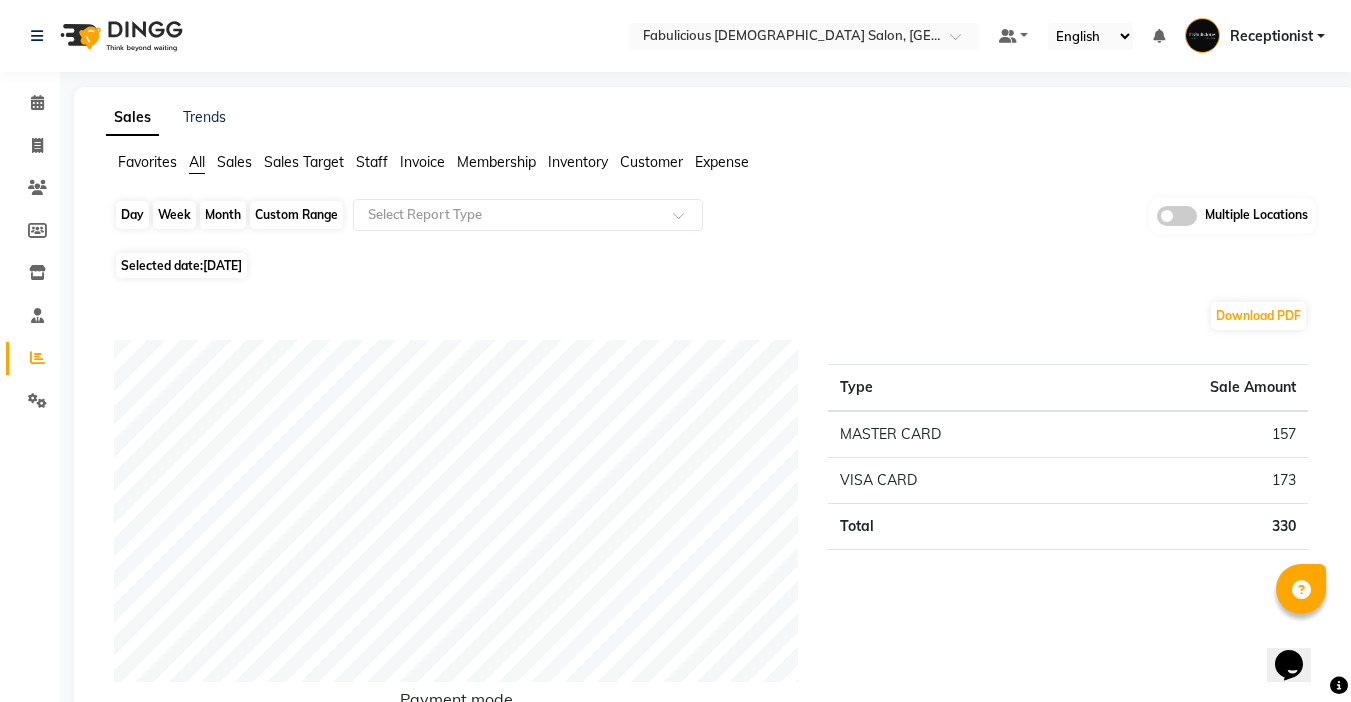 click on "Day" 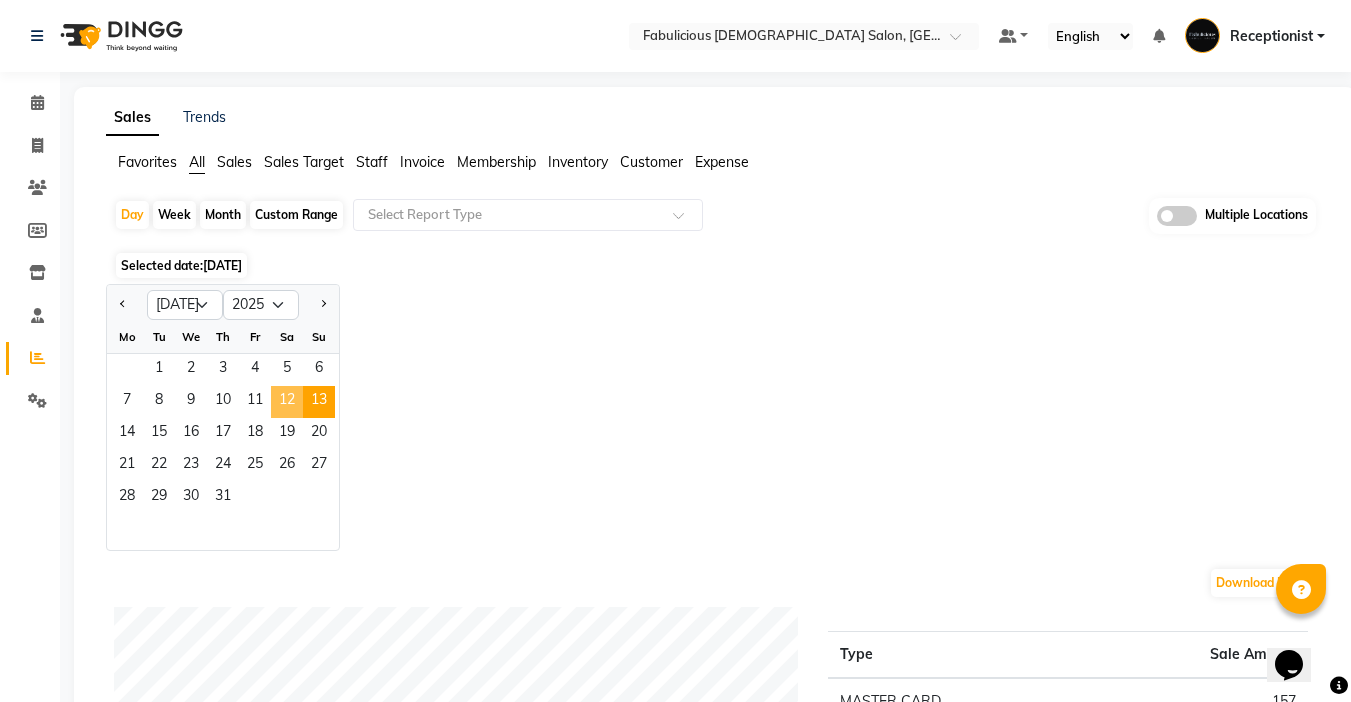 click on "12" 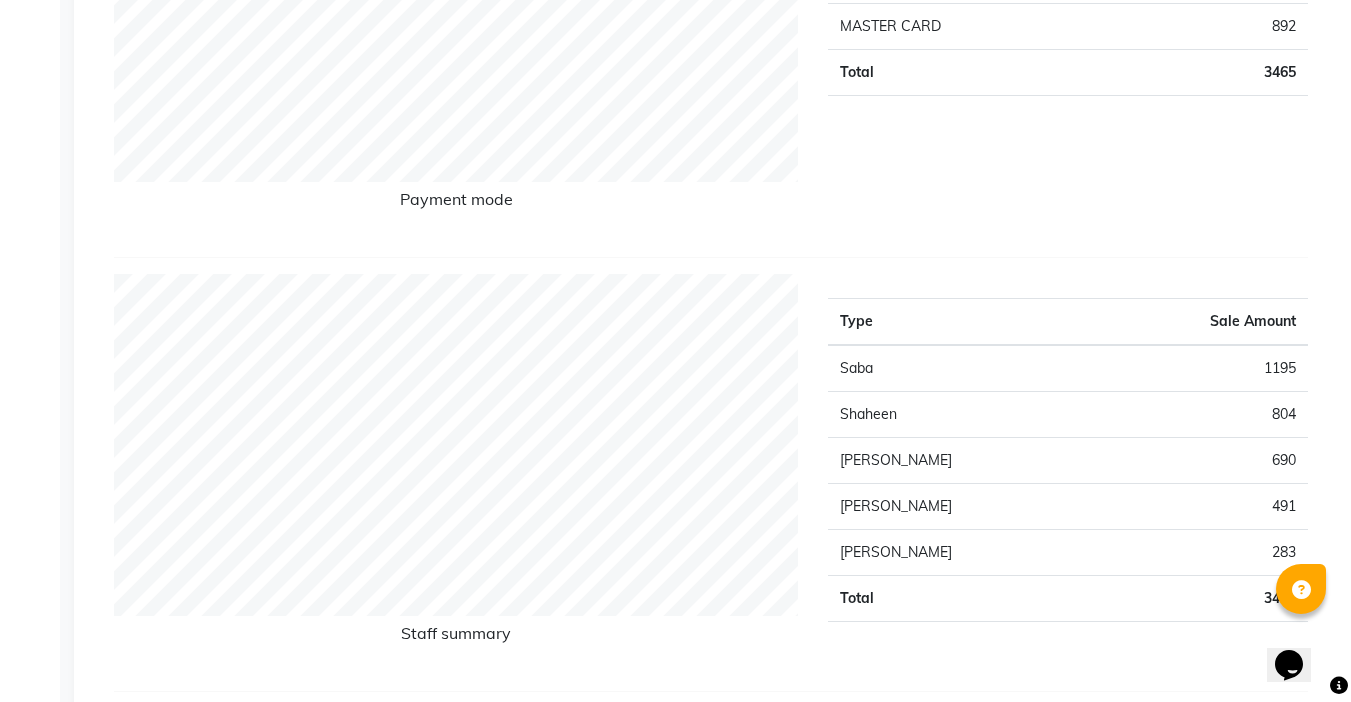 scroll, scrollTop: 0, scrollLeft: 0, axis: both 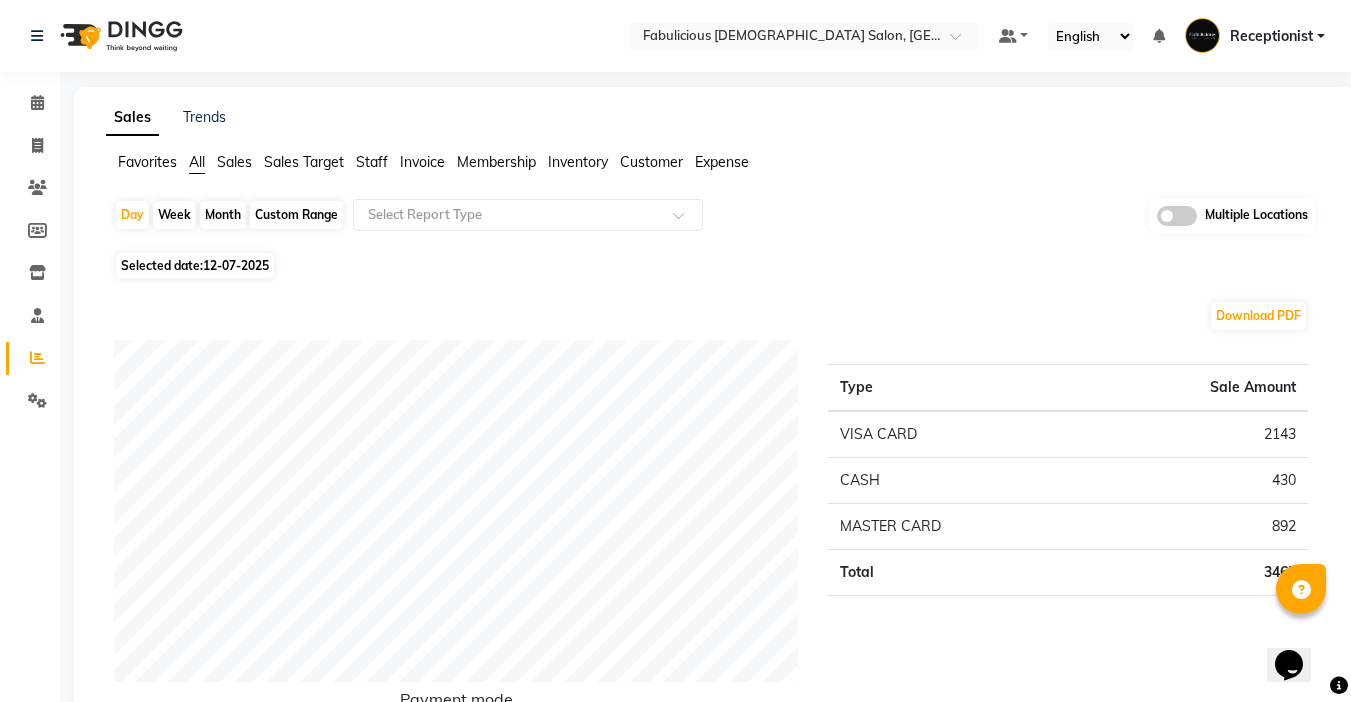 click on "Month" 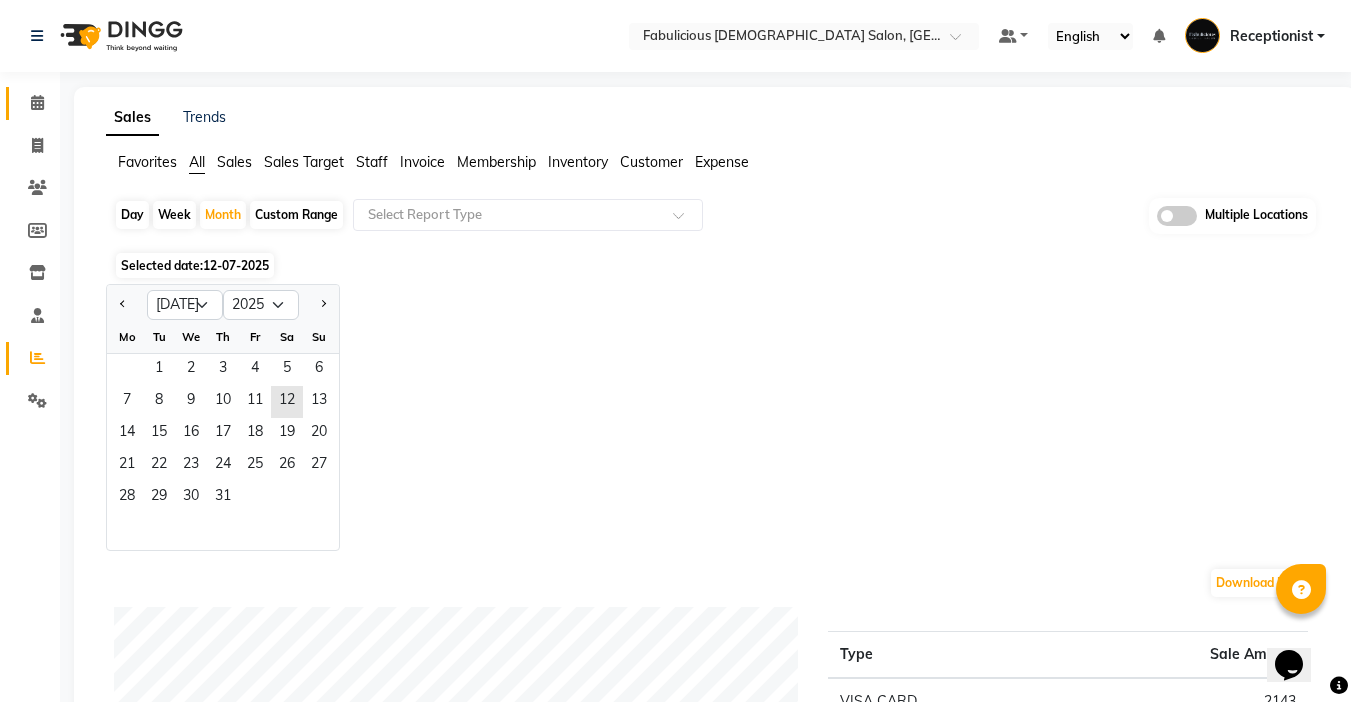 click 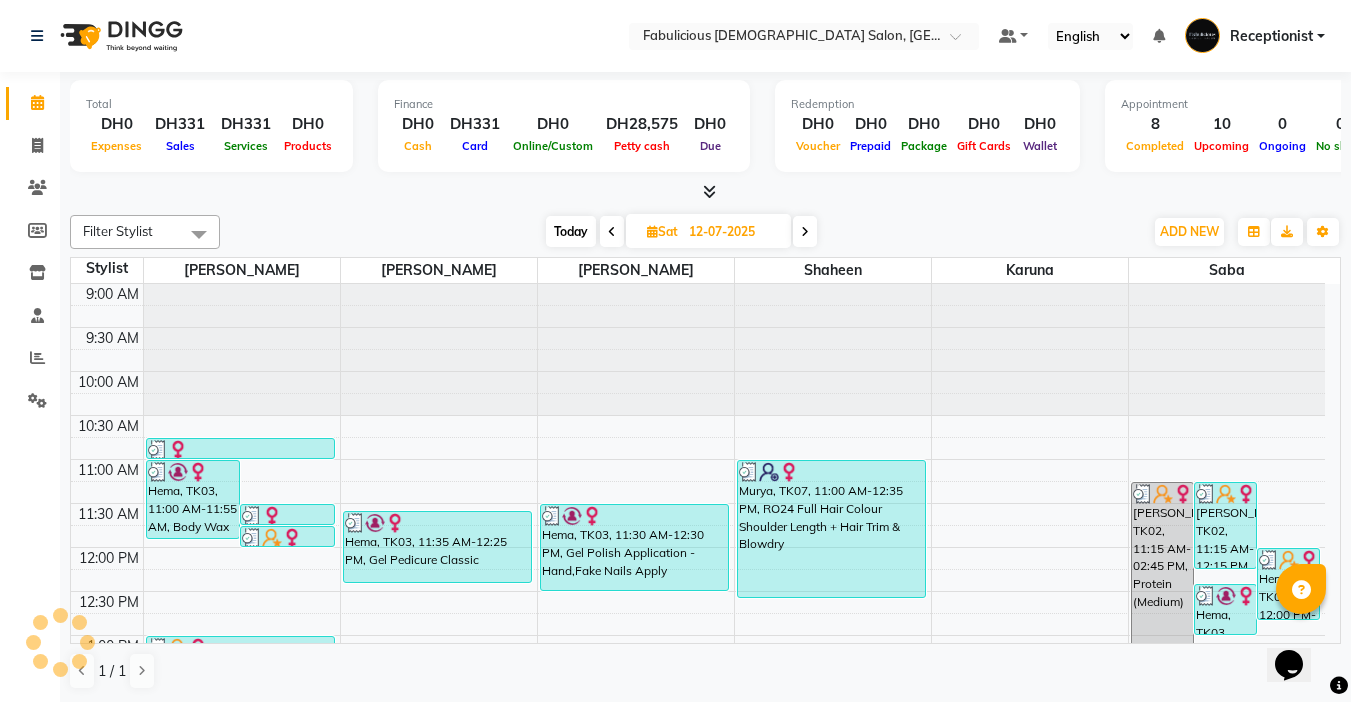 scroll, scrollTop: 0, scrollLeft: 0, axis: both 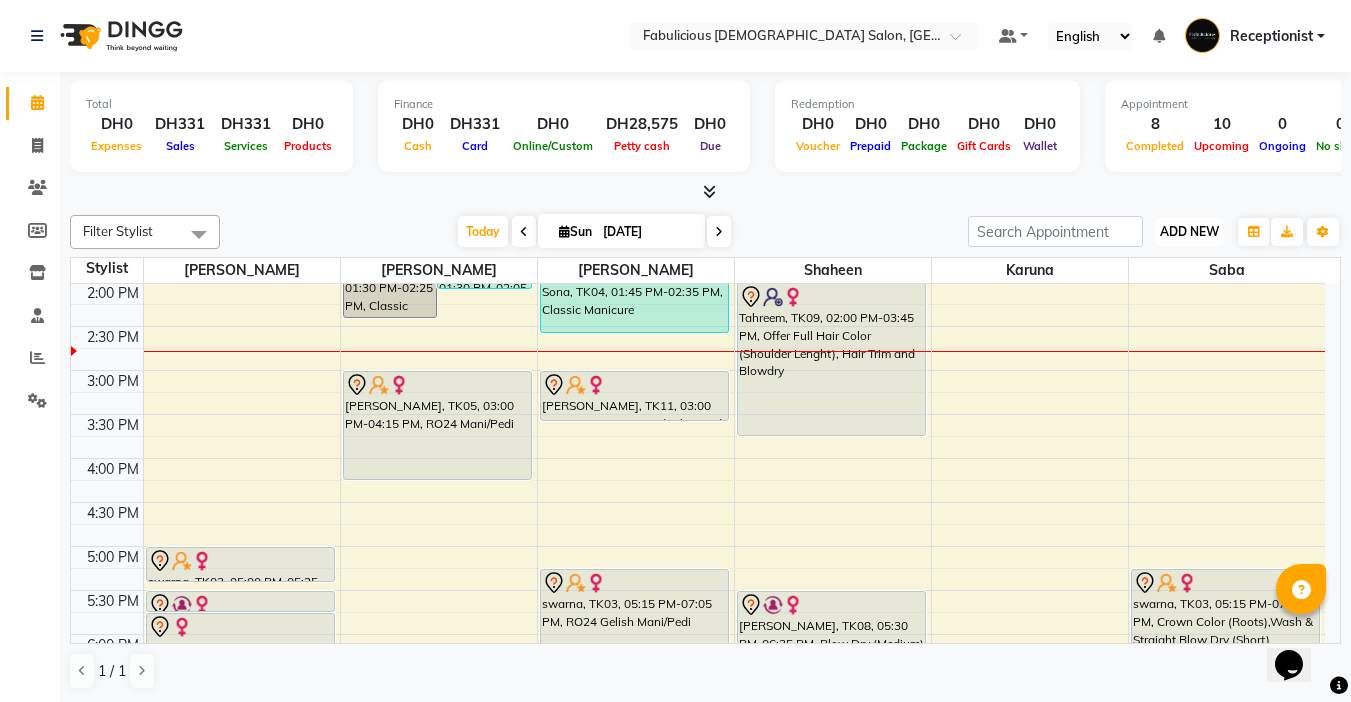 click on "ADD NEW" at bounding box center [1189, 231] 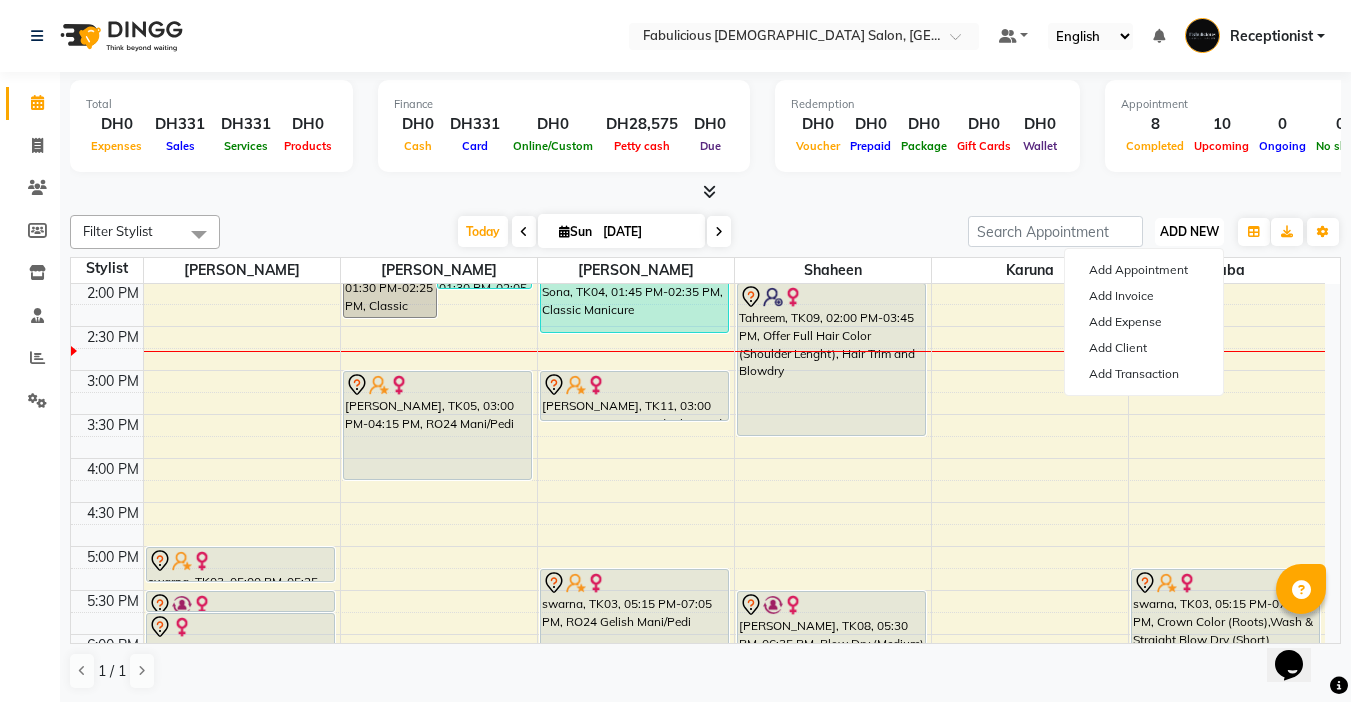 scroll, scrollTop: 1, scrollLeft: 0, axis: vertical 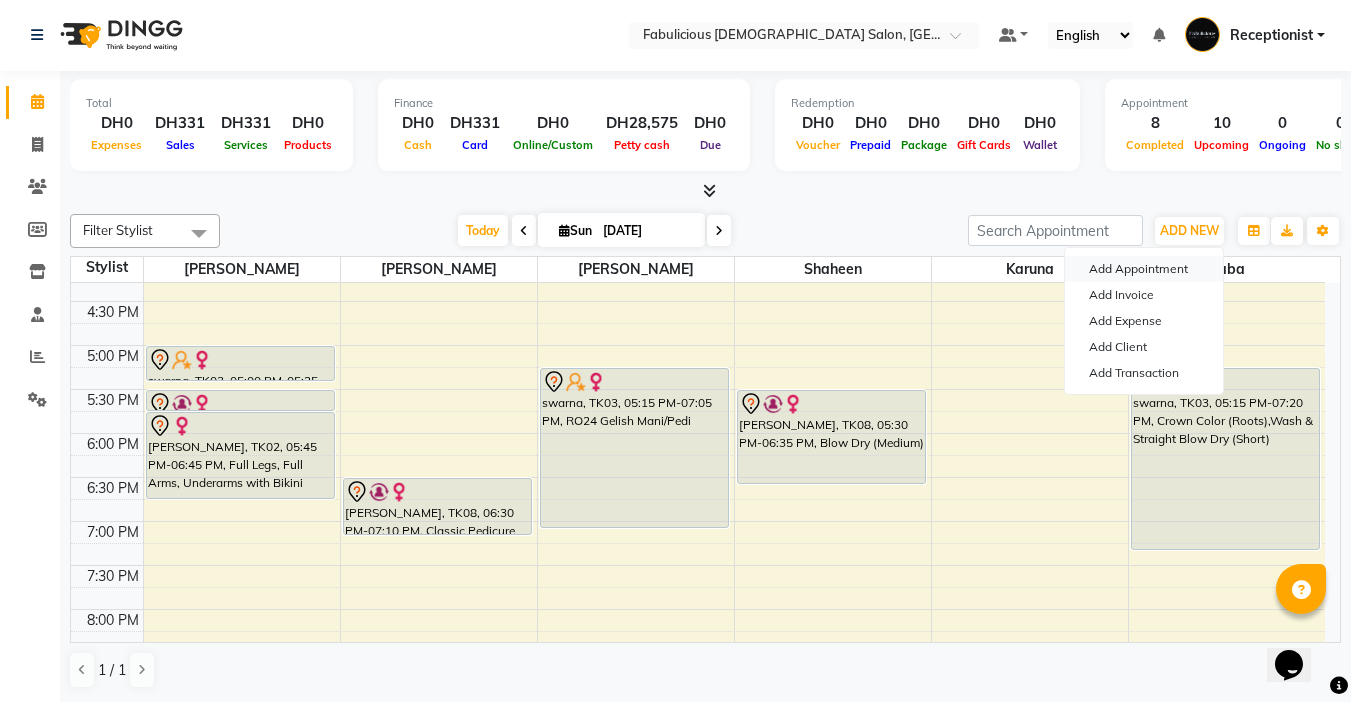 click on "Add Appointment" at bounding box center [1144, 269] 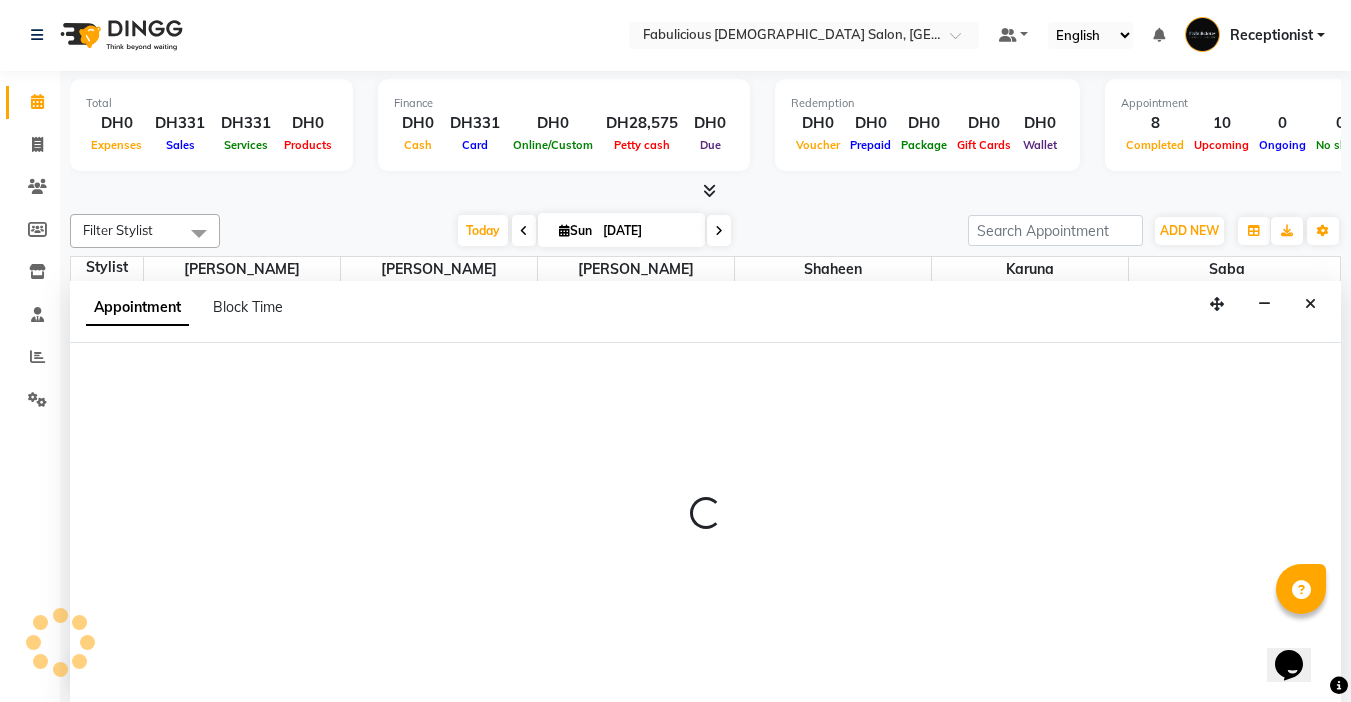 select on "600" 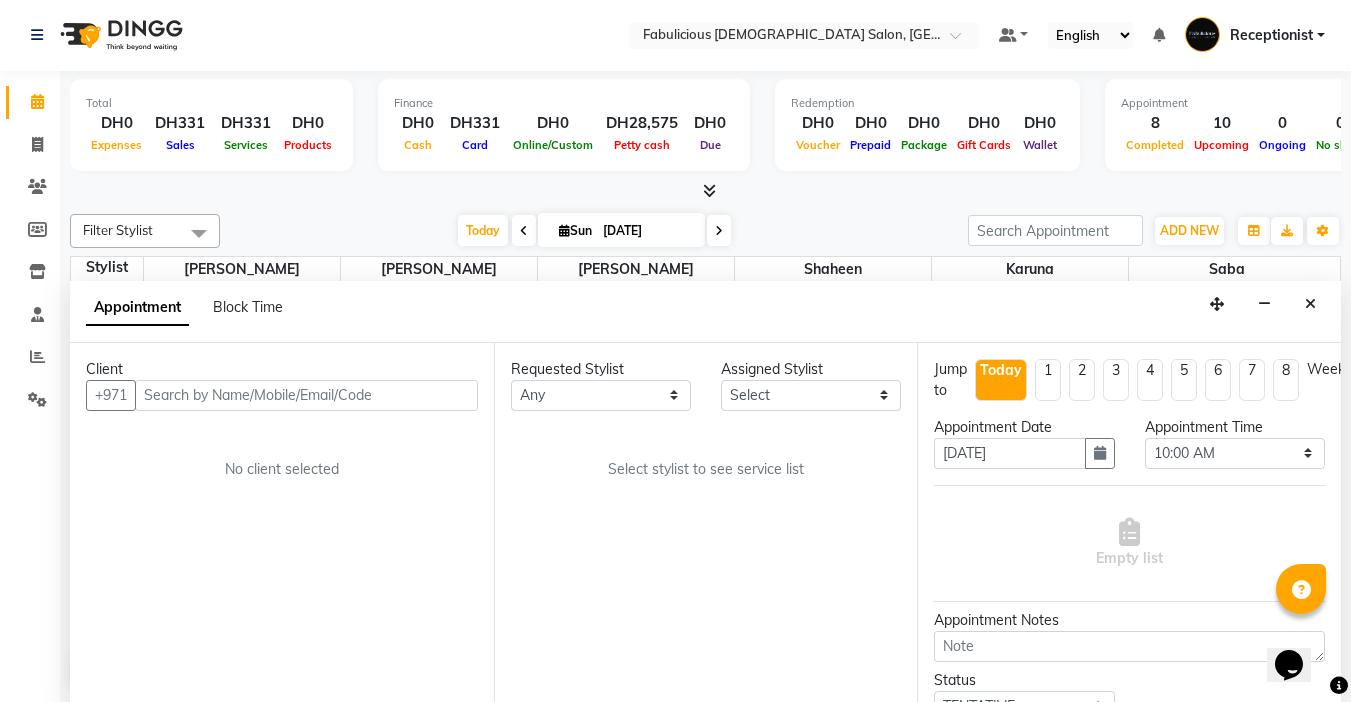 click at bounding box center (306, 395) 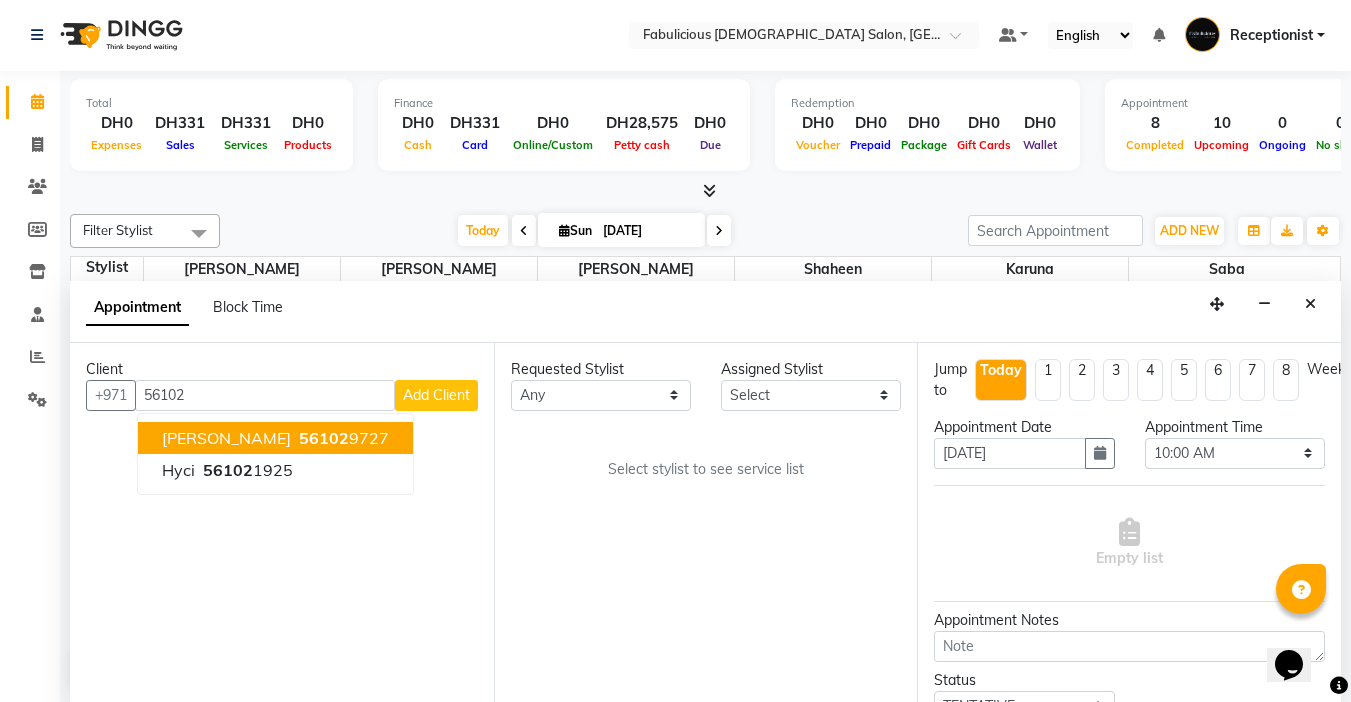 click on "56102 9727" at bounding box center (342, 438) 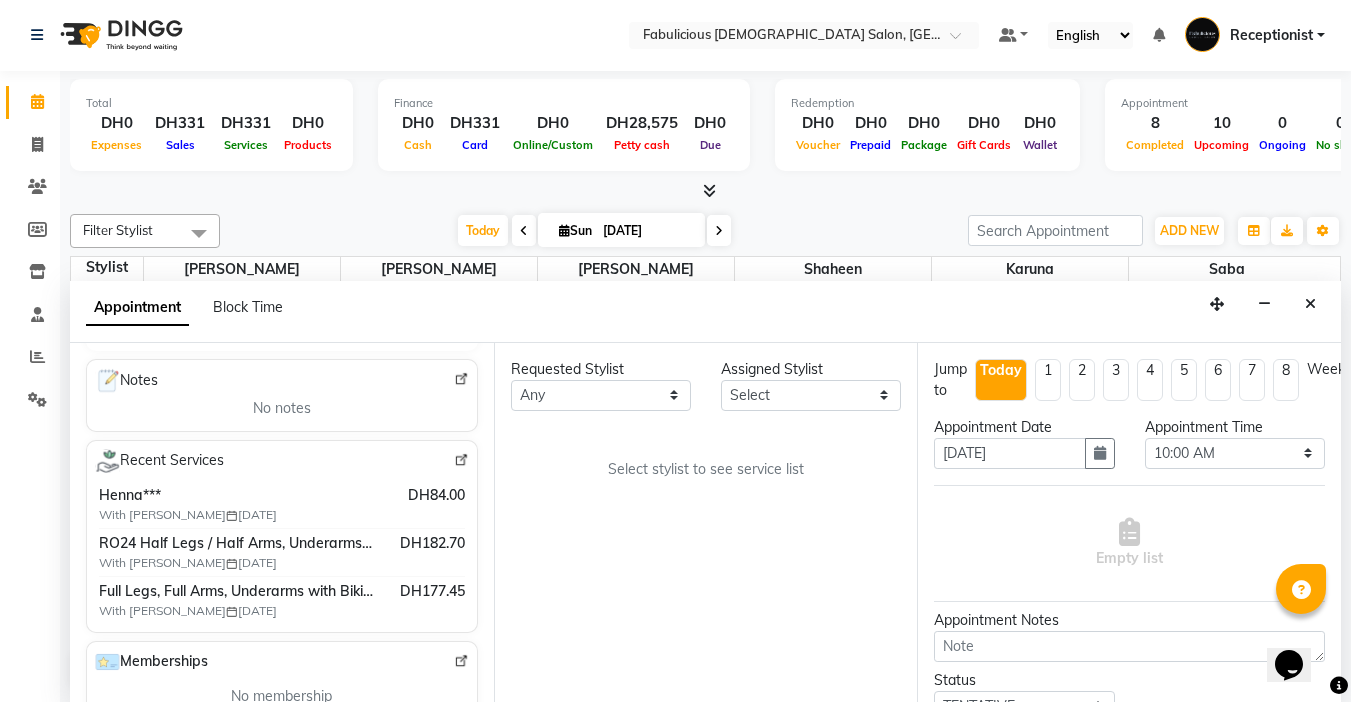 scroll, scrollTop: 300, scrollLeft: 0, axis: vertical 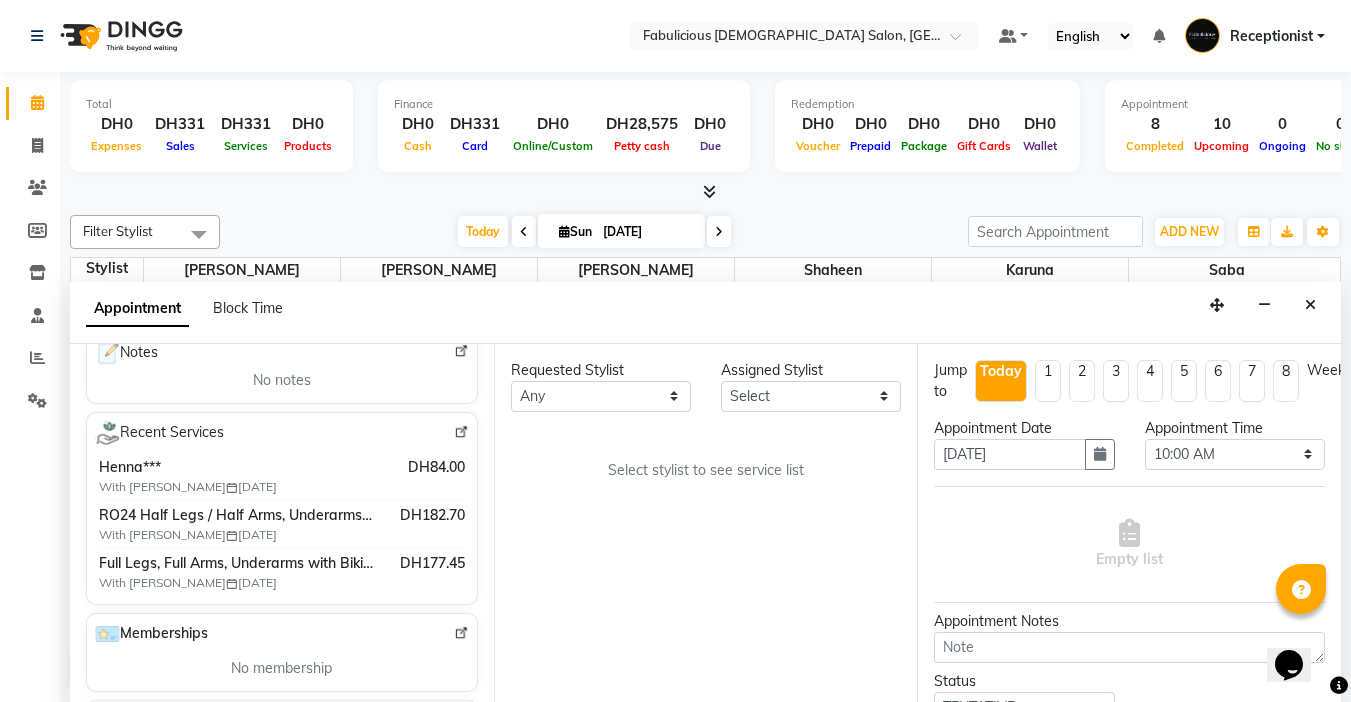 type on "561029727" 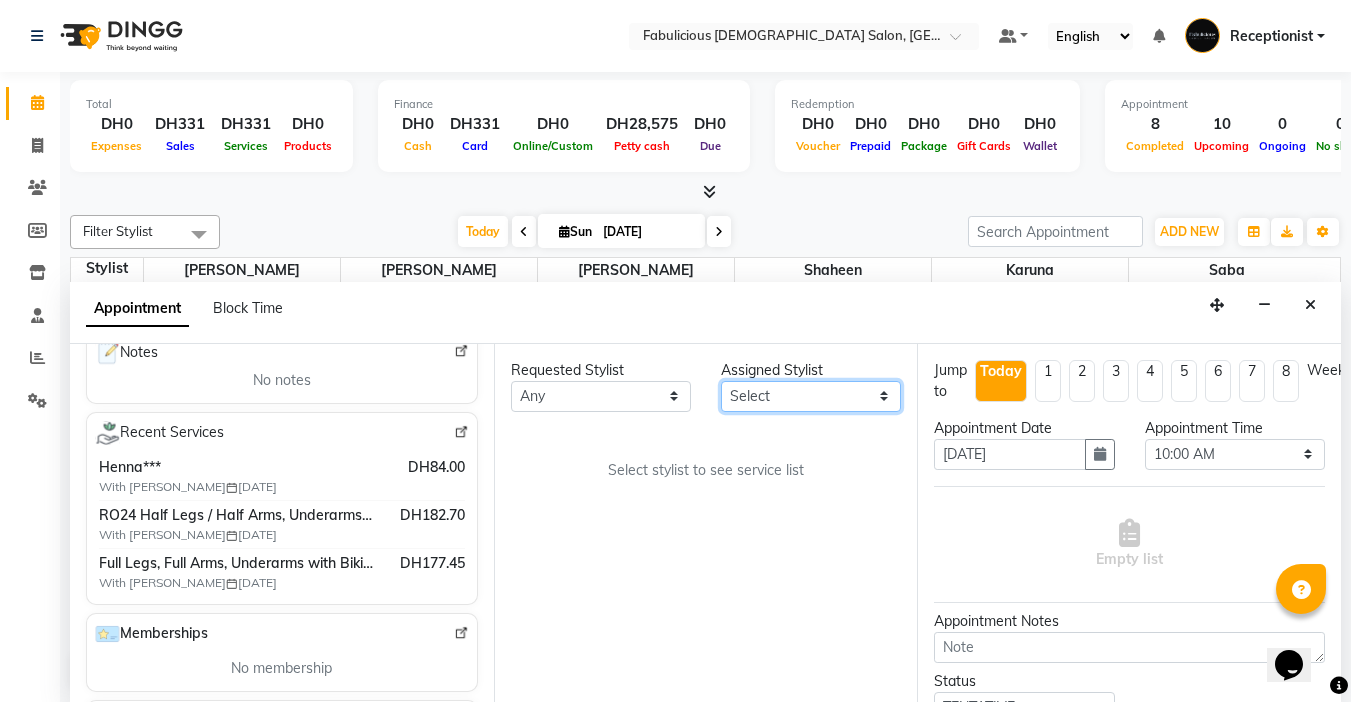 drag, startPoint x: 107, startPoint y: 741, endPoint x: 876, endPoint y: 390, distance: 845.3177 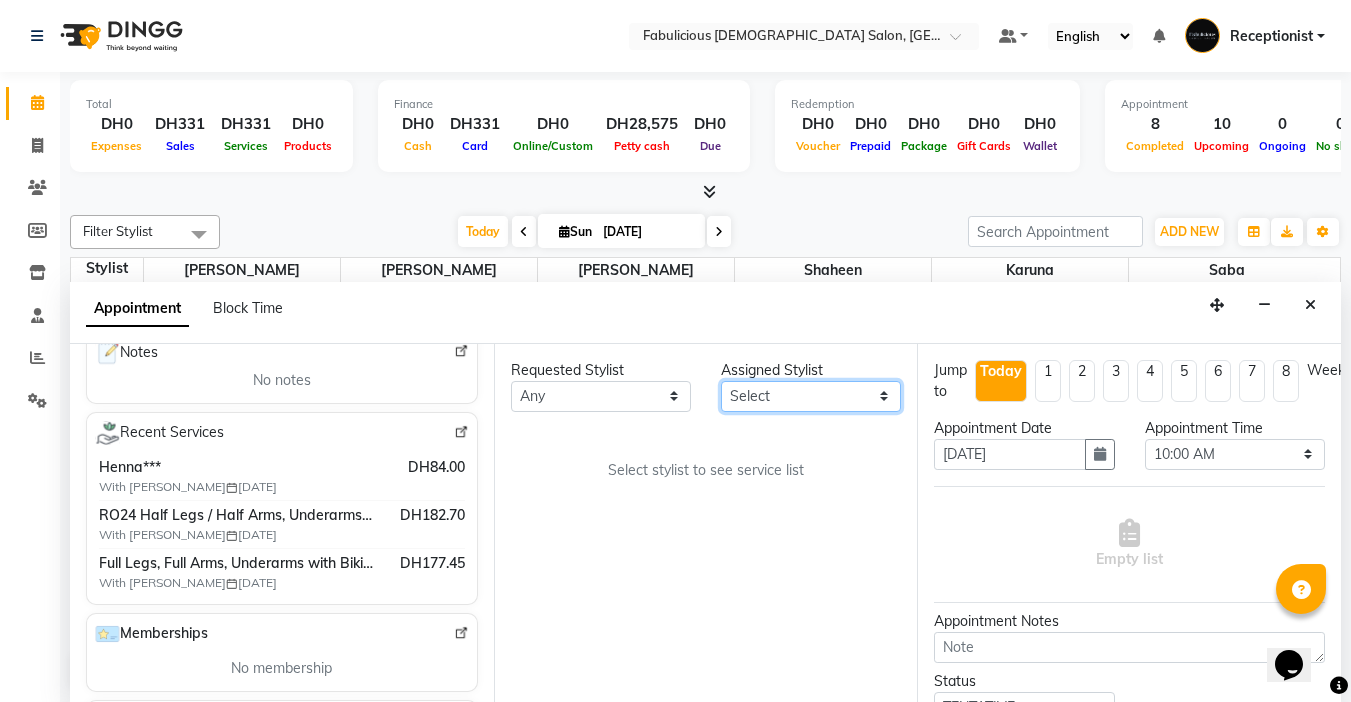 select on "33271" 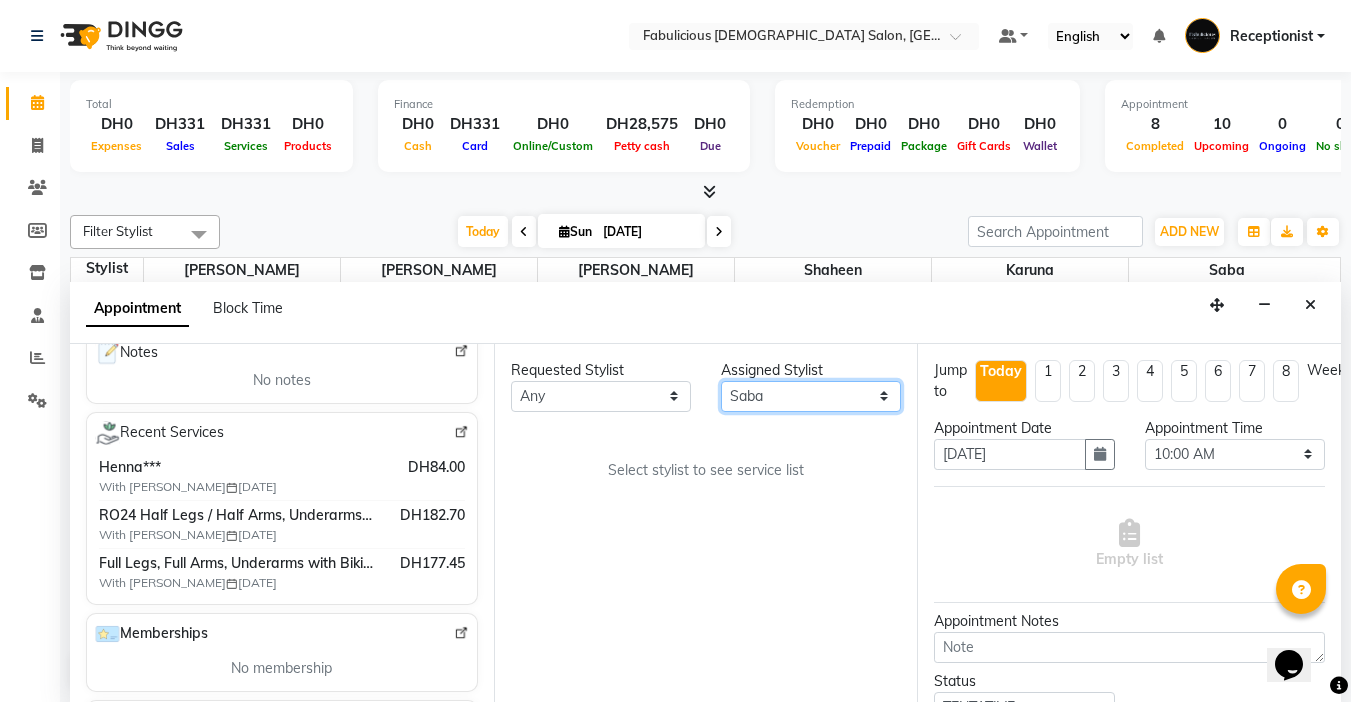 click on "Select [PERSON_NAME] [PERSON_NAME]  [PERSON_NAME] [PERSON_NAME]" at bounding box center [811, 396] 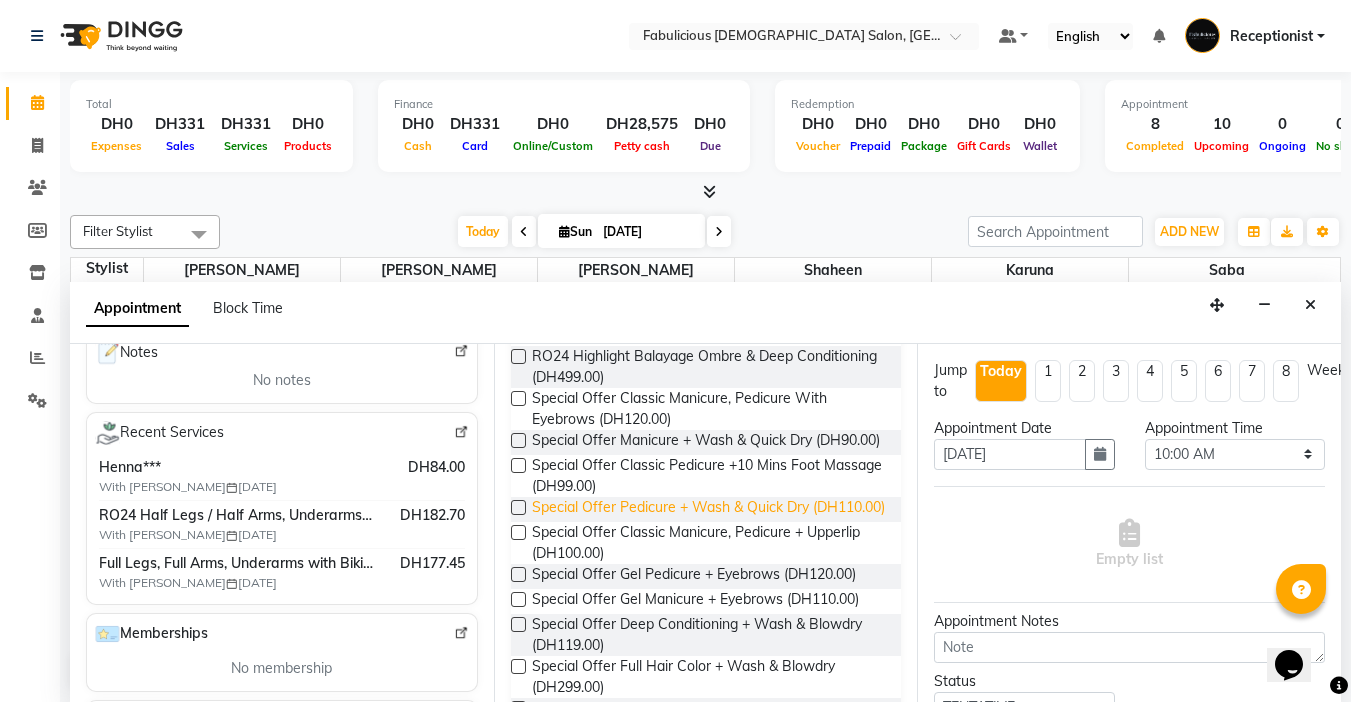 scroll, scrollTop: 700, scrollLeft: 0, axis: vertical 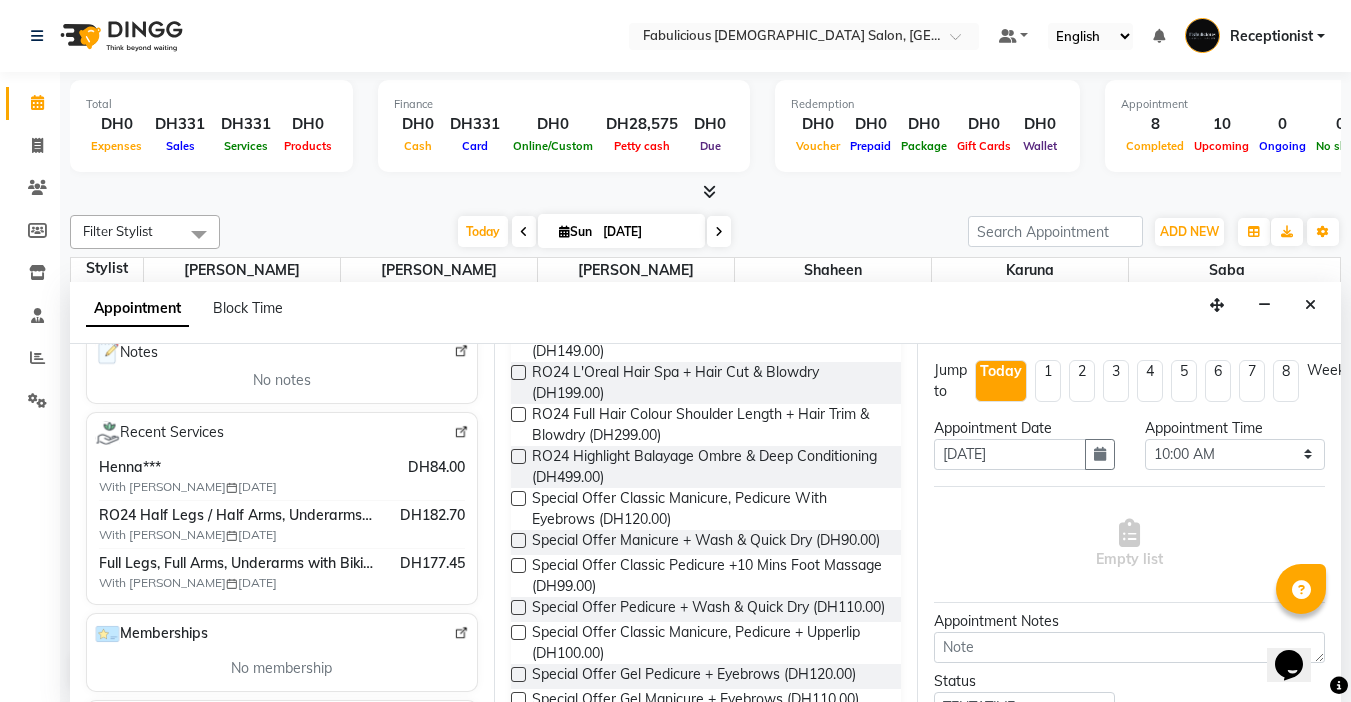 click at bounding box center (518, 372) 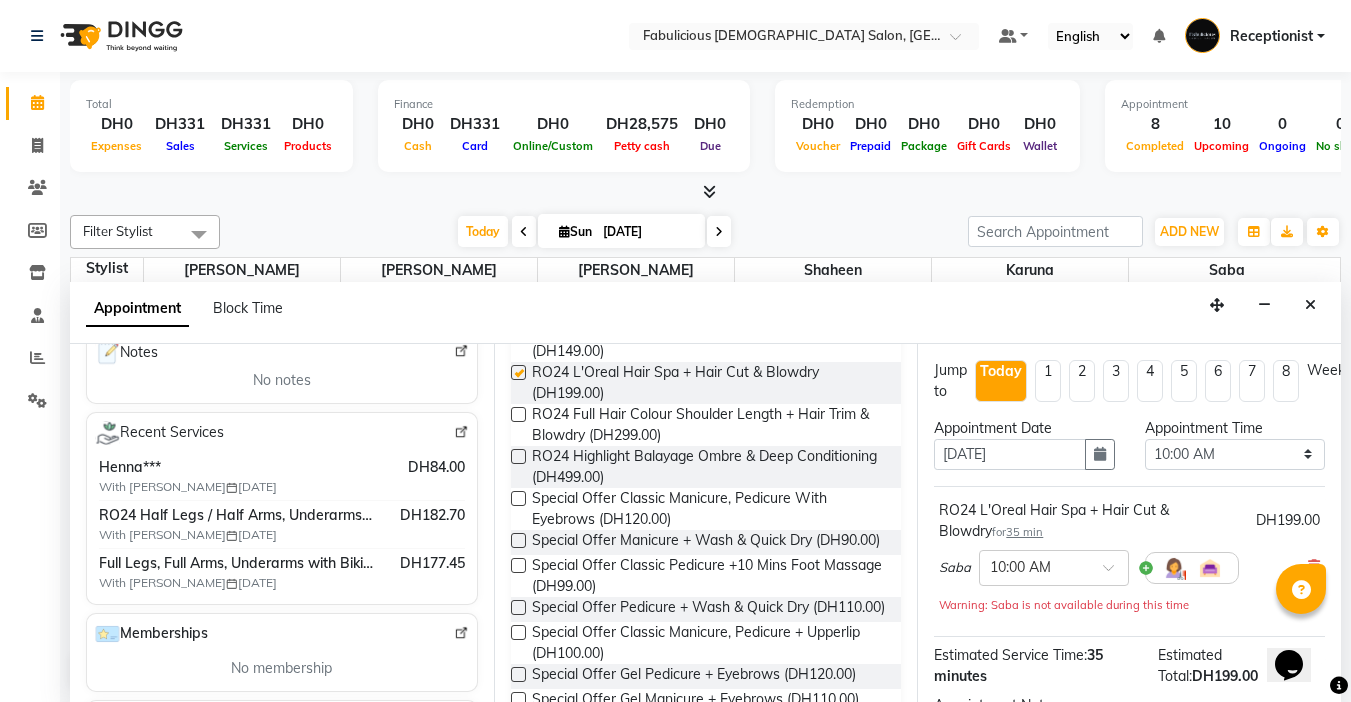 checkbox on "false" 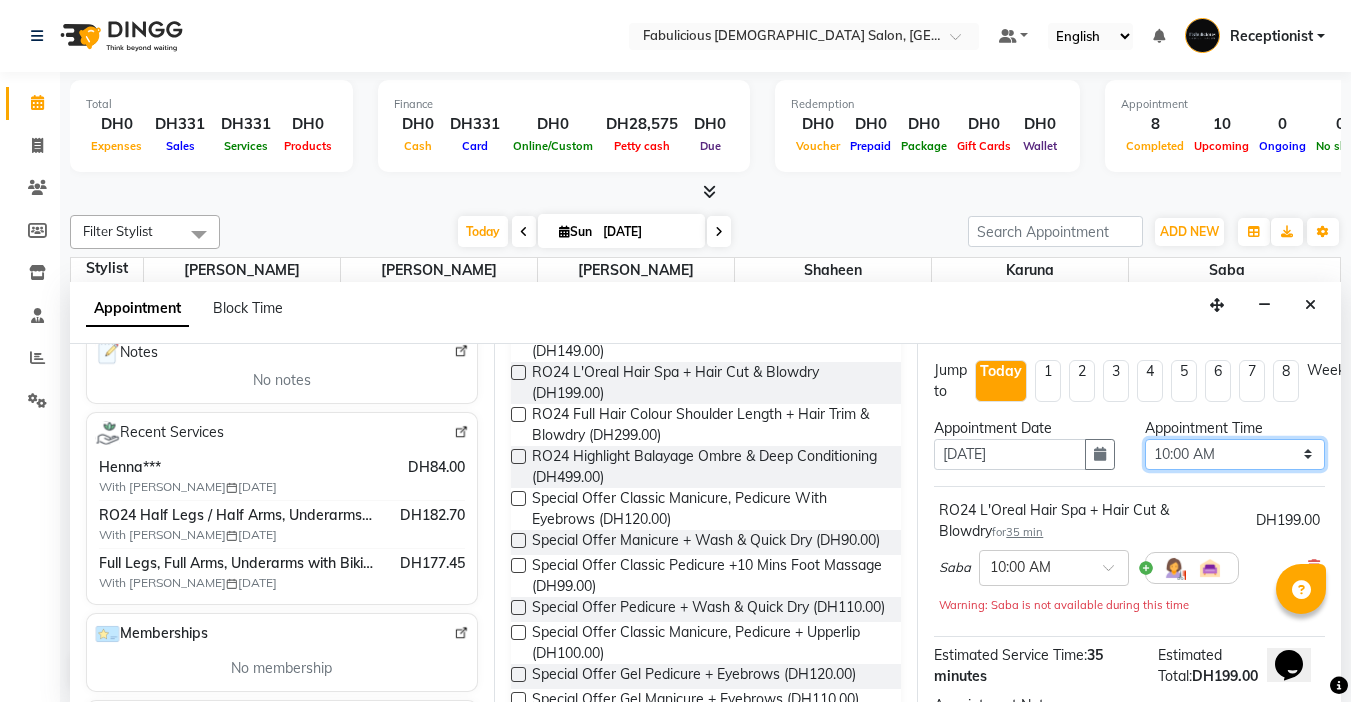 click on "Select 10:00 AM 10:15 AM 10:30 AM 10:45 AM 11:00 AM 11:15 AM 11:30 AM 11:45 AM 12:00 PM 12:15 PM 12:30 PM 12:45 PM 01:00 PM 01:15 PM 01:30 PM 01:45 PM 02:00 PM 02:15 PM 02:30 PM 02:45 PM 03:00 PM 03:15 PM 03:30 PM 03:45 PM 04:00 PM 04:15 PM 04:30 PM 04:45 PM 05:00 PM 05:15 PM 05:30 PM 05:45 PM 06:00 PM 06:15 PM 06:30 PM 06:45 PM 07:00 PM 07:15 PM 07:30 PM 07:45 PM 08:00 PM 08:15 PM 08:30 PM 08:45 PM 09:00 PM 09:15 PM 09:30 PM 09:45 PM 10:00 PM 10:15 PM 10:30 PM 10:45 PM 11:00 PM 11:15 PM 11:30 PM 11:45 PM" at bounding box center [1235, 454] 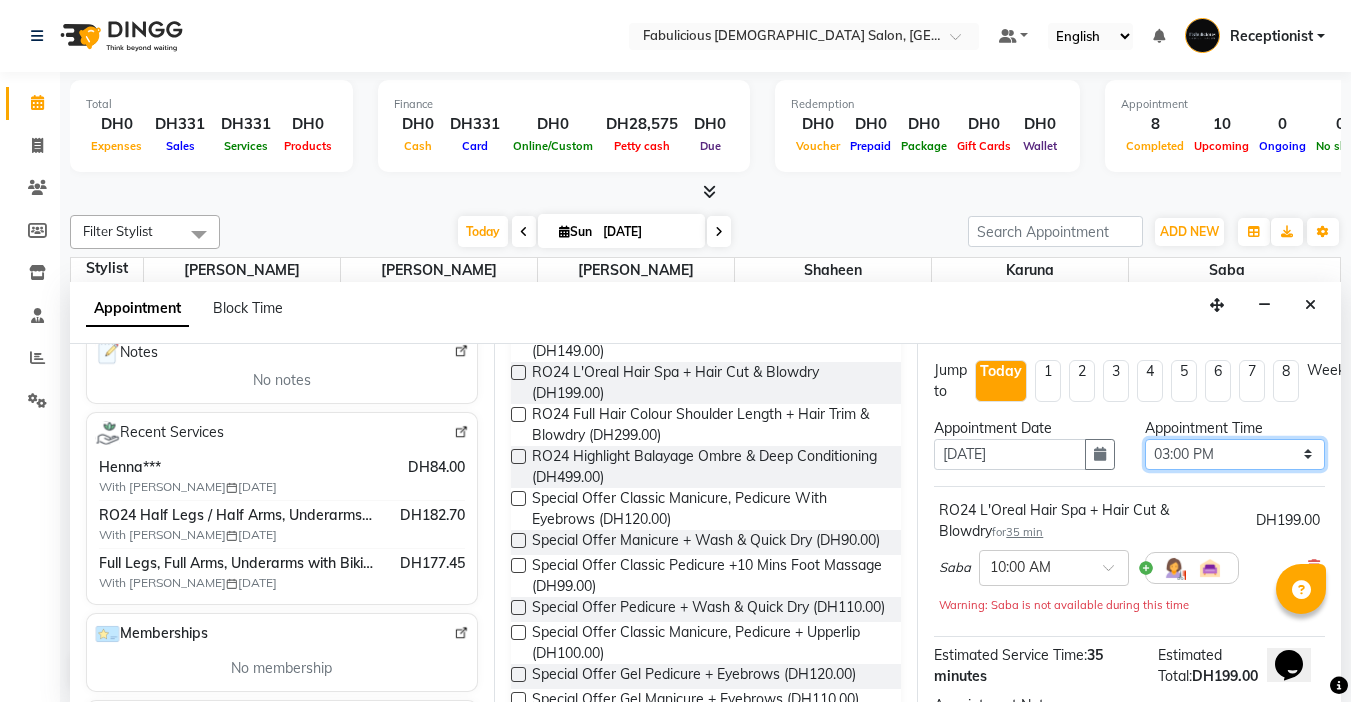 click on "Select 10:00 AM 10:15 AM 10:30 AM 10:45 AM 11:00 AM 11:15 AM 11:30 AM 11:45 AM 12:00 PM 12:15 PM 12:30 PM 12:45 PM 01:00 PM 01:15 PM 01:30 PM 01:45 PM 02:00 PM 02:15 PM 02:30 PM 02:45 PM 03:00 PM 03:15 PM 03:30 PM 03:45 PM 04:00 PM 04:15 PM 04:30 PM 04:45 PM 05:00 PM 05:15 PM 05:30 PM 05:45 PM 06:00 PM 06:15 PM 06:30 PM 06:45 PM 07:00 PM 07:15 PM 07:30 PM 07:45 PM 08:00 PM 08:15 PM 08:30 PM 08:45 PM 09:00 PM 09:15 PM 09:30 PM 09:45 PM 10:00 PM 10:15 PM 10:30 PM 10:45 PM 11:00 PM 11:15 PM 11:30 PM 11:45 PM" at bounding box center (1235, 454) 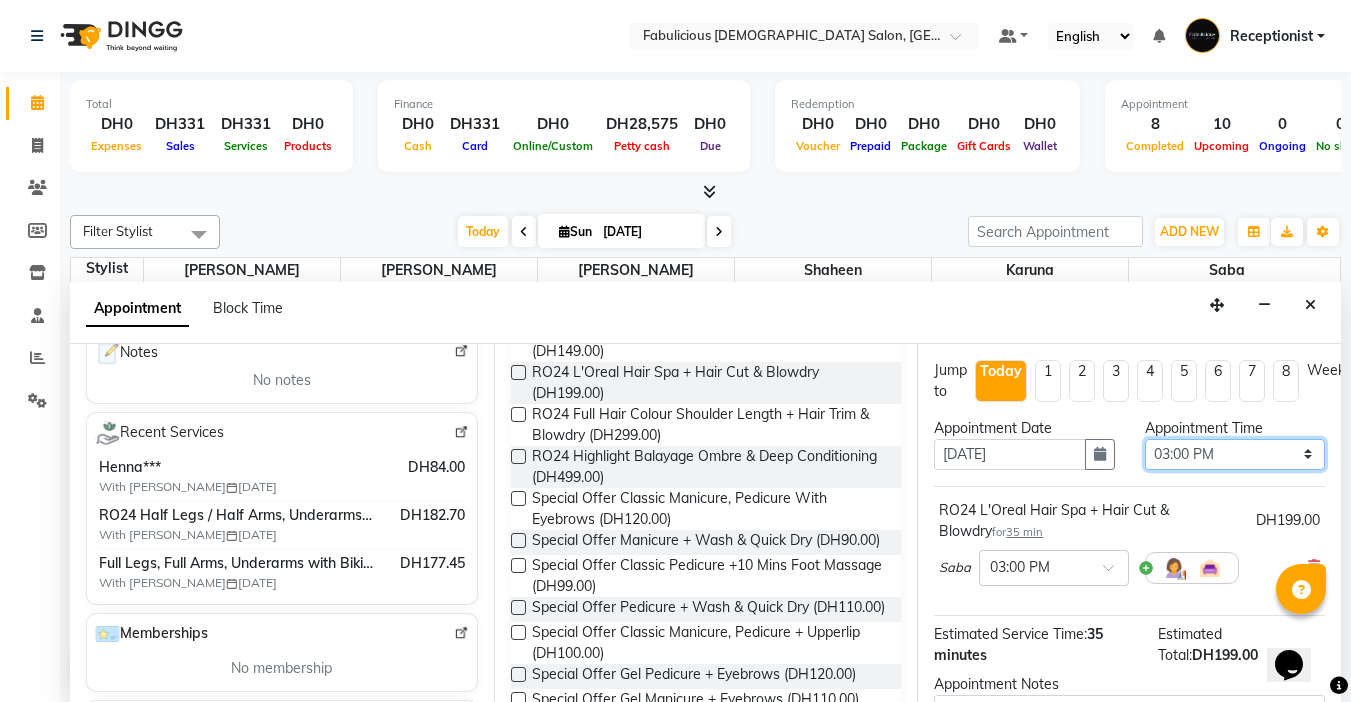 scroll, scrollTop: 1, scrollLeft: 0, axis: vertical 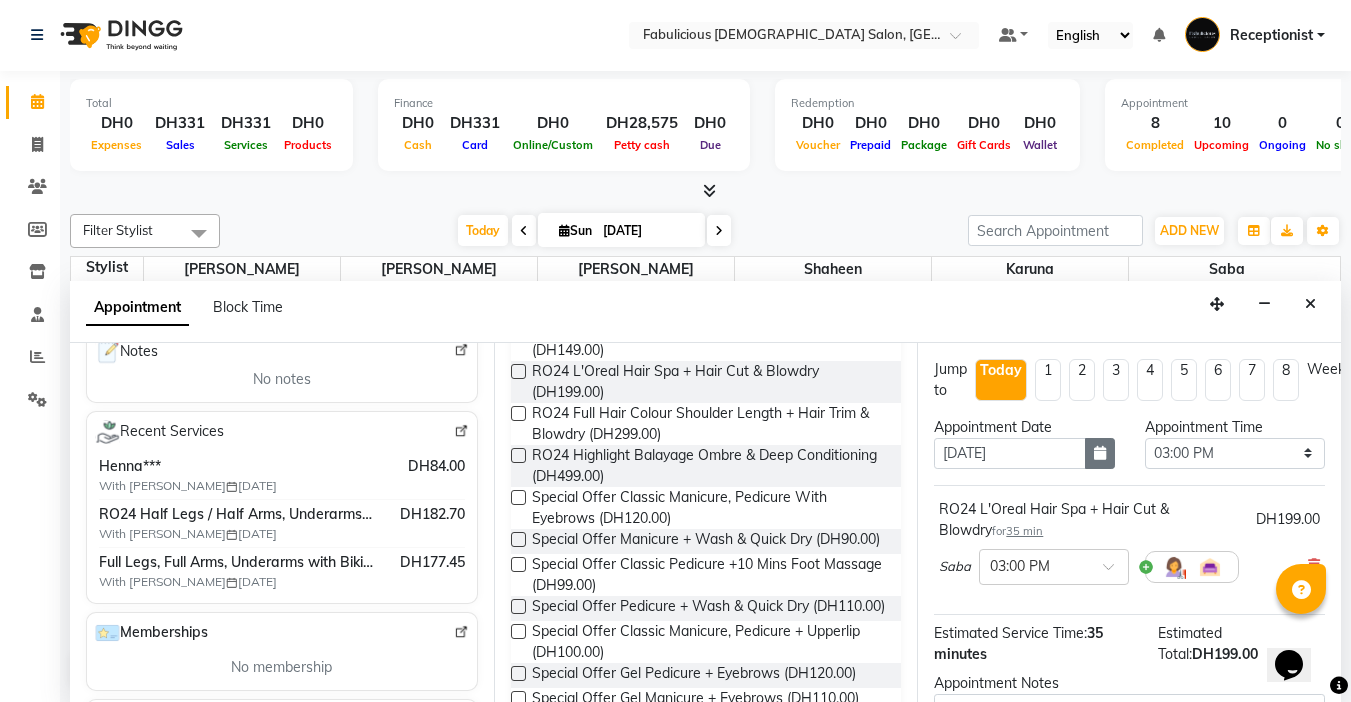 click at bounding box center [1100, 453] 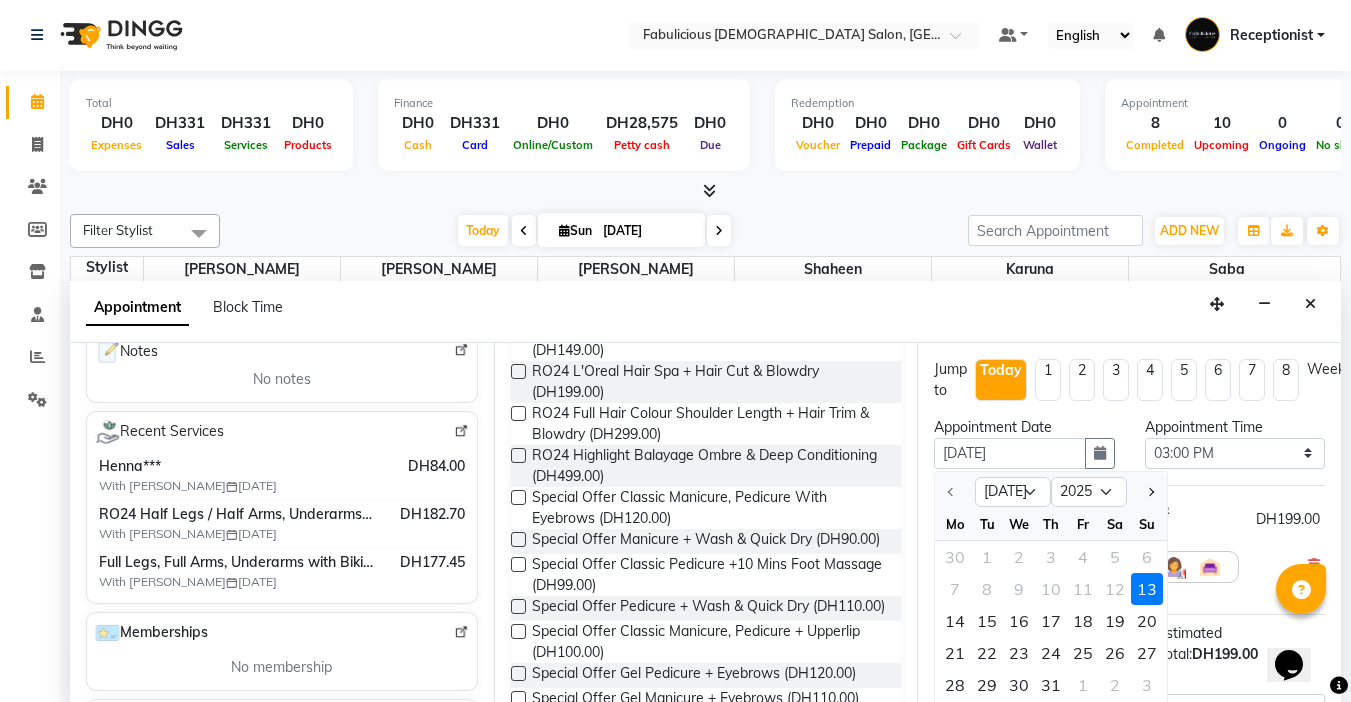 drag, startPoint x: 1144, startPoint y: 598, endPoint x: 1149, endPoint y: 568, distance: 30.413813 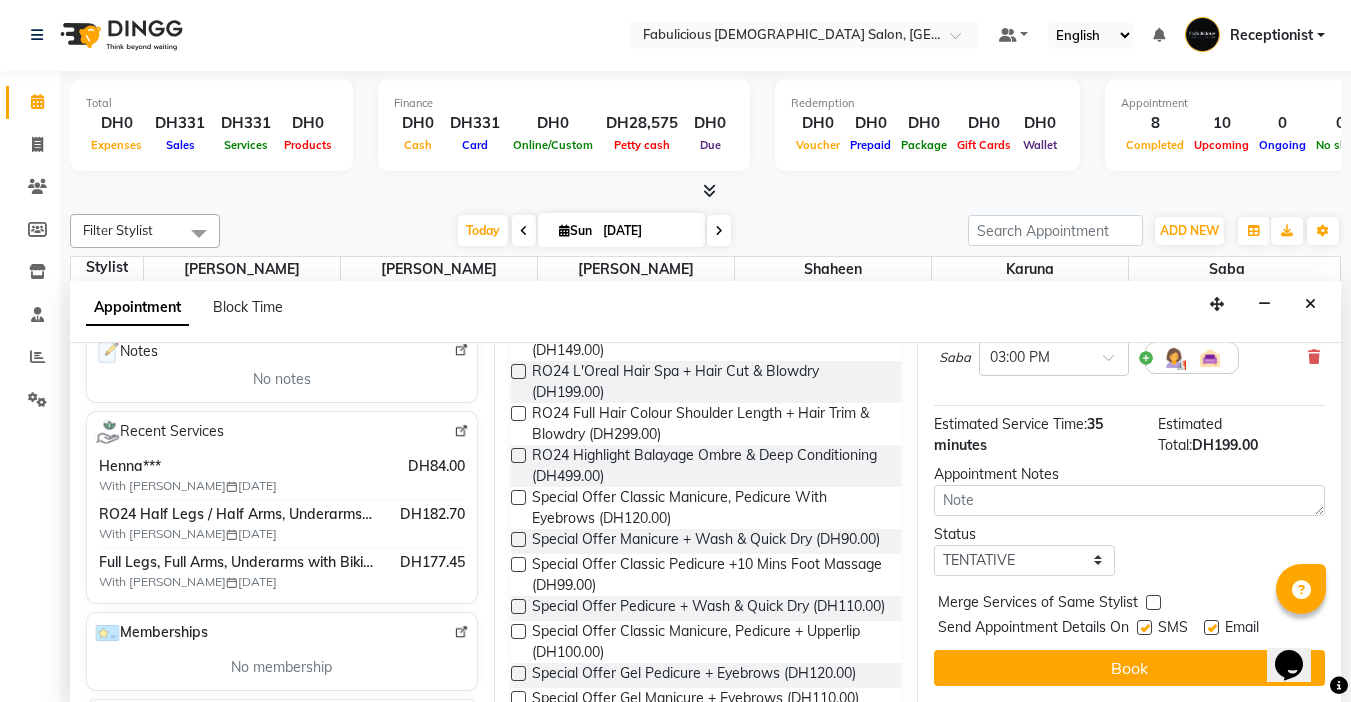 scroll, scrollTop: 224, scrollLeft: 0, axis: vertical 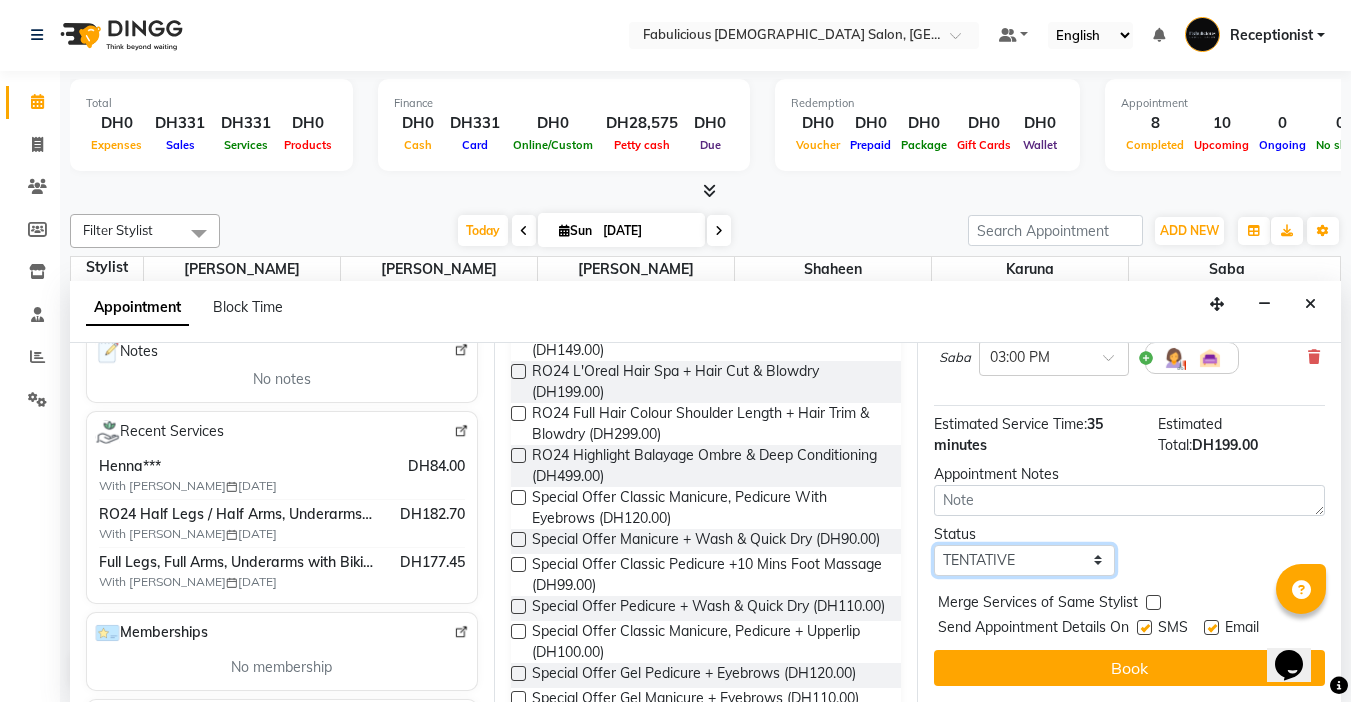 click on "Select TENTATIVE CONFIRM CHECK-IN UPCOMING" at bounding box center [1024, 560] 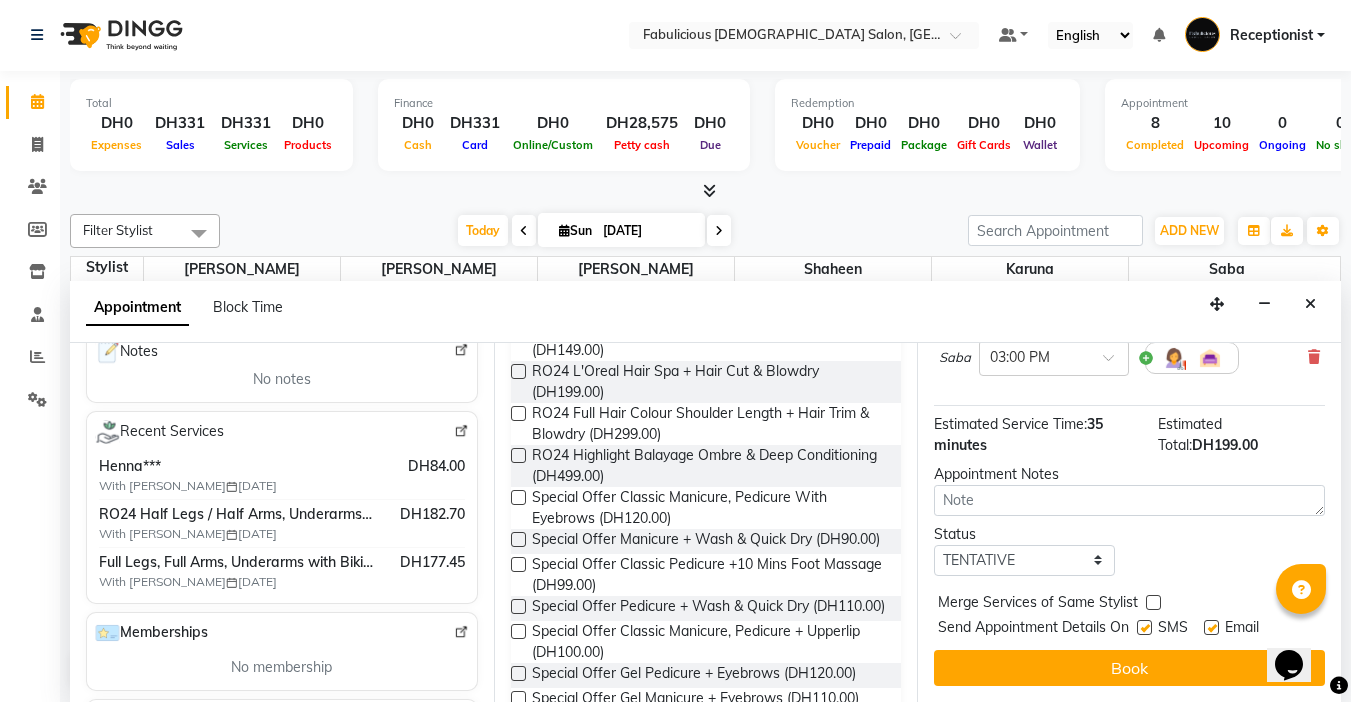 drag, startPoint x: 1148, startPoint y: 583, endPoint x: 1148, endPoint y: 624, distance: 41 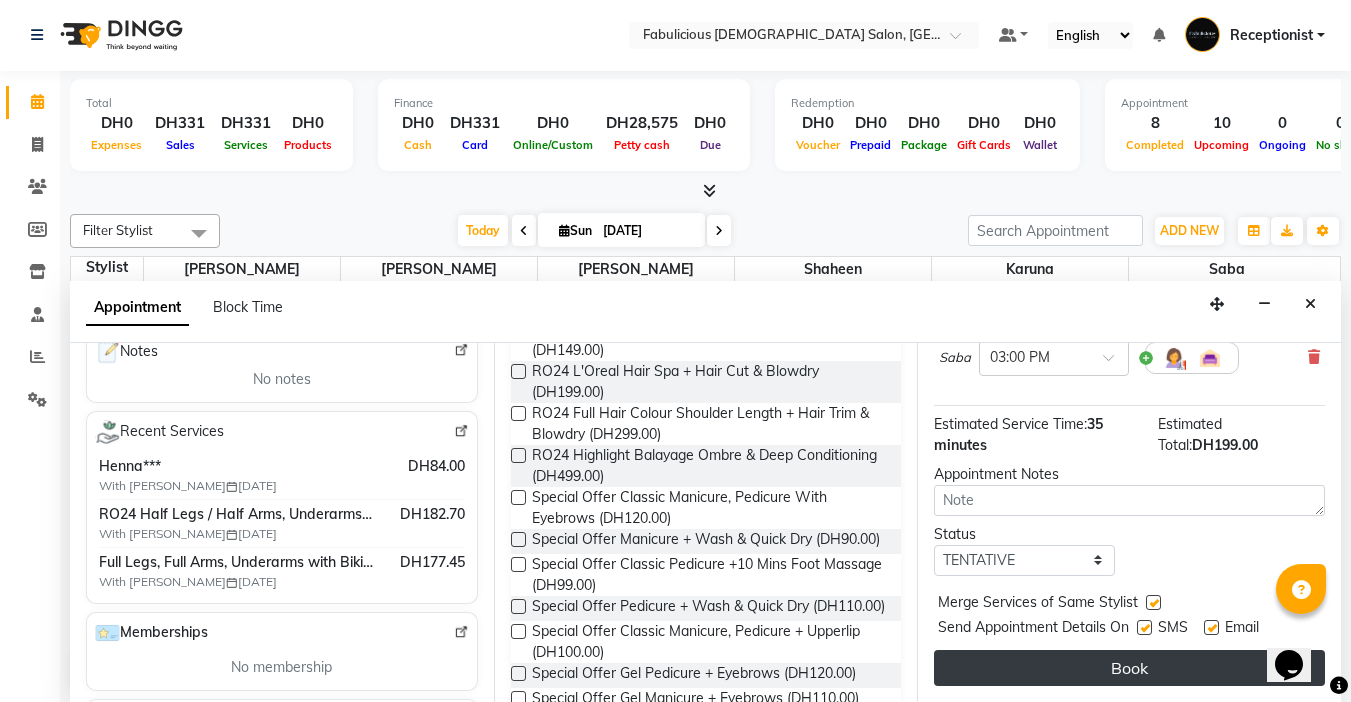 click on "Book" at bounding box center (1129, 668) 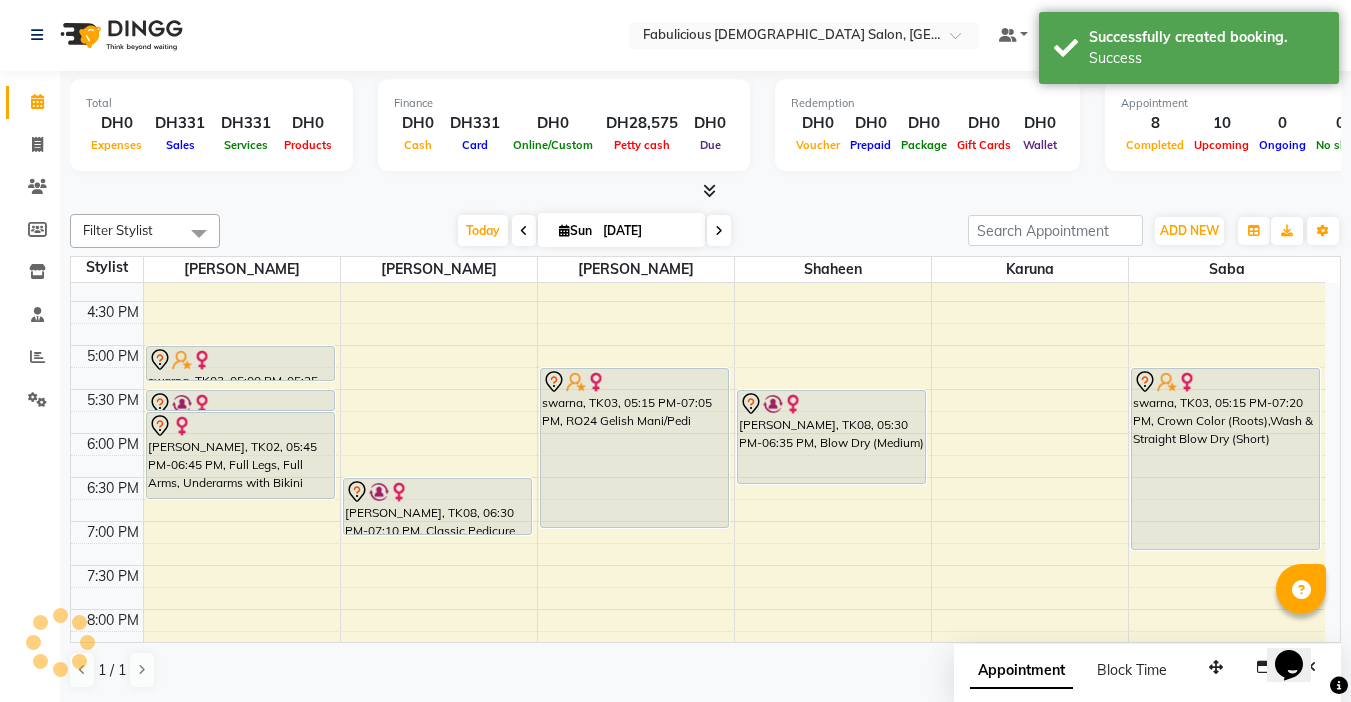scroll, scrollTop: 0, scrollLeft: 0, axis: both 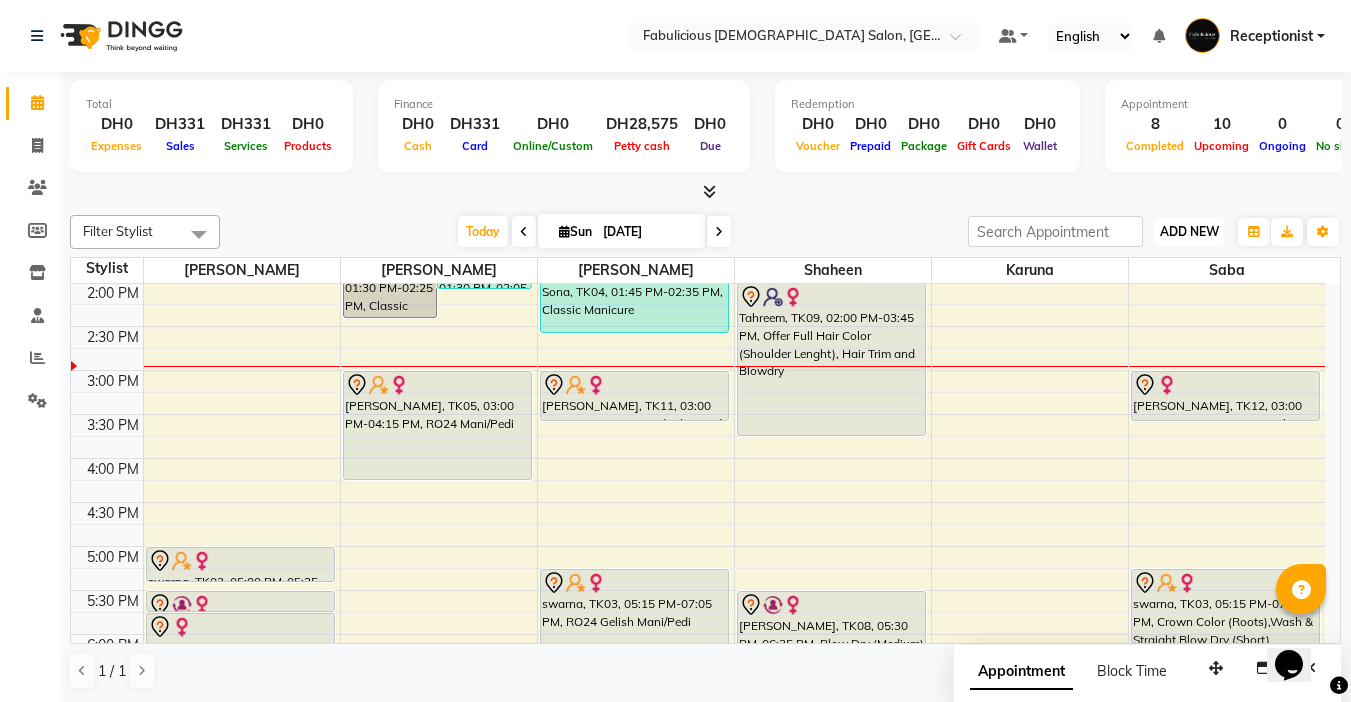 click on "ADD NEW" at bounding box center (1189, 231) 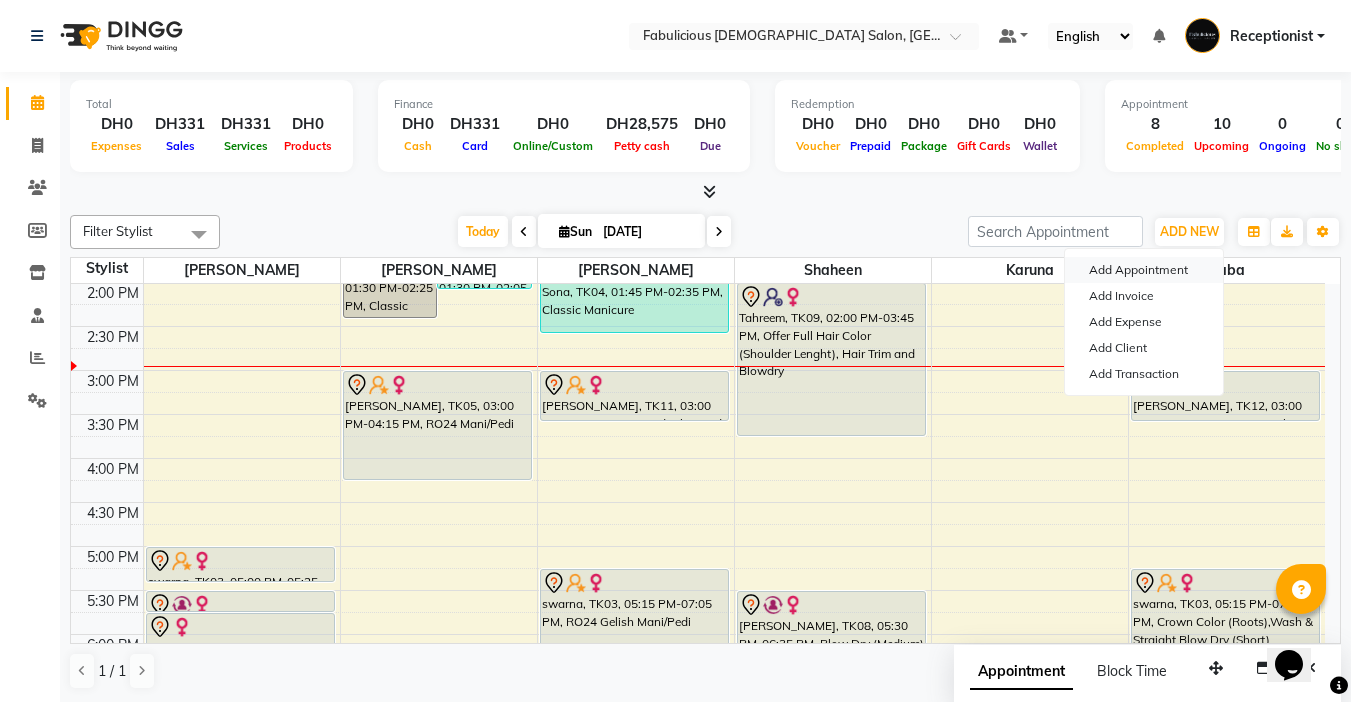 click on "Add Appointment" at bounding box center (1144, 270) 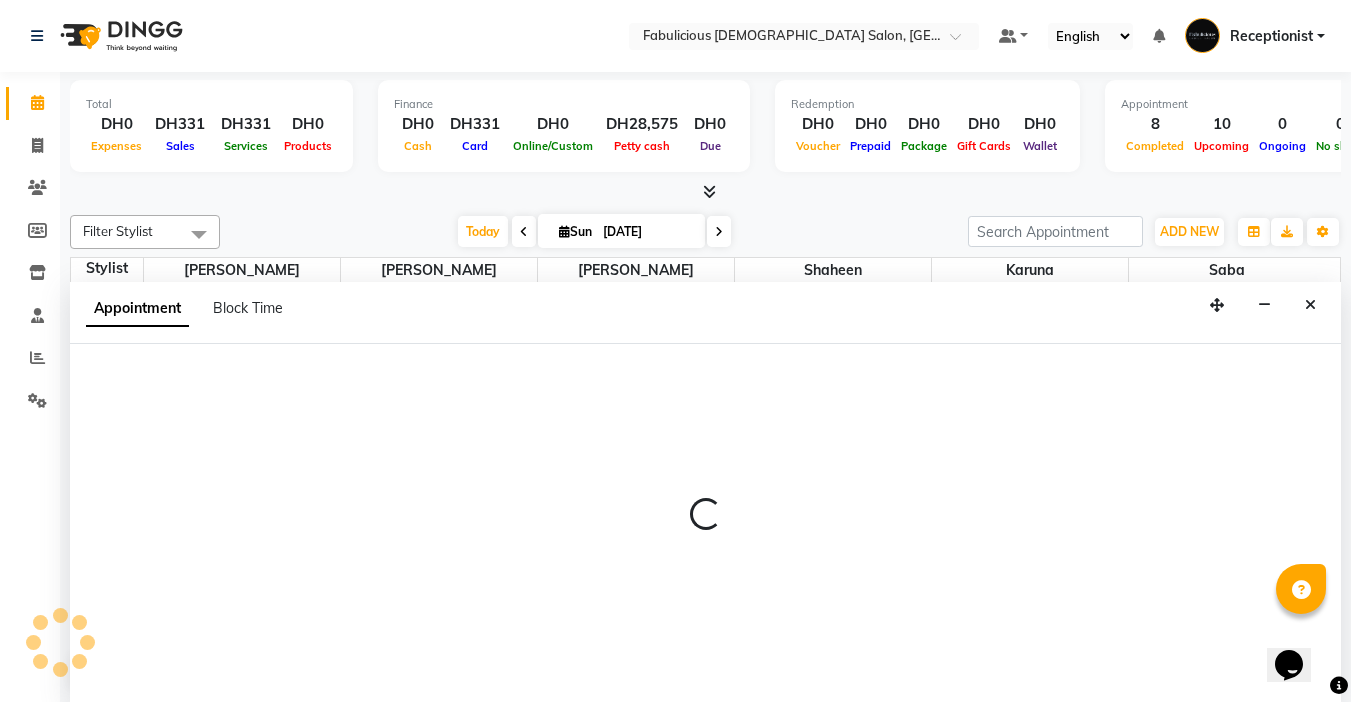 select on "tentative" 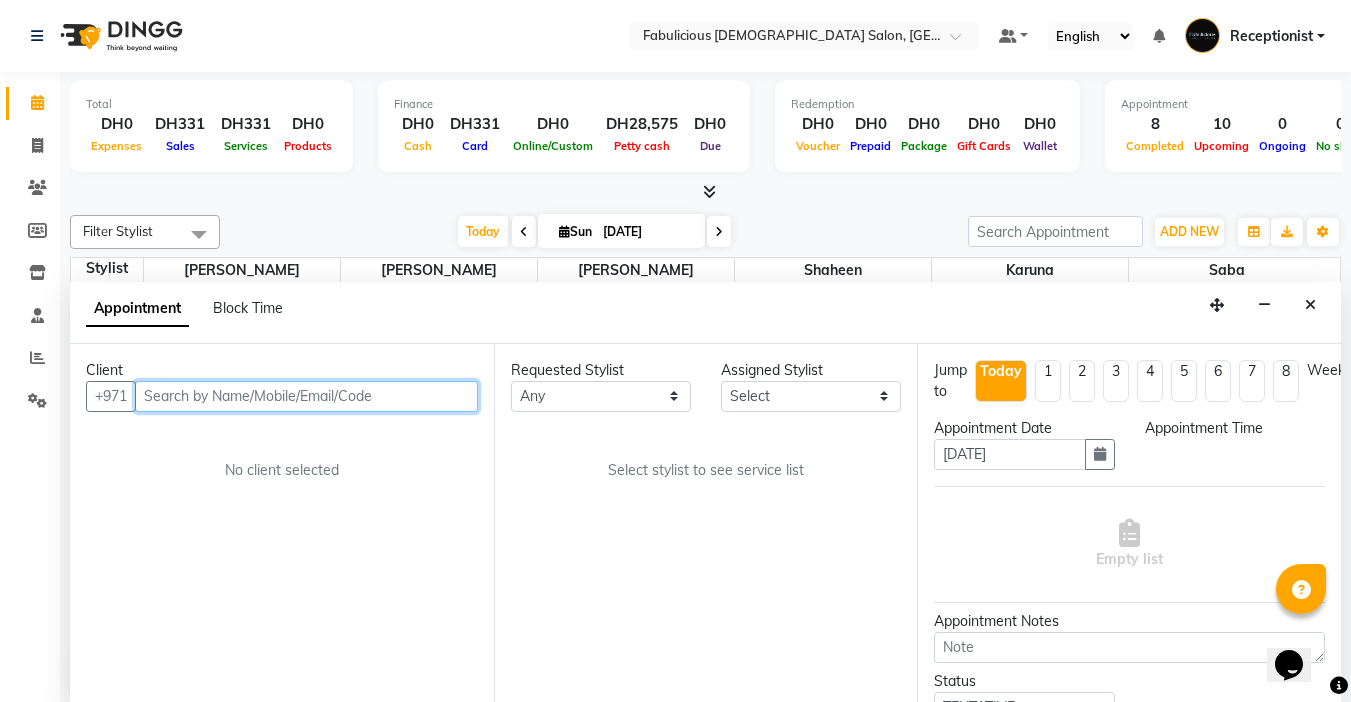 scroll, scrollTop: 1, scrollLeft: 0, axis: vertical 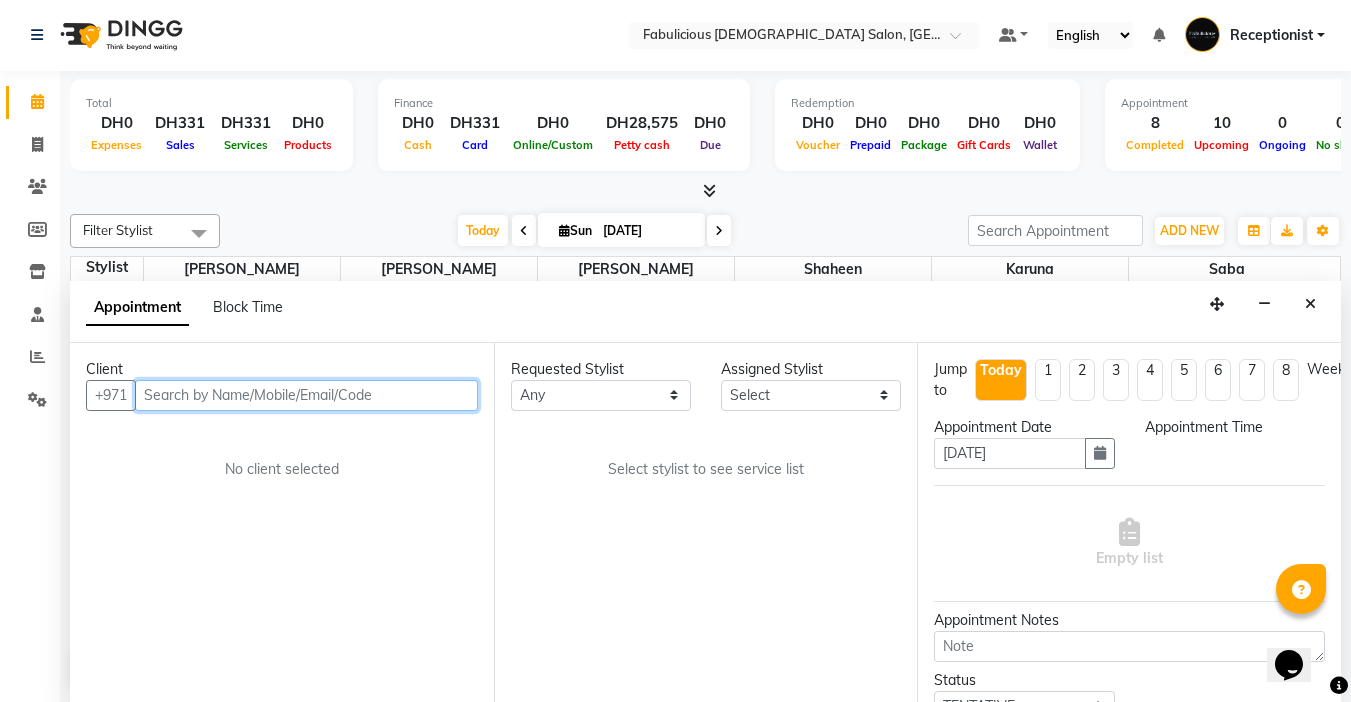 select on "600" 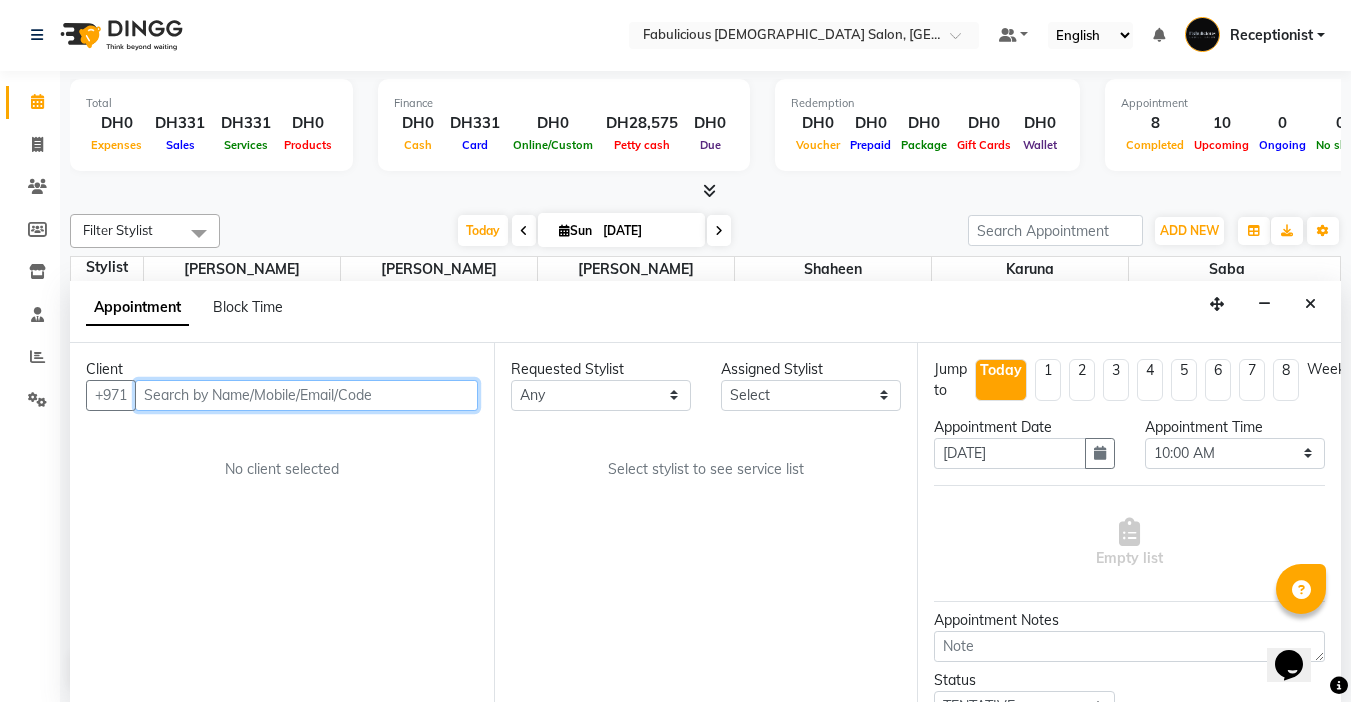 click at bounding box center [306, 395] 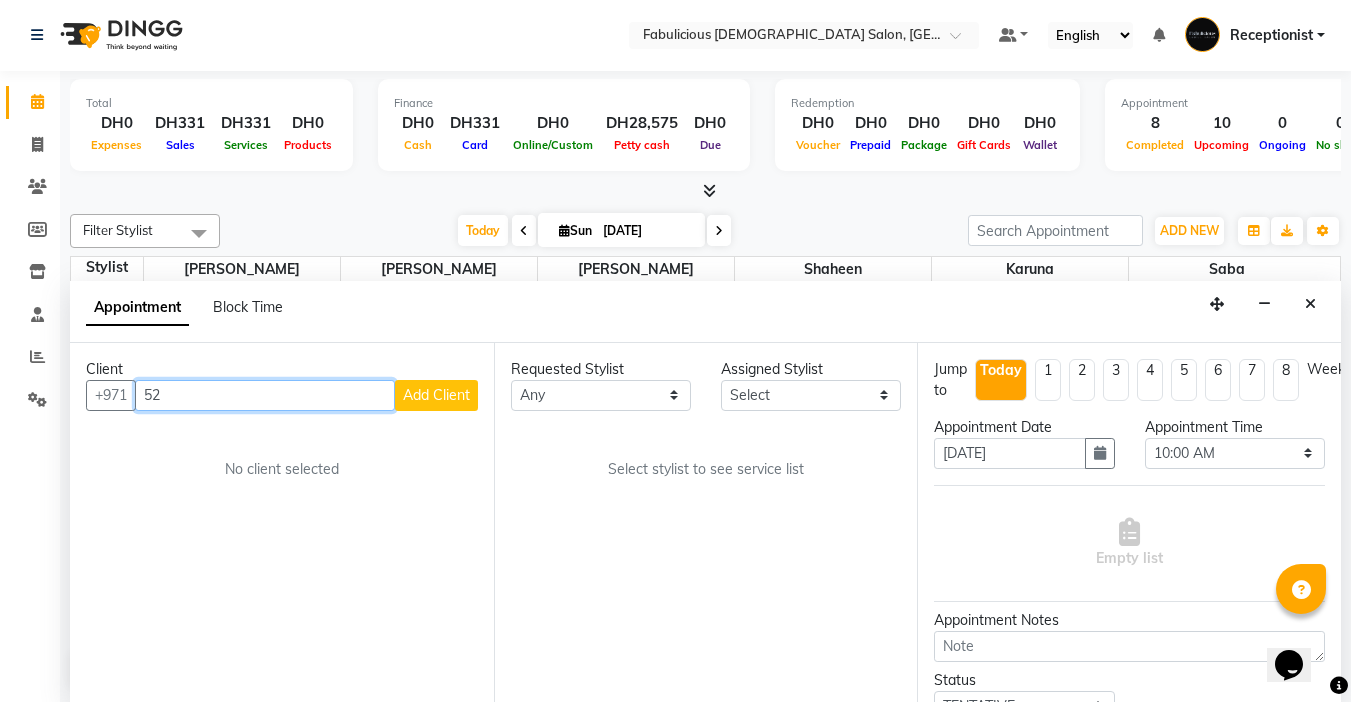 type on "5" 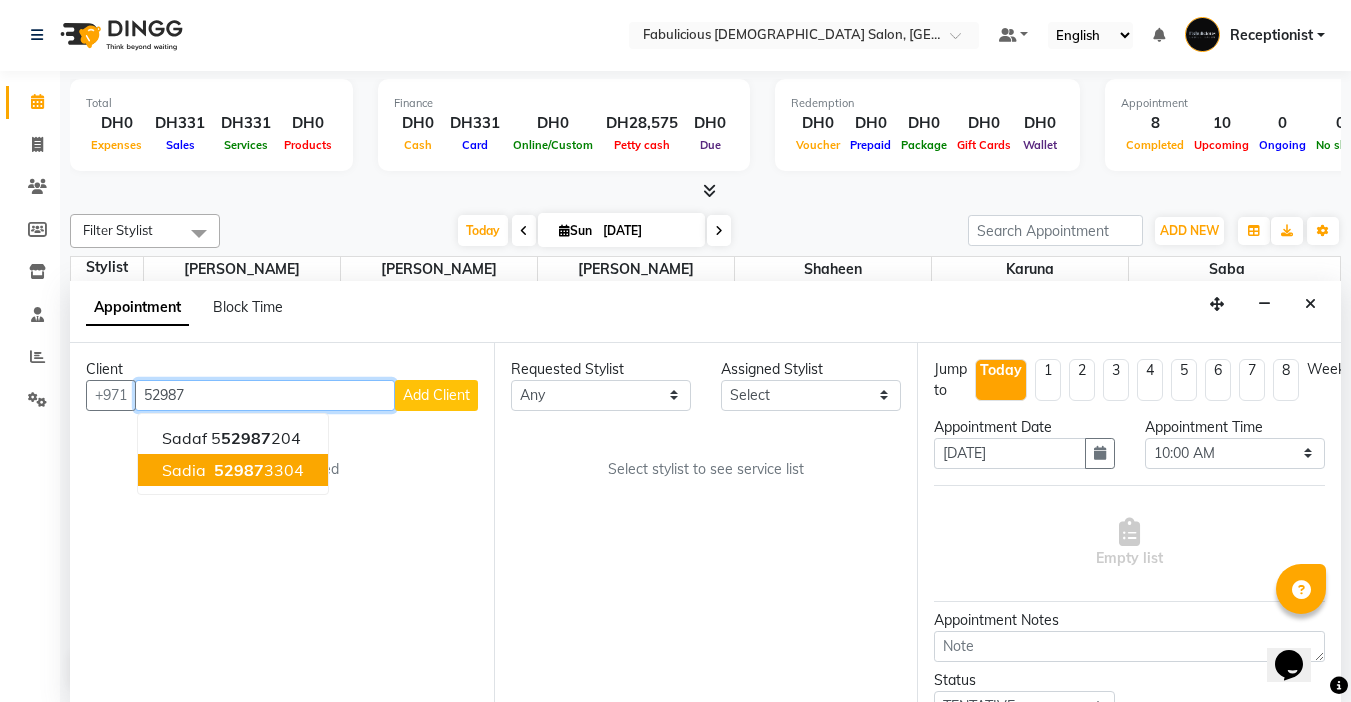 click on "Sadia" at bounding box center (184, 470) 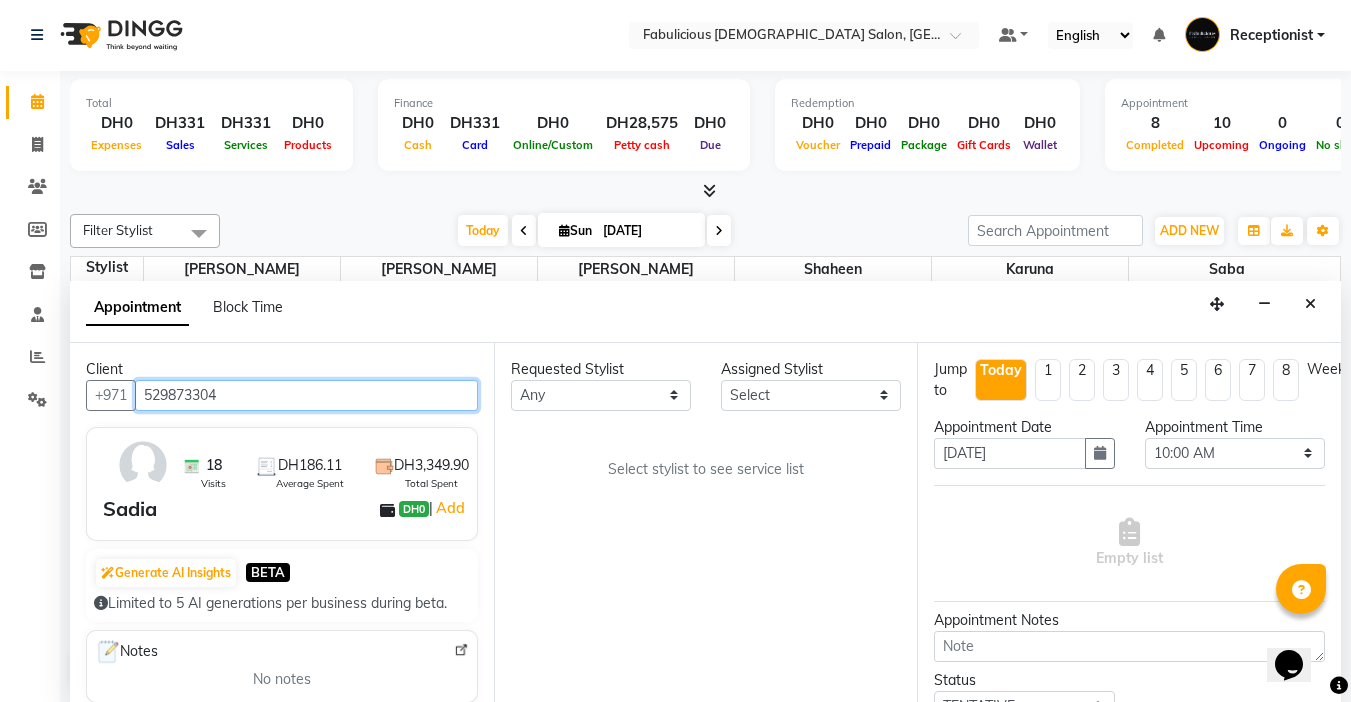 type on "529873304" 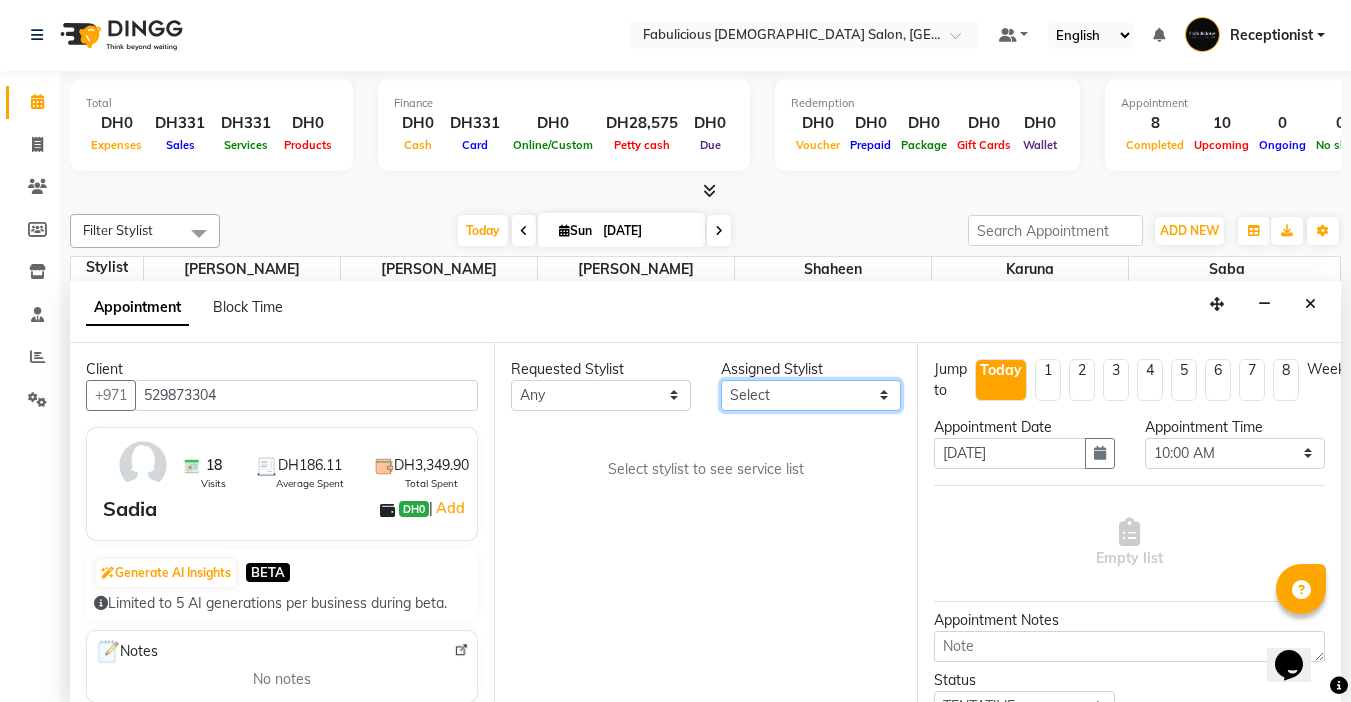 click on "Select [PERSON_NAME] [PERSON_NAME]  [PERSON_NAME] [PERSON_NAME]" at bounding box center [811, 395] 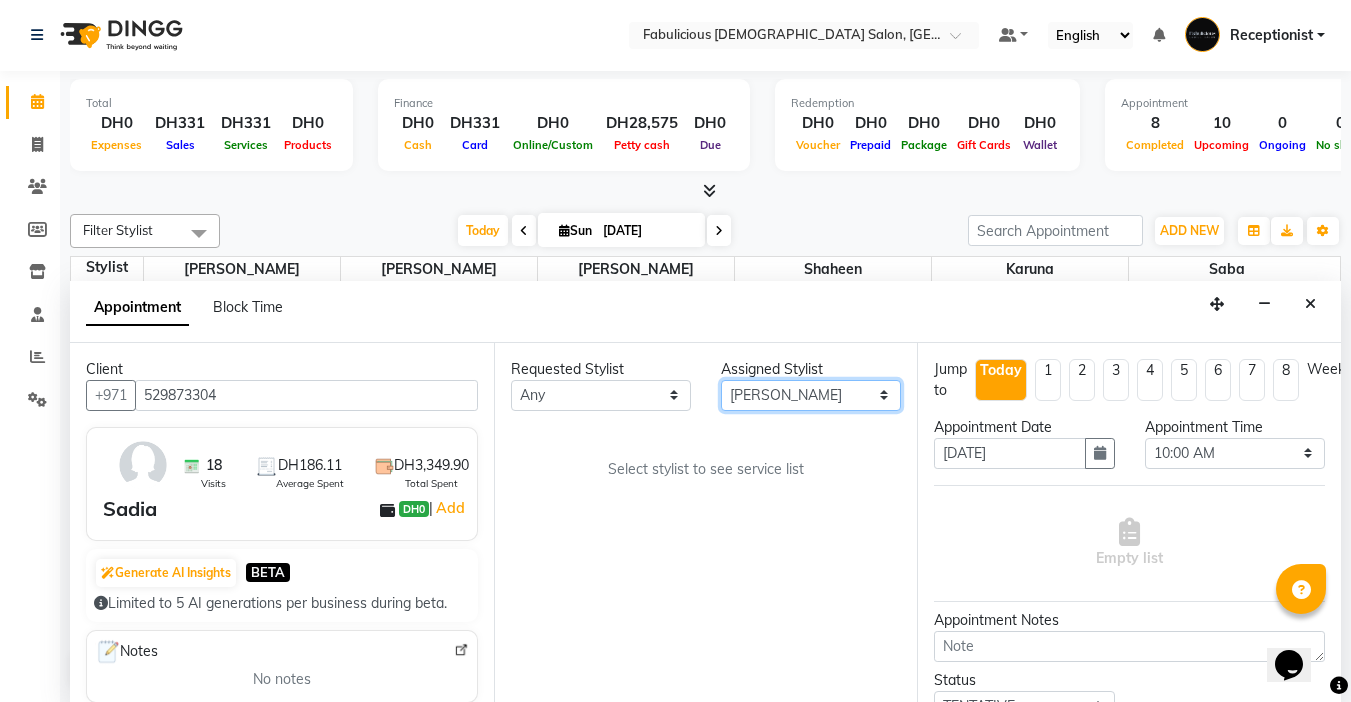click on "Select [PERSON_NAME] [PERSON_NAME]  [PERSON_NAME] [PERSON_NAME]" at bounding box center (811, 395) 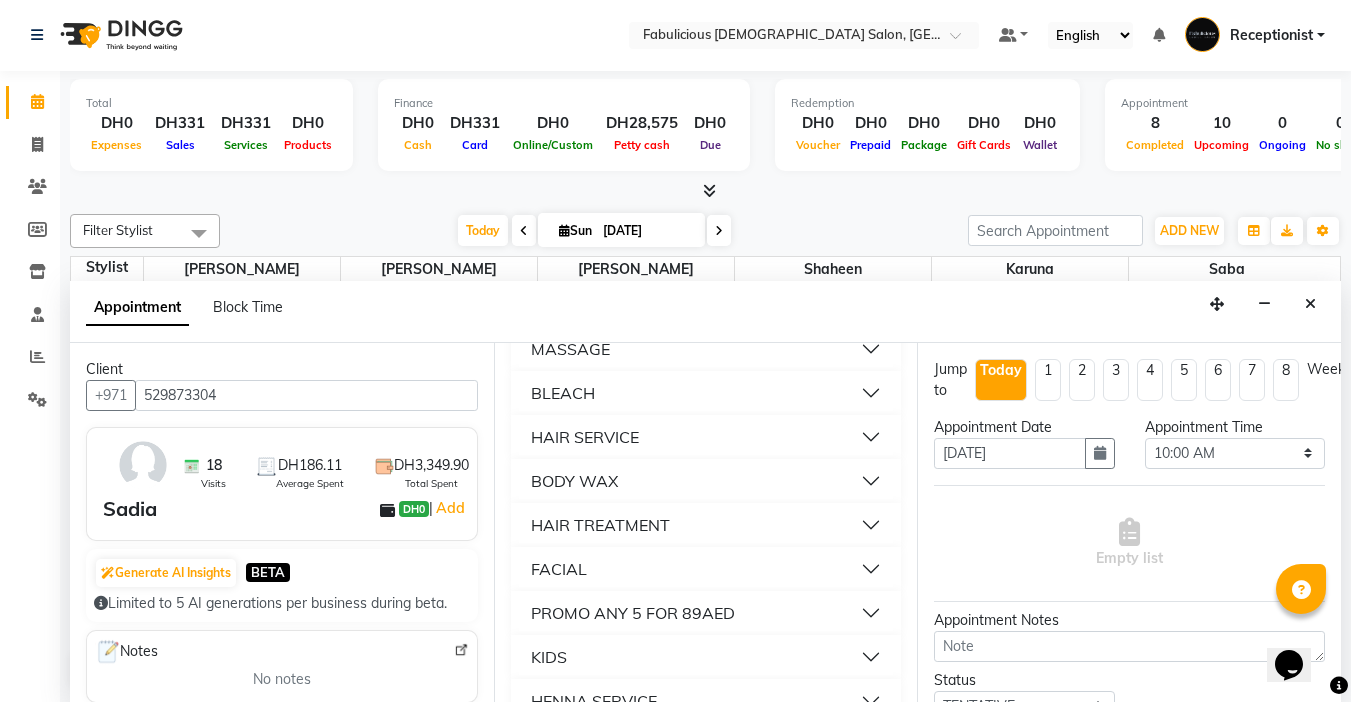 scroll, scrollTop: 1400, scrollLeft: 0, axis: vertical 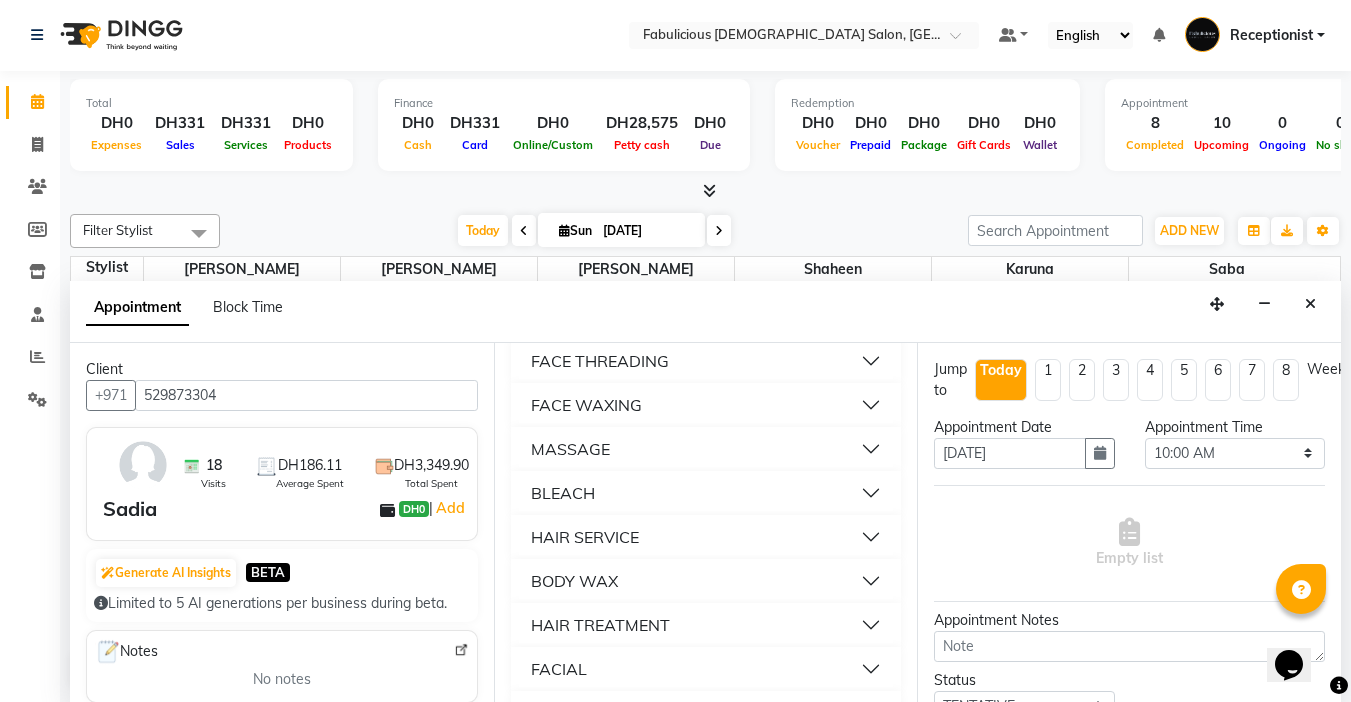 click on "FACE THREADING" at bounding box center (600, 361) 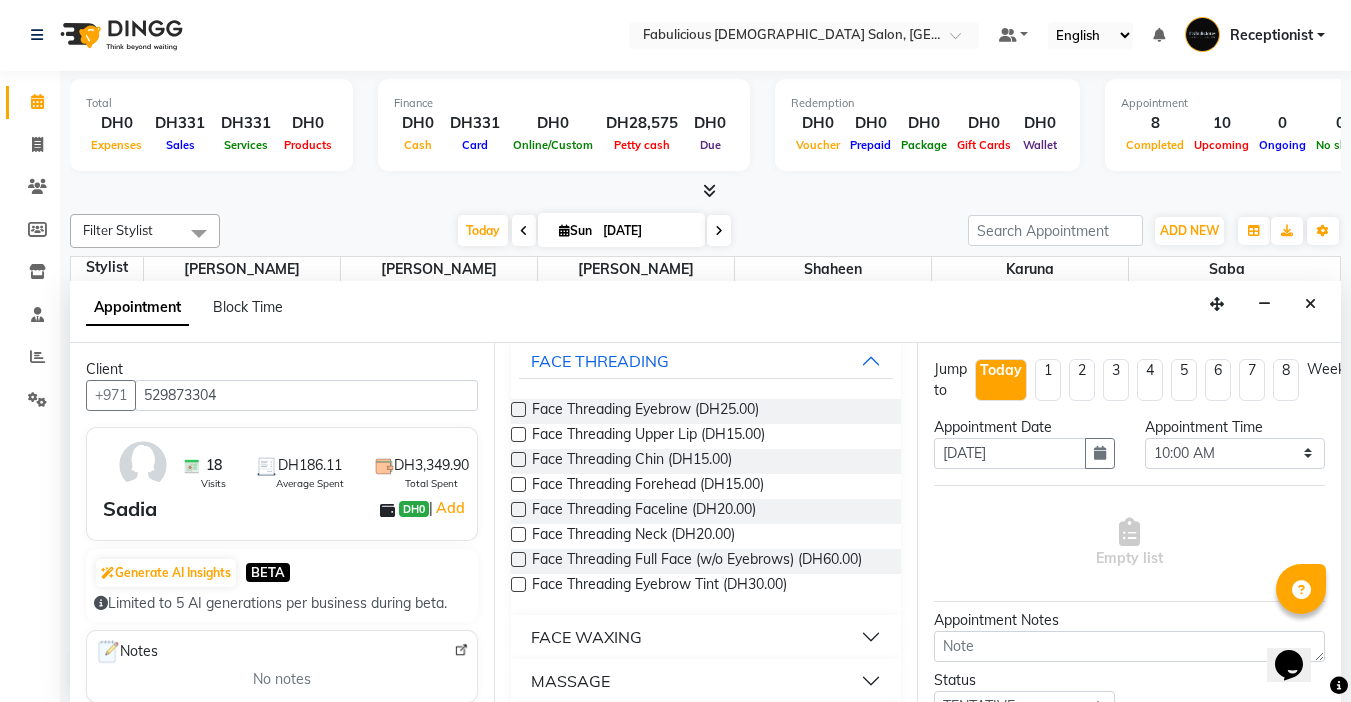 click at bounding box center (518, 409) 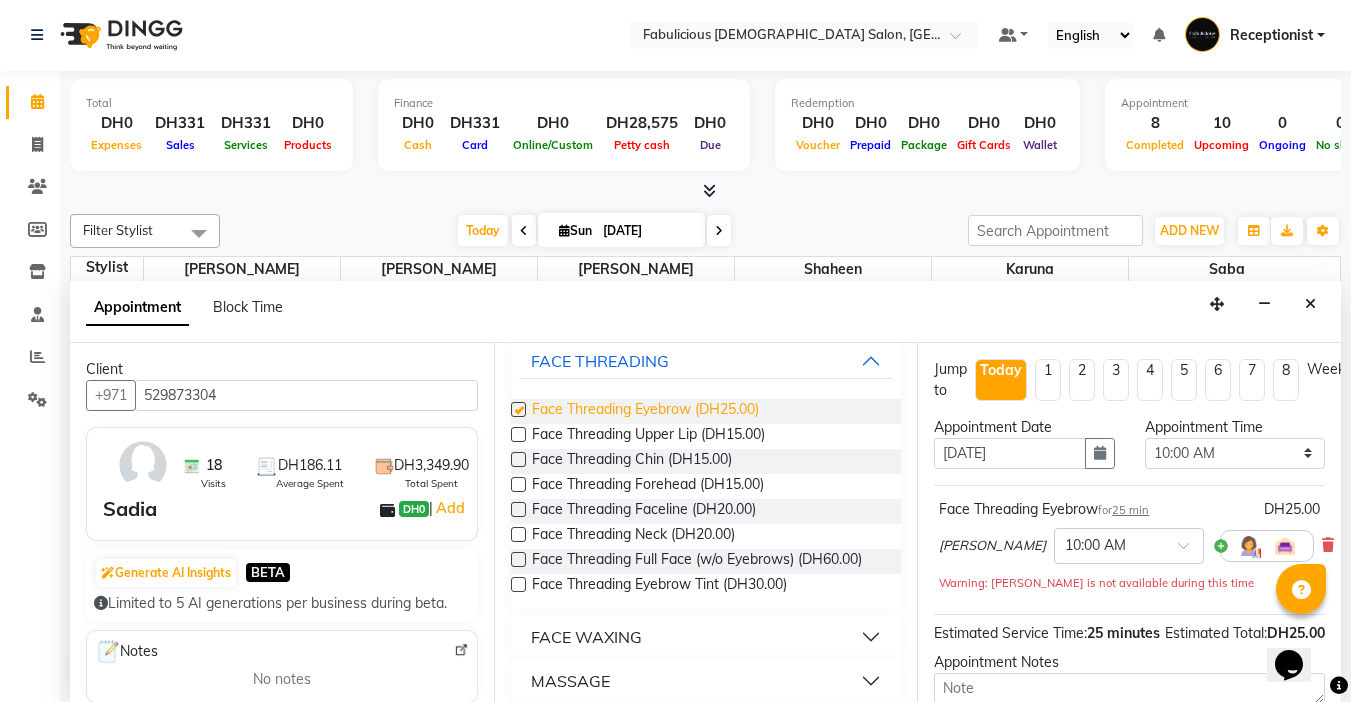 checkbox on "false" 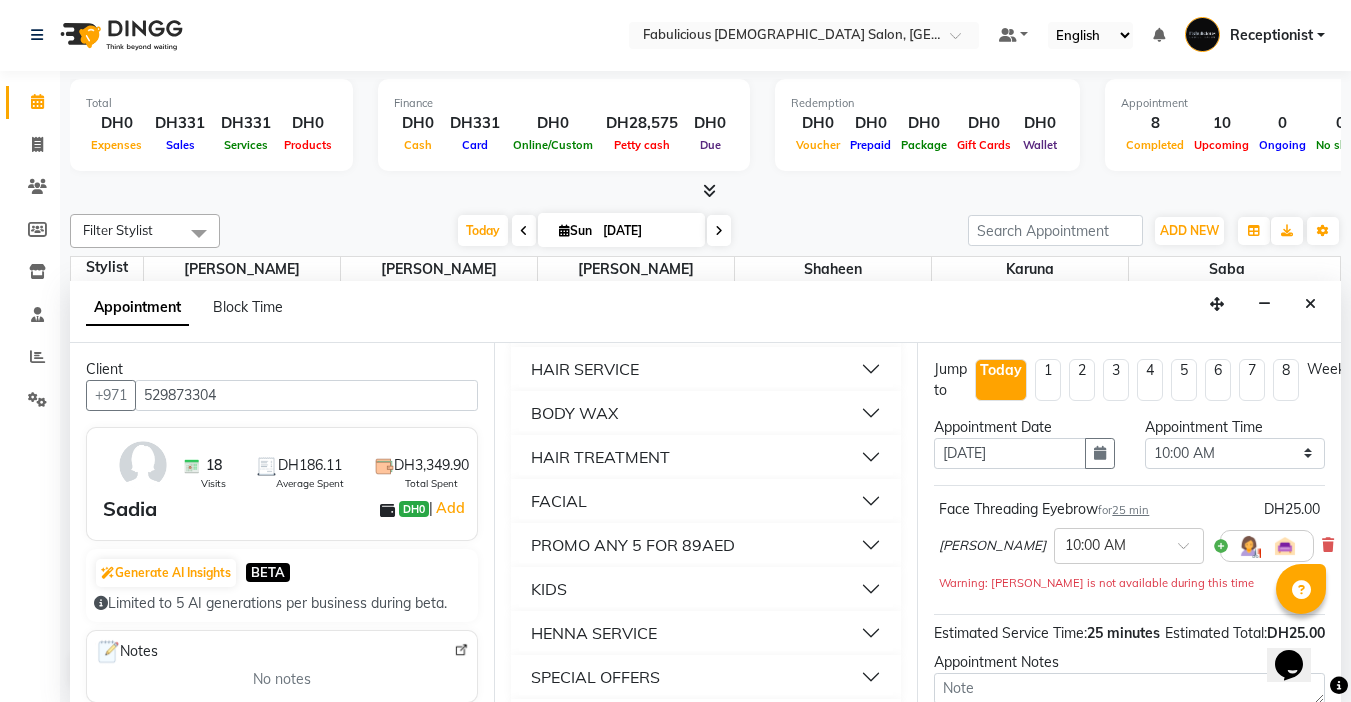 scroll, scrollTop: 1700, scrollLeft: 0, axis: vertical 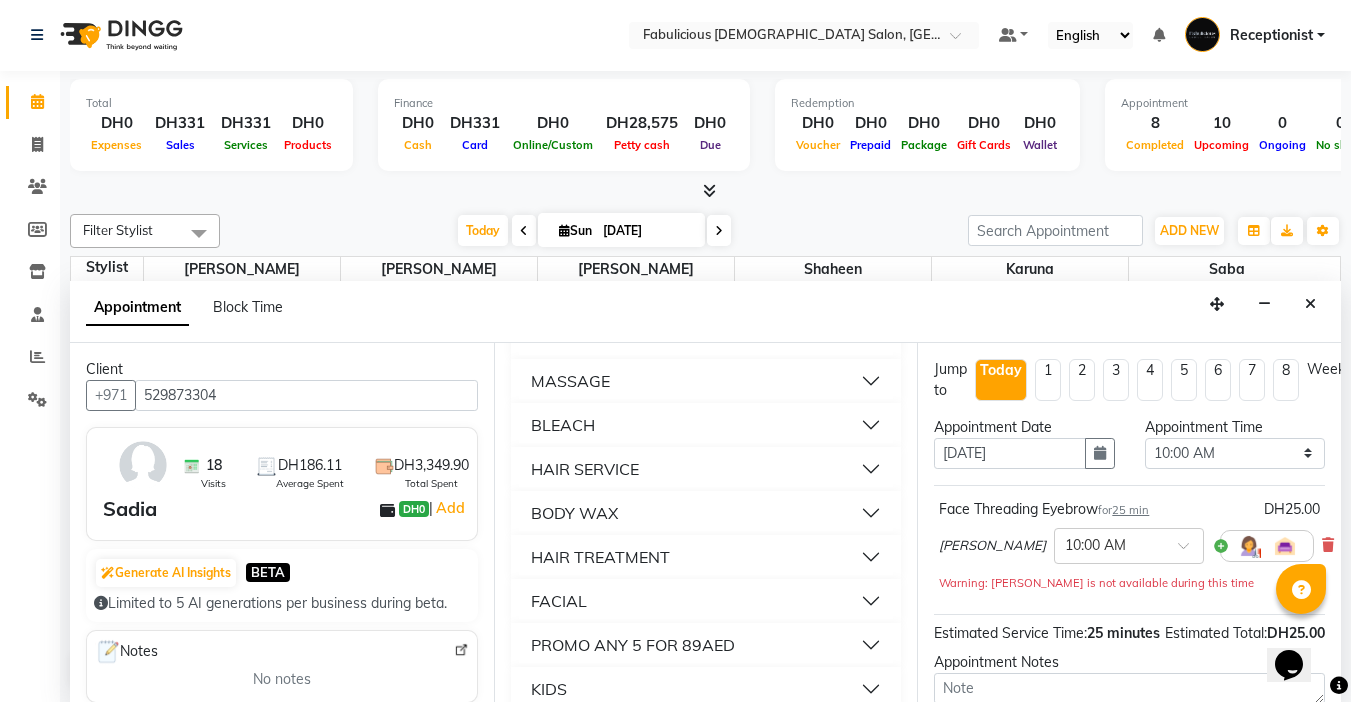 click on "FACE WAXING" at bounding box center [586, 337] 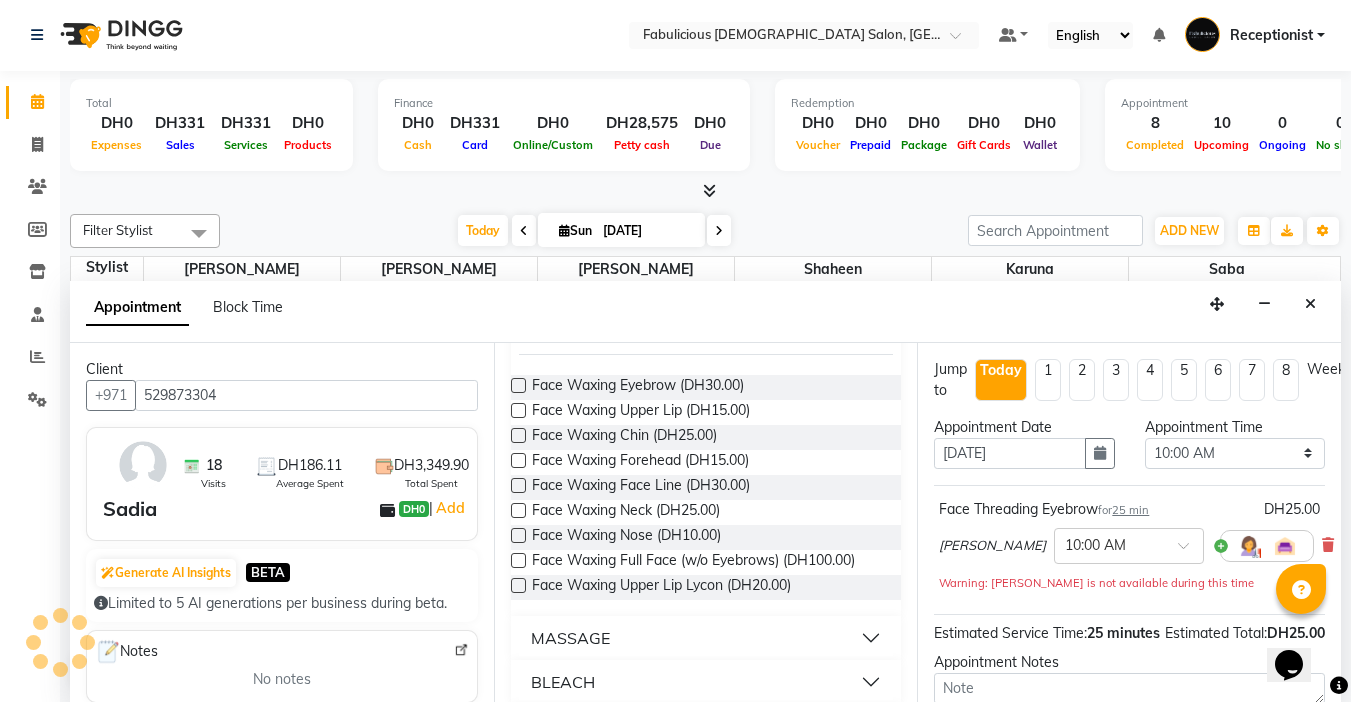 click at bounding box center (518, 410) 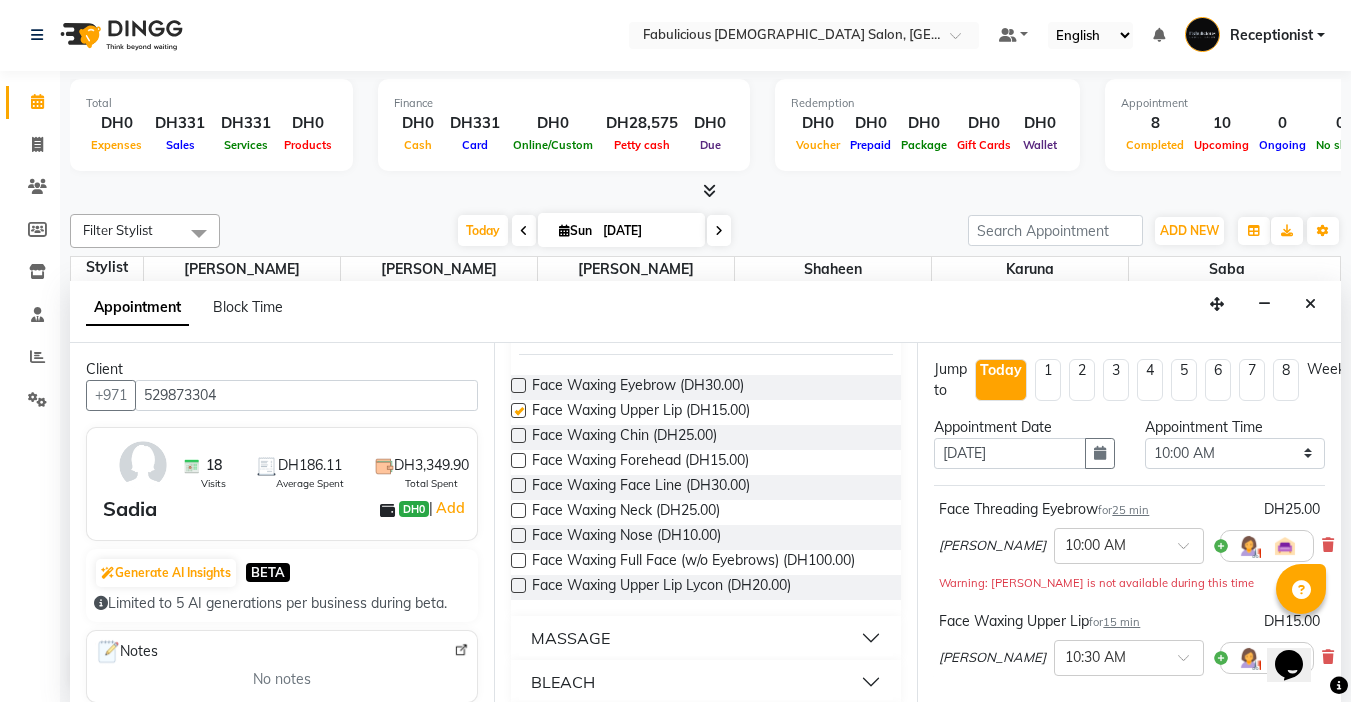 checkbox on "false" 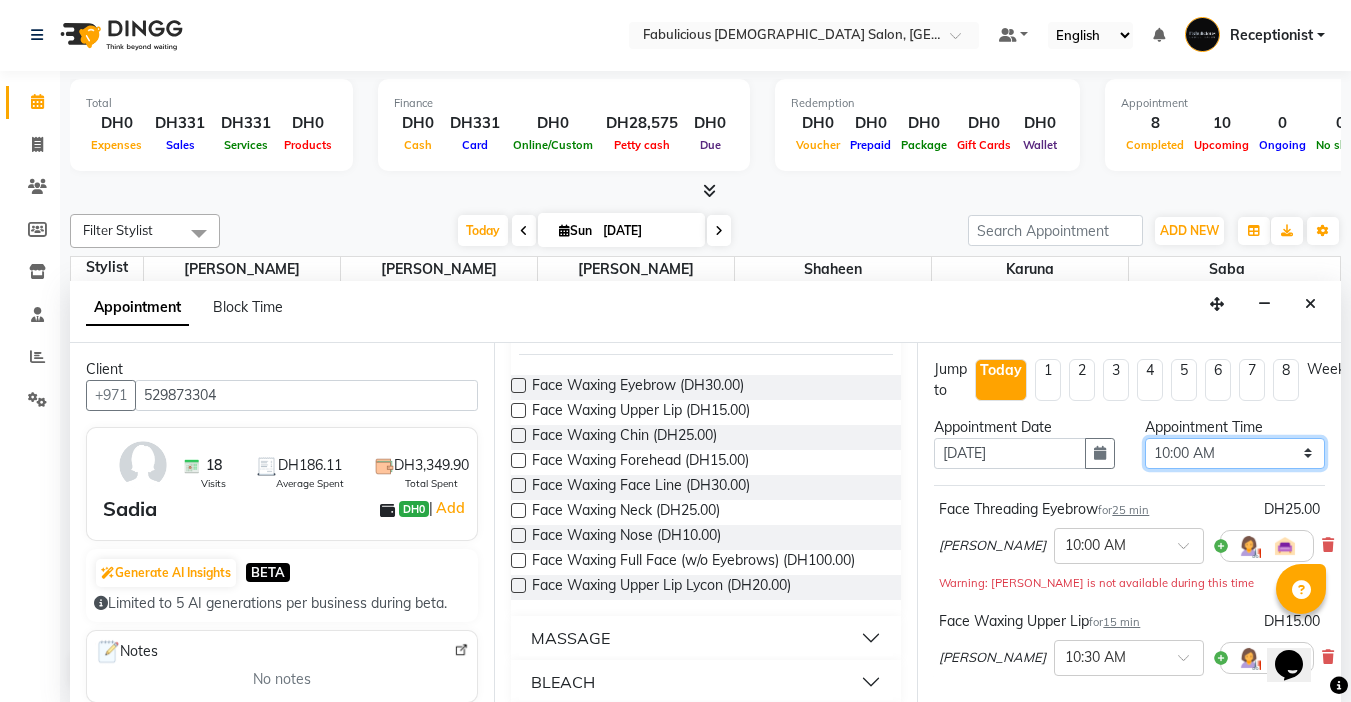 click on "Select 10:00 AM 10:15 AM 10:30 AM 10:45 AM 11:00 AM 11:15 AM 11:30 AM 11:45 AM 12:00 PM 12:15 PM 12:30 PM 12:45 PM 01:00 PM 01:15 PM 01:30 PM 01:45 PM 02:00 PM 02:15 PM 02:30 PM 02:45 PM 03:00 PM 03:15 PM 03:30 PM 03:45 PM 04:00 PM 04:15 PM 04:30 PM 04:45 PM 05:00 PM 05:15 PM 05:30 PM 05:45 PM 06:00 PM 06:15 PM 06:30 PM 06:45 PM 07:00 PM 07:15 PM 07:30 PM 07:45 PM 08:00 PM 08:15 PM 08:30 PM 08:45 PM 09:00 PM 09:15 PM 09:30 PM 09:45 PM 10:00 PM 10:15 PM 10:30 PM 10:45 PM 11:00 PM 11:15 PM 11:30 PM 11:45 PM" at bounding box center (1235, 453) 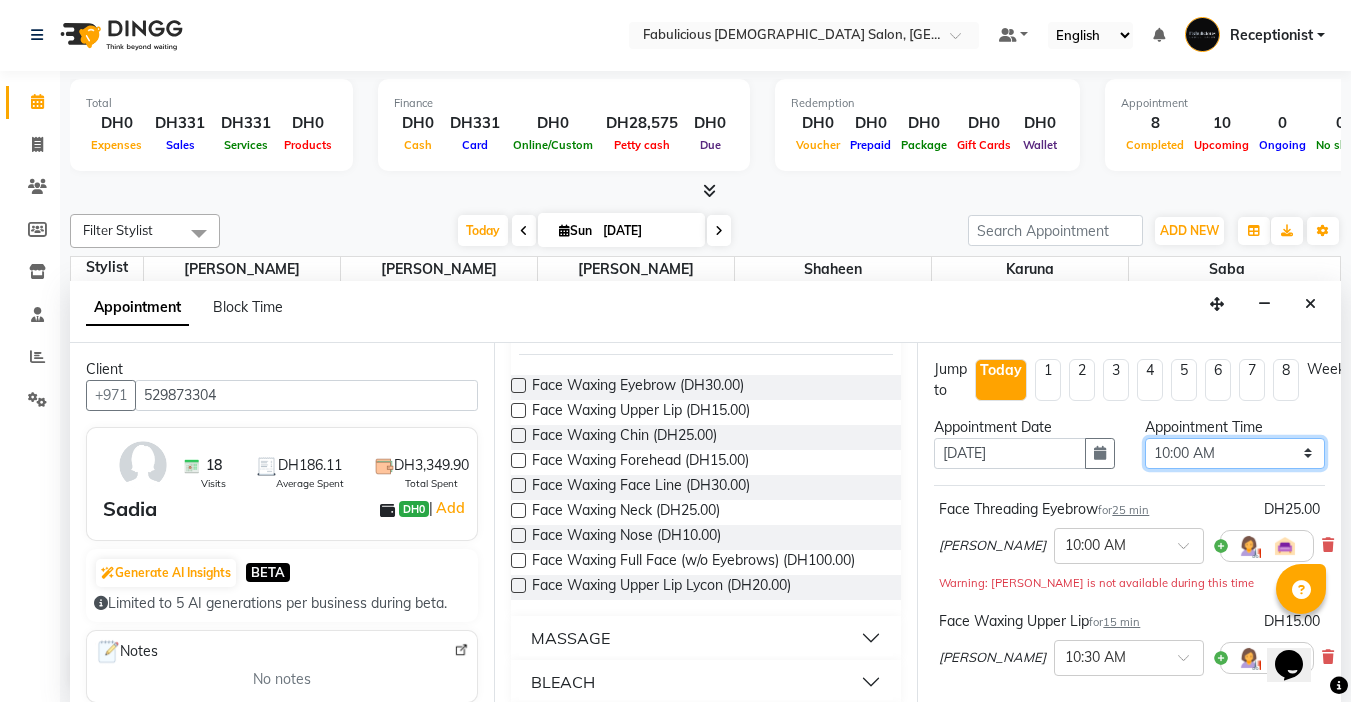 select on "870" 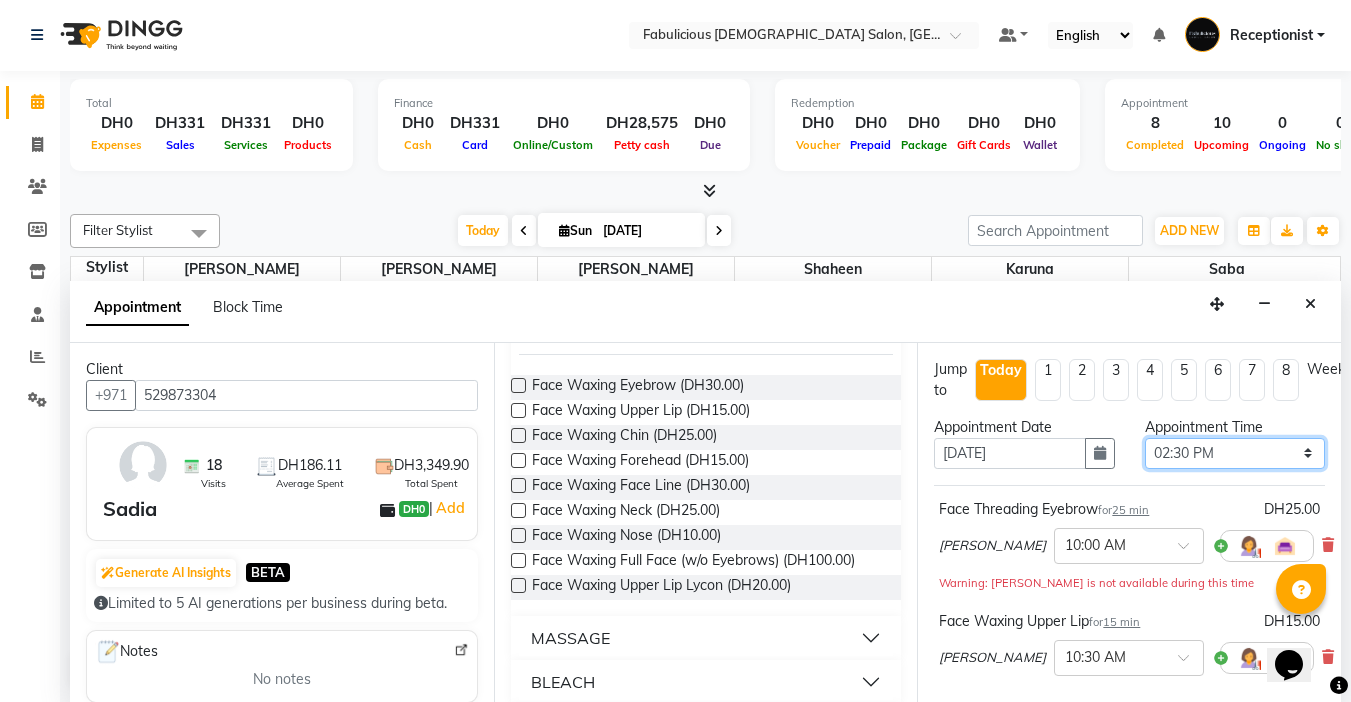 click on "Select 10:00 AM 10:15 AM 10:30 AM 10:45 AM 11:00 AM 11:15 AM 11:30 AM 11:45 AM 12:00 PM 12:15 PM 12:30 PM 12:45 PM 01:00 PM 01:15 PM 01:30 PM 01:45 PM 02:00 PM 02:15 PM 02:30 PM 02:45 PM 03:00 PM 03:15 PM 03:30 PM 03:45 PM 04:00 PM 04:15 PM 04:30 PM 04:45 PM 05:00 PM 05:15 PM 05:30 PM 05:45 PM 06:00 PM 06:15 PM 06:30 PM 06:45 PM 07:00 PM 07:15 PM 07:30 PM 07:45 PM 08:00 PM 08:15 PM 08:30 PM 08:45 PM 09:00 PM 09:15 PM 09:30 PM 09:45 PM 10:00 PM 10:15 PM 10:30 PM 10:45 PM 11:00 PM 11:15 PM 11:30 PM 11:45 PM" at bounding box center (1235, 453) 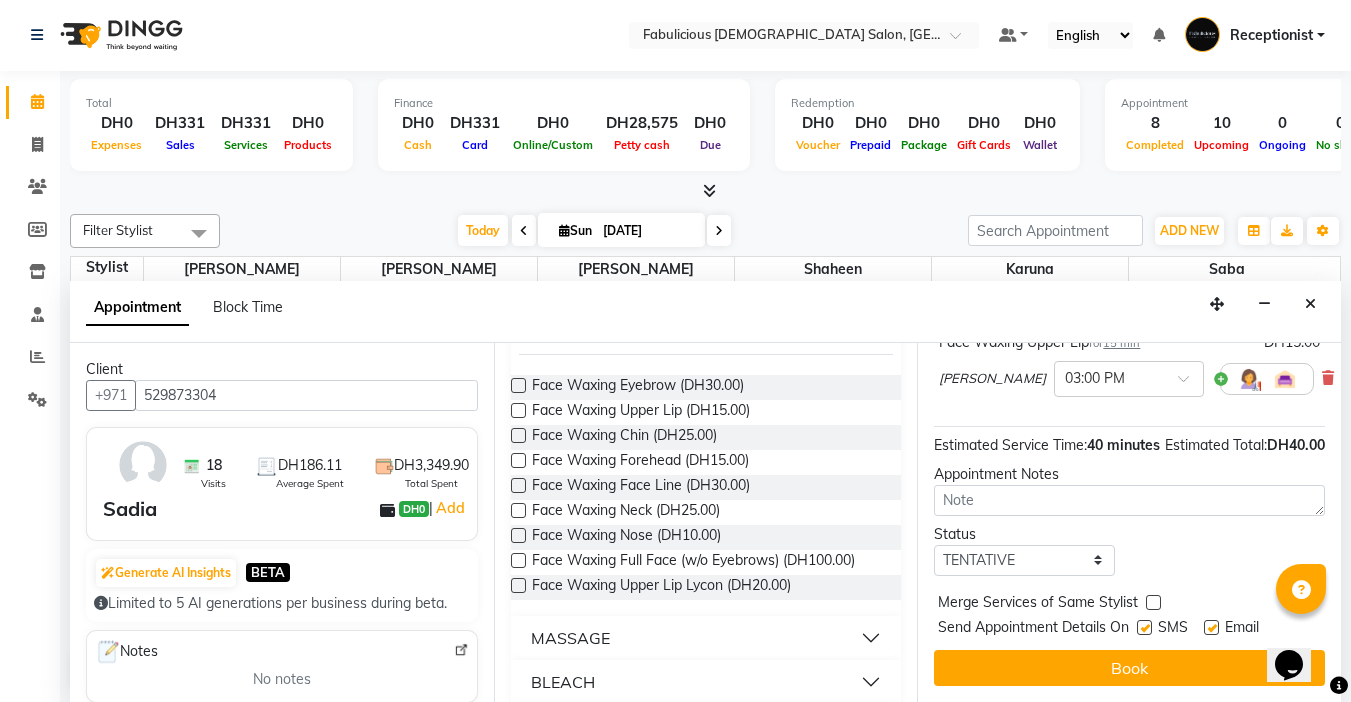 scroll, scrollTop: 294, scrollLeft: 0, axis: vertical 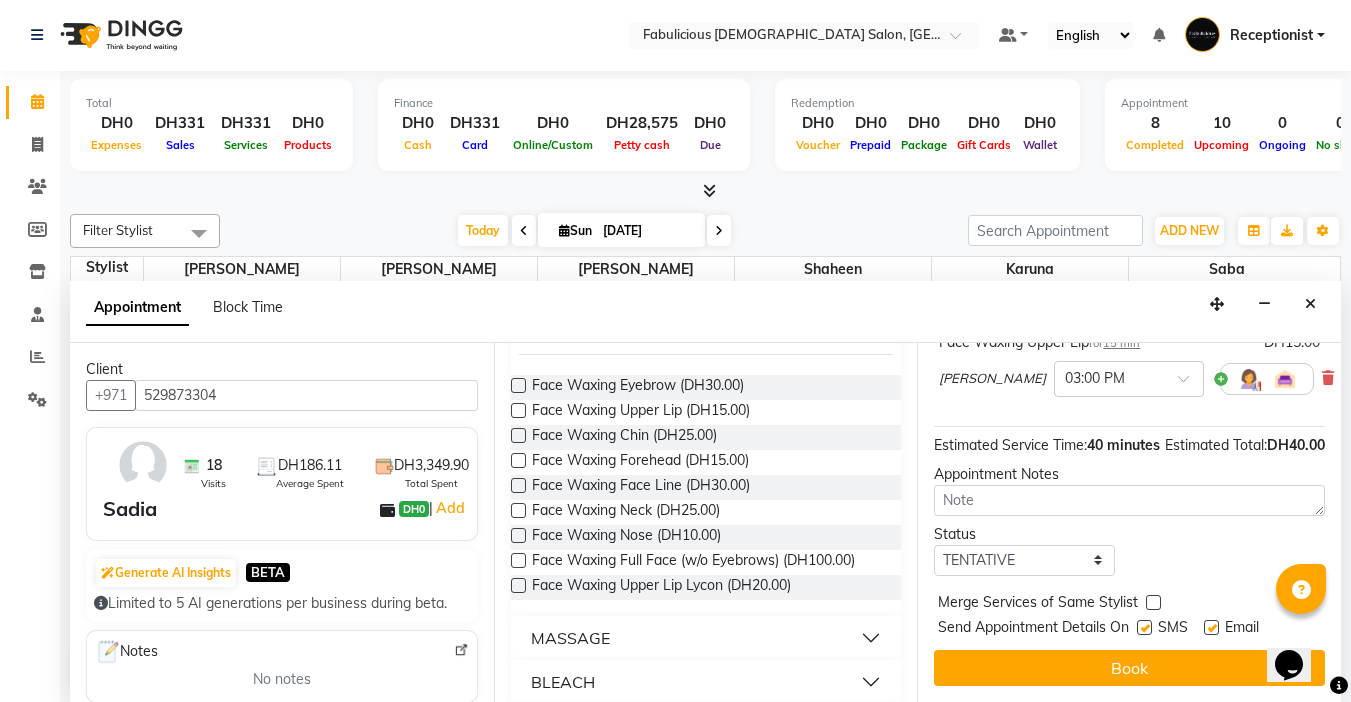 click at bounding box center (1153, 602) 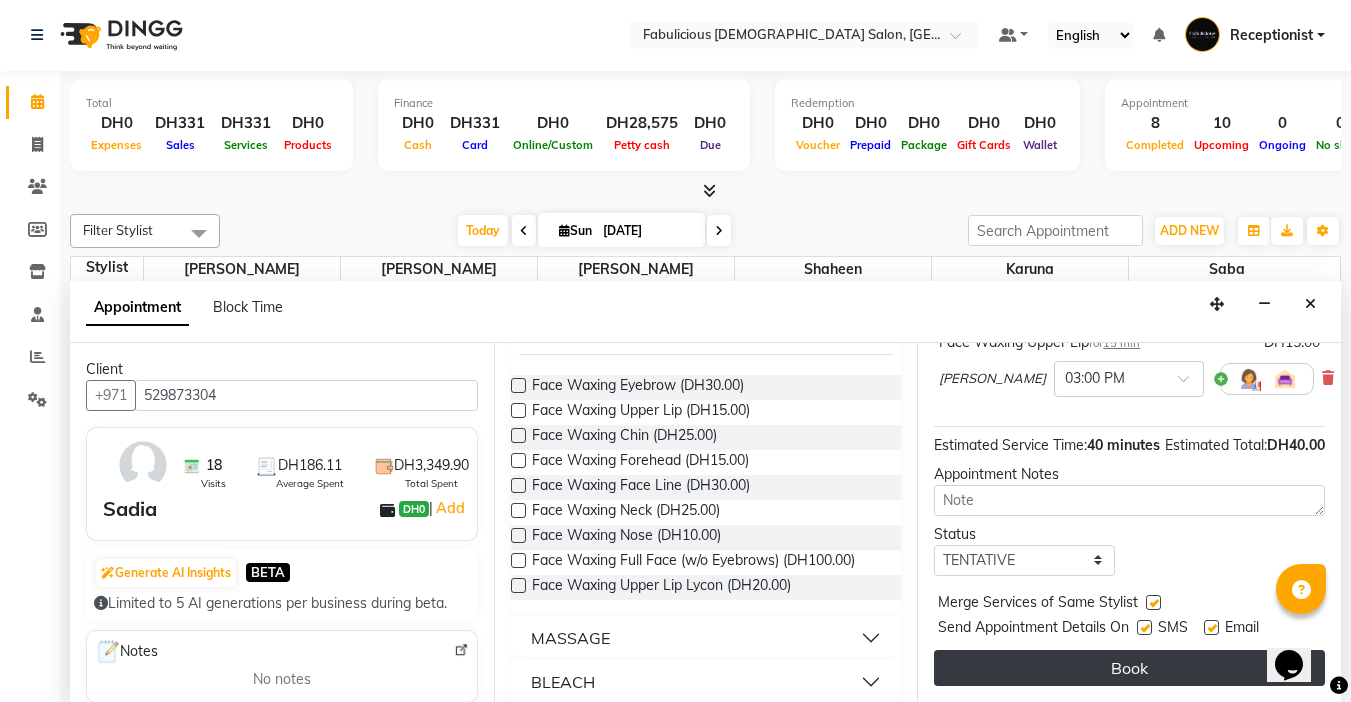 click on "Book" at bounding box center [1129, 668] 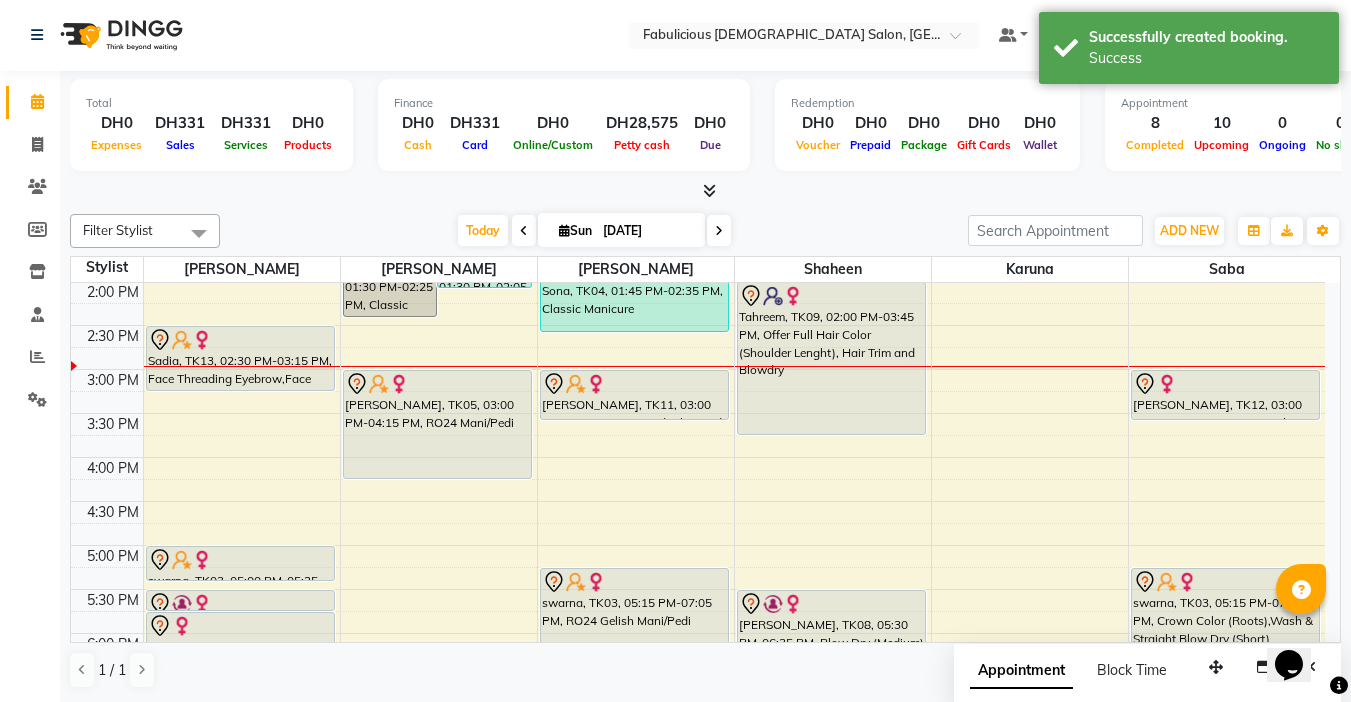 scroll, scrollTop: 0, scrollLeft: 0, axis: both 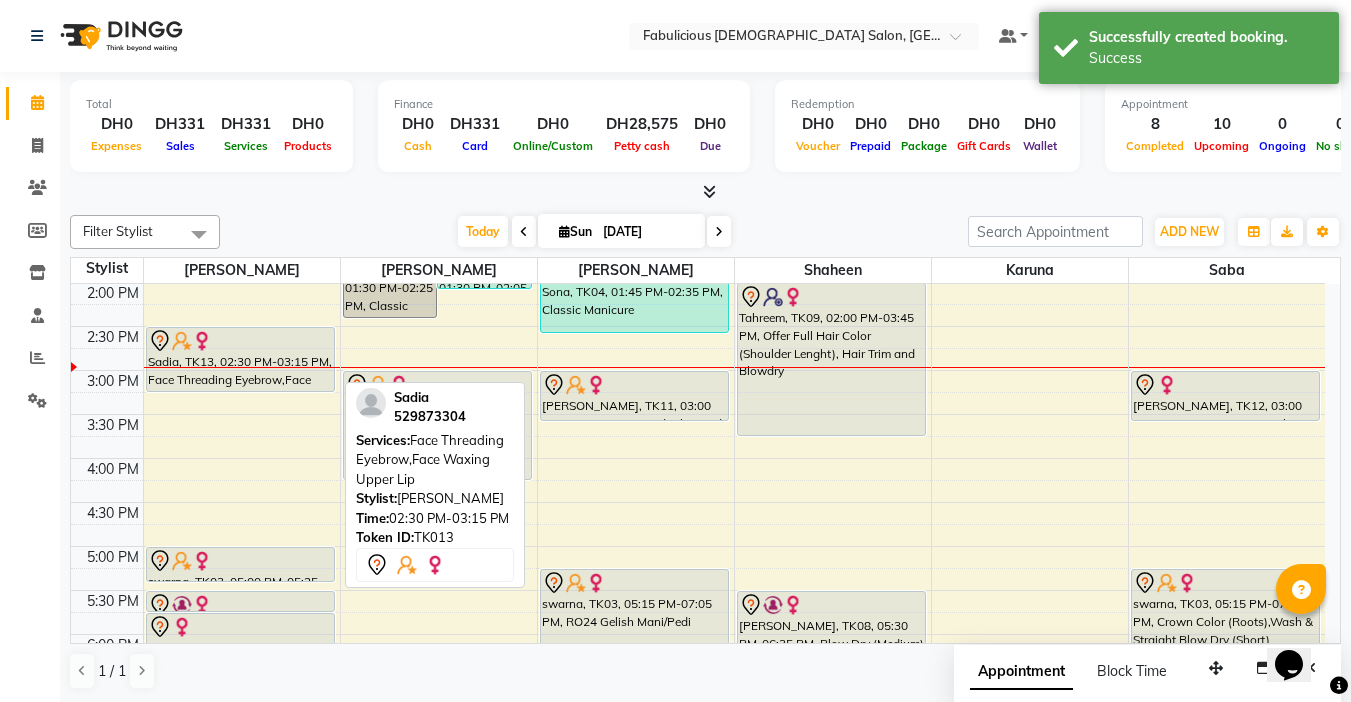 click on "Fatima, TK07, 11:30 AM-11:45 AM, Face Threading Eyebrow,Face Threading Upper Lip     Kumari, TK06, 11:45 AM-12:00 PM, Face Threading Eyebrow     Thili, TK01, 12:00 PM-12:25 PM, Face Threading Eyebrow     Sona, TK04, 01:30 PM-01:45 PM, Face Threading Upper Lip             Sadia, TK13, 02:30 PM-03:15 PM, Face Threading Eyebrow,Face Waxing Upper Lip             swarna, TK03, 05:00 PM-05:25 PM, Face Threading Eyebrow             [PERSON_NAME], TK08, 05:30 PM-05:45 PM, Face Threading Upper Lip,Face Threading Forehead             [PERSON_NAME], TK02, 05:45 PM-06:45 PM, Full Legs, Full Arms, Underarms with Bikini" at bounding box center (242, 502) 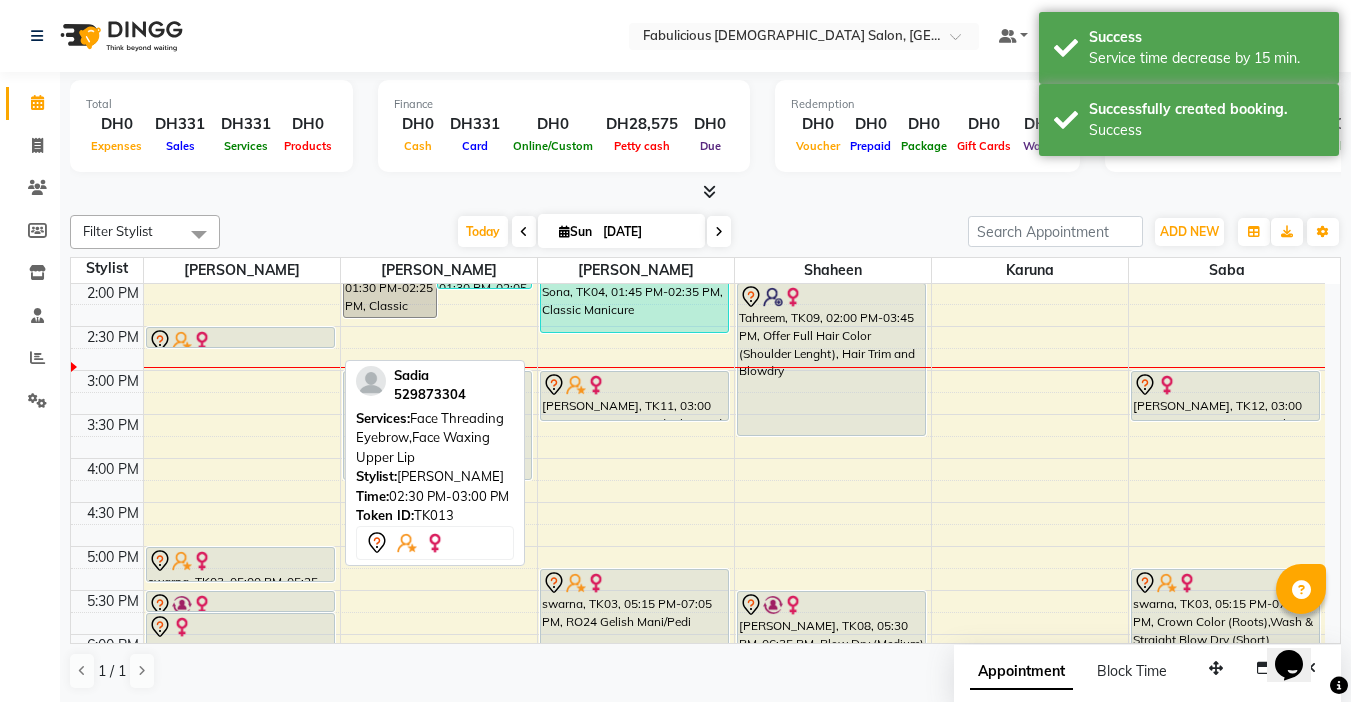 drag, startPoint x: 253, startPoint y: 365, endPoint x: 253, endPoint y: 347, distance: 18 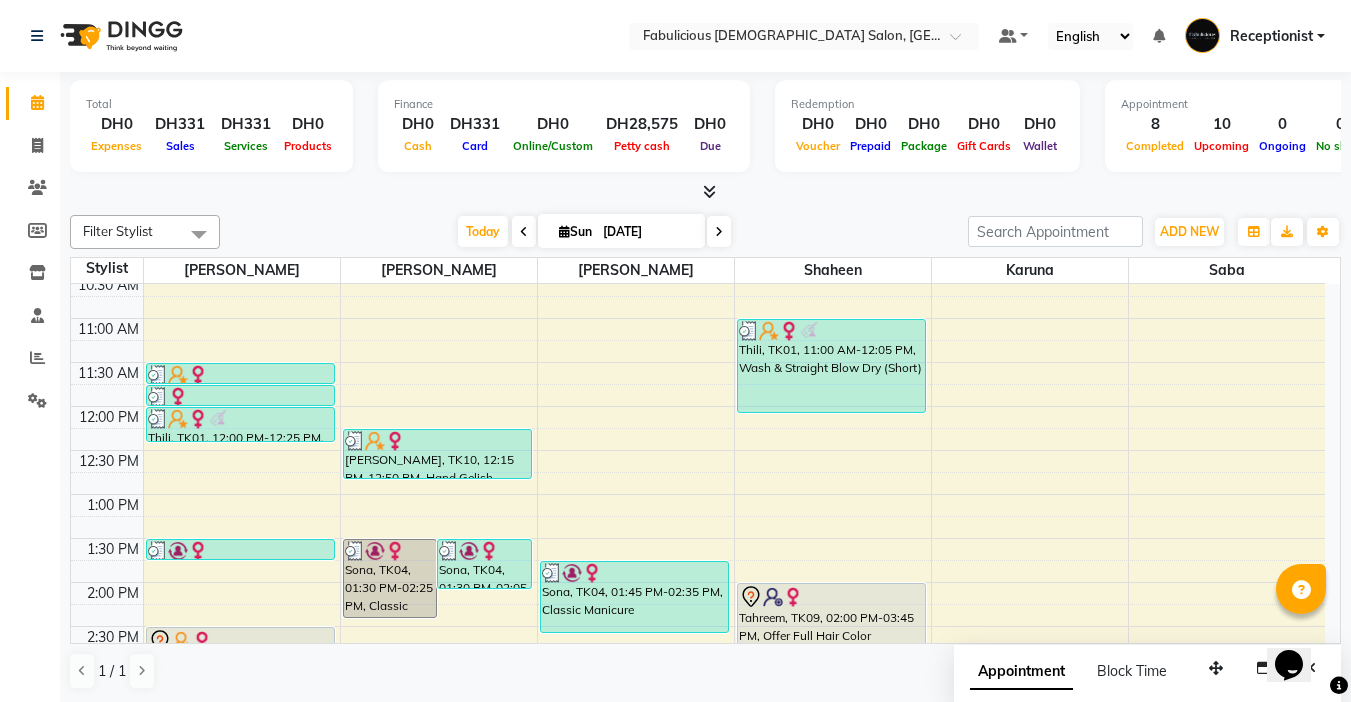 scroll, scrollTop: 241, scrollLeft: 0, axis: vertical 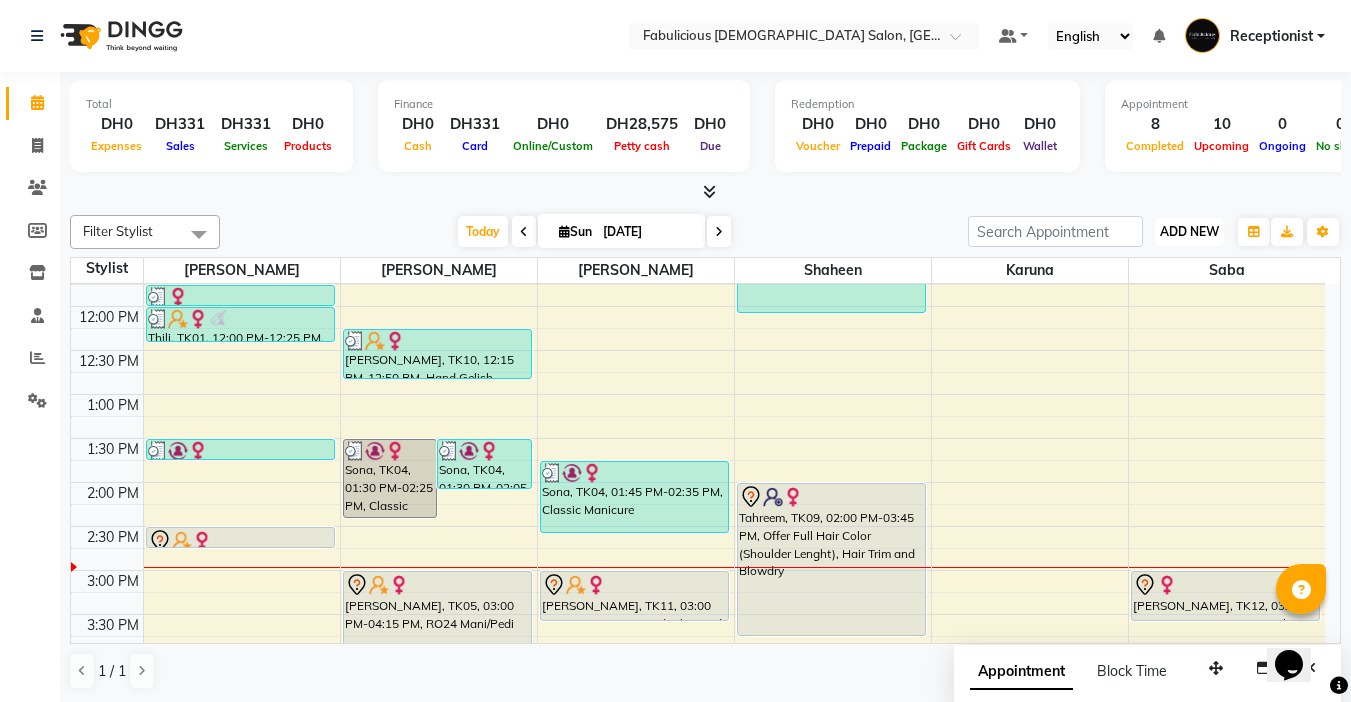 click on "ADD NEW" at bounding box center (1189, 231) 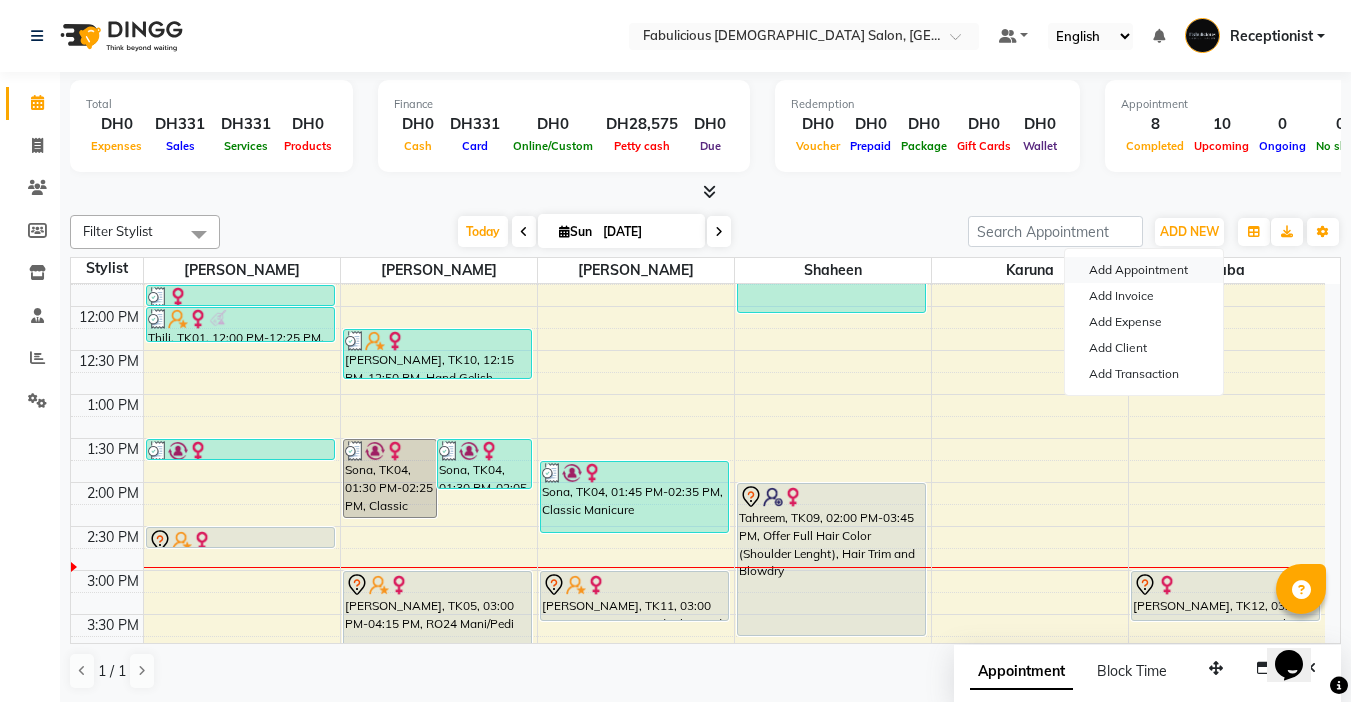 click on "Add Appointment" at bounding box center [1144, 270] 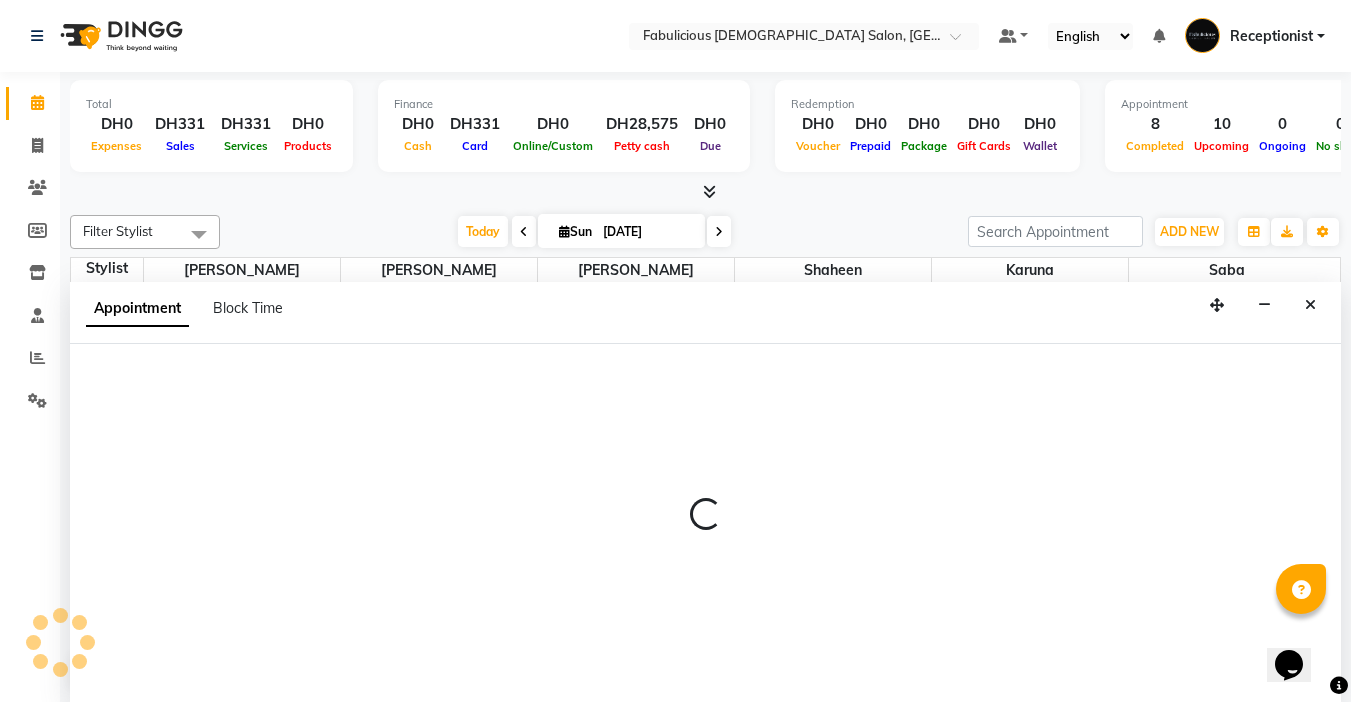 select on "tentative" 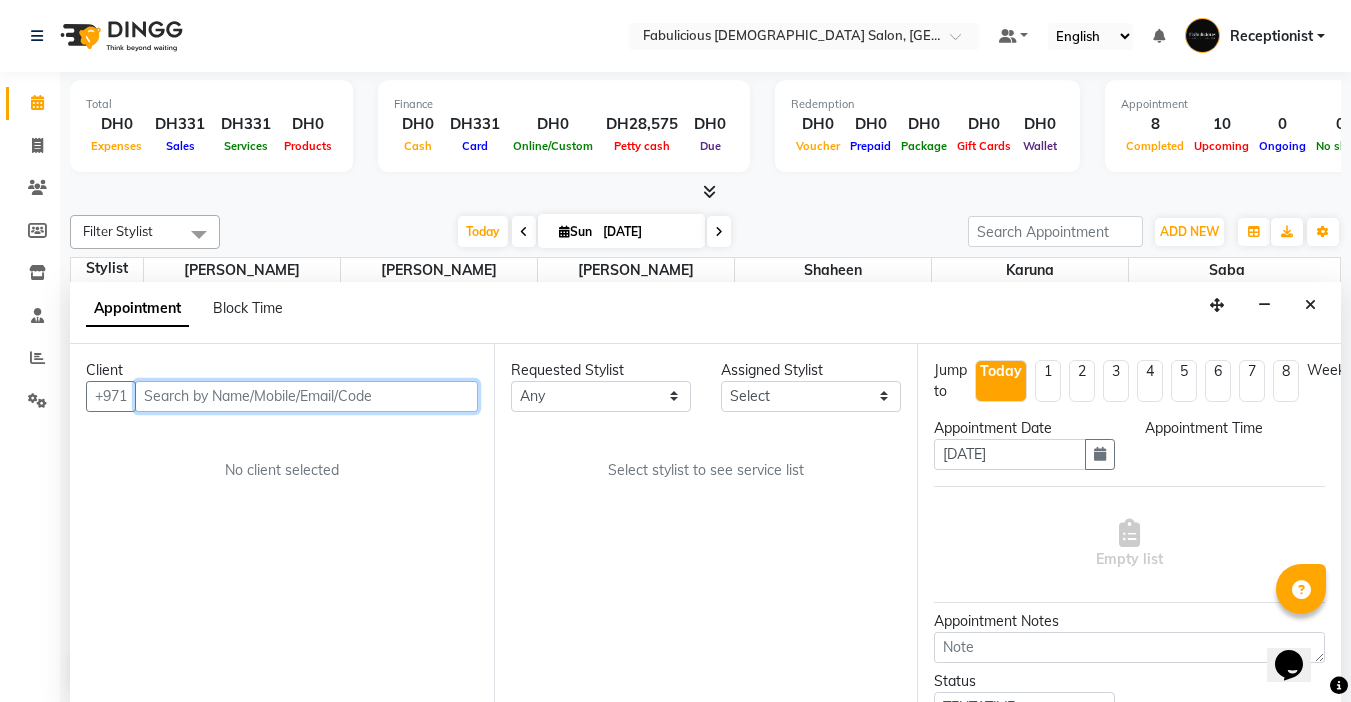 click at bounding box center [306, 396] 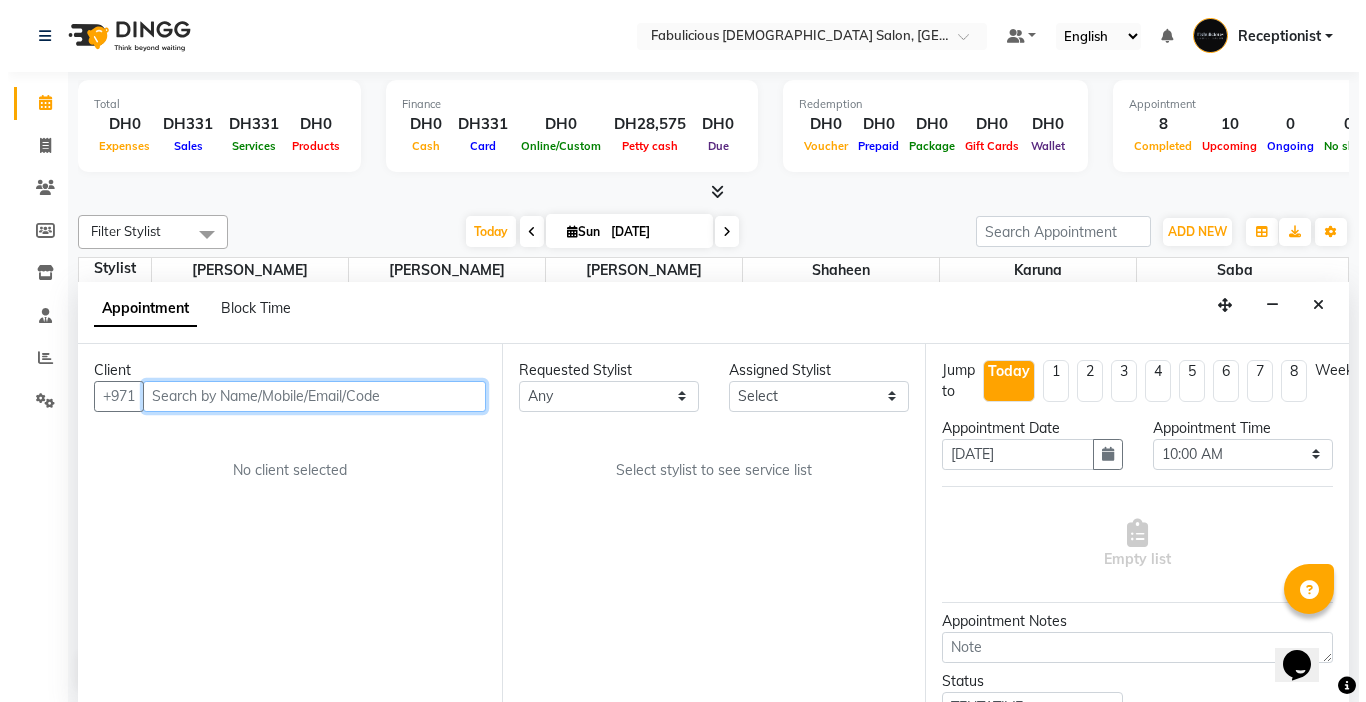 scroll, scrollTop: 1, scrollLeft: 0, axis: vertical 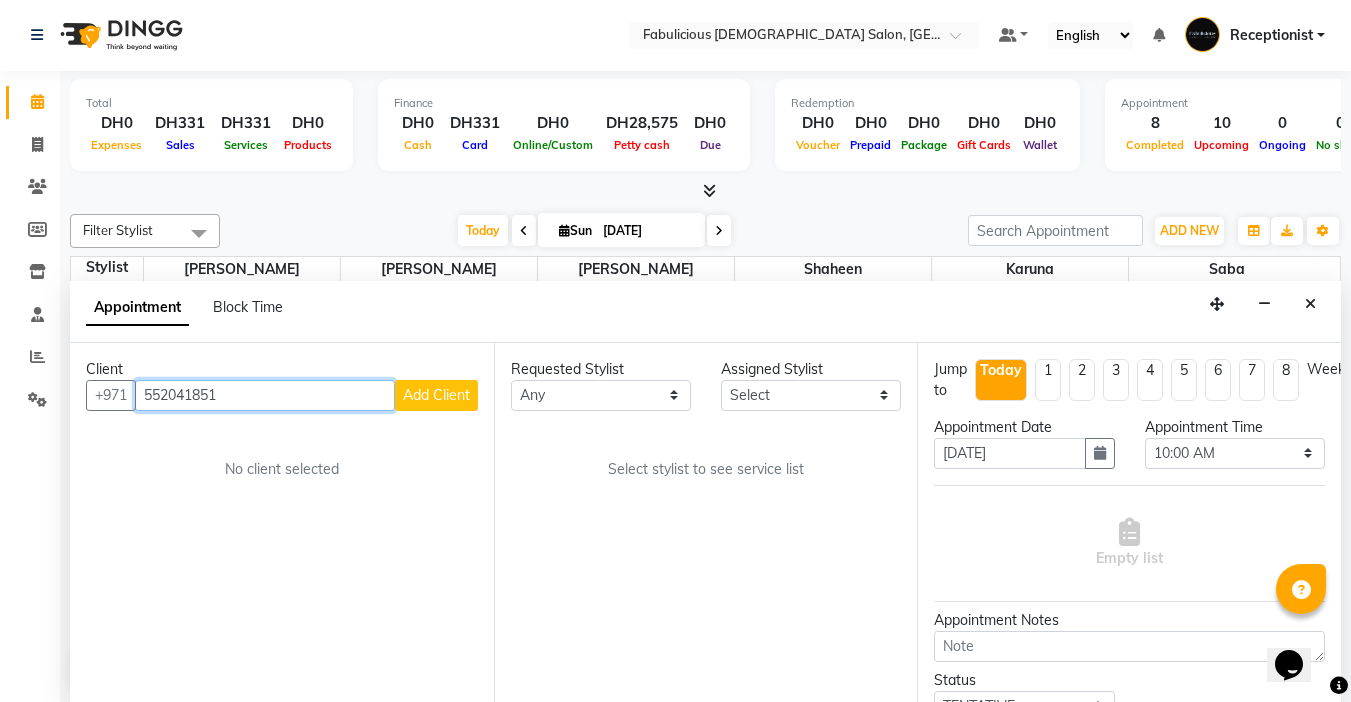 type on "552041851" 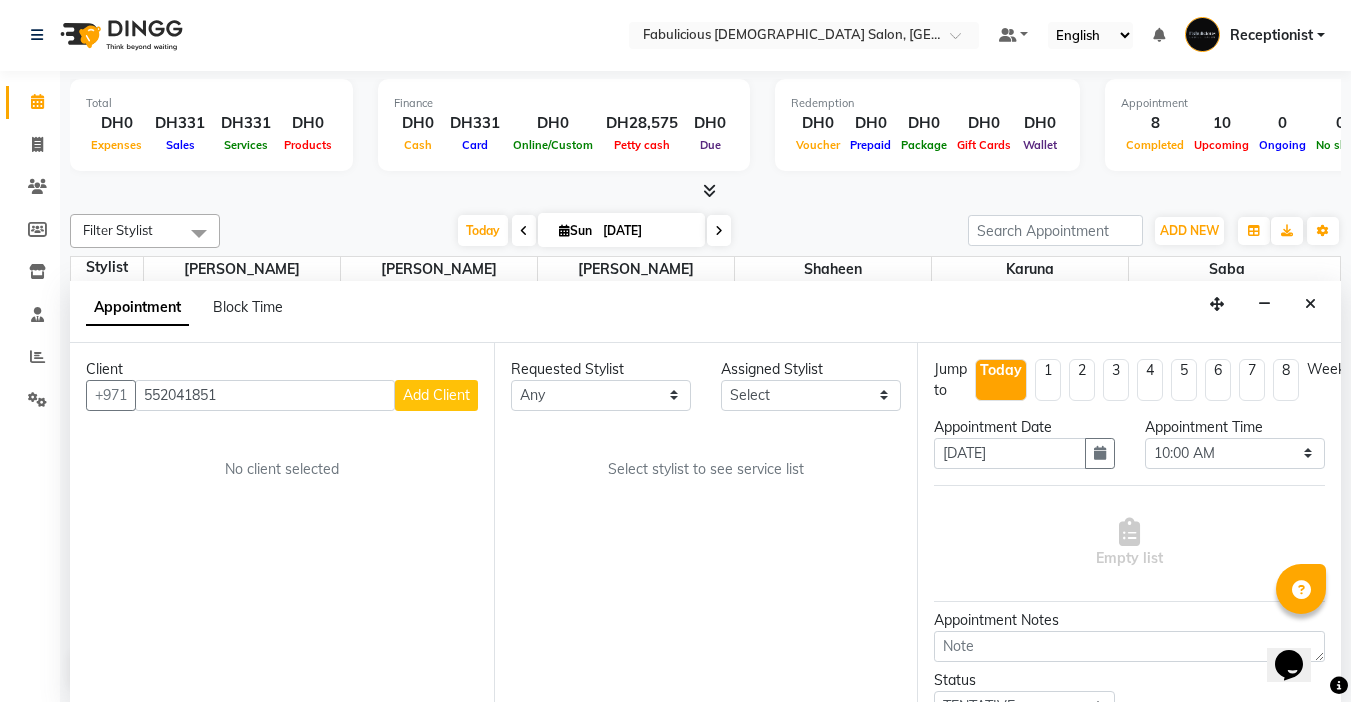 click on "Add Client" at bounding box center (436, 395) 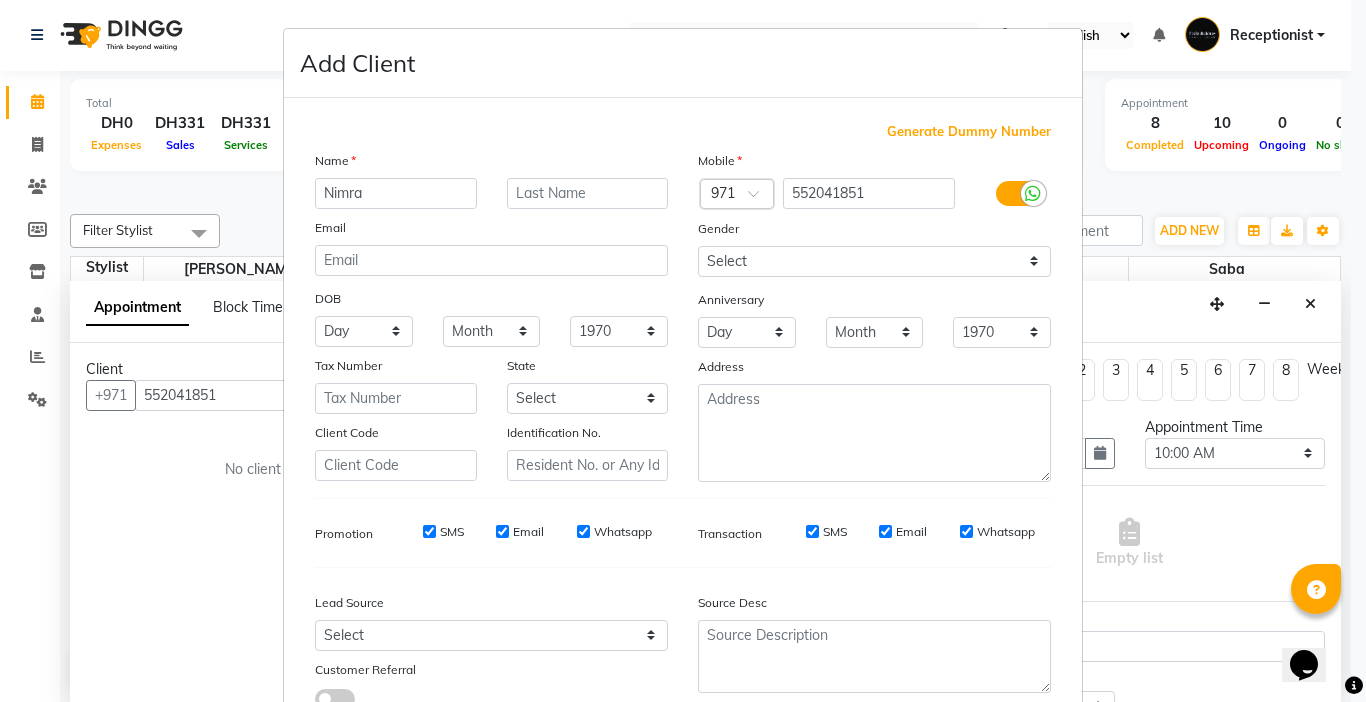 type on "Nimra" 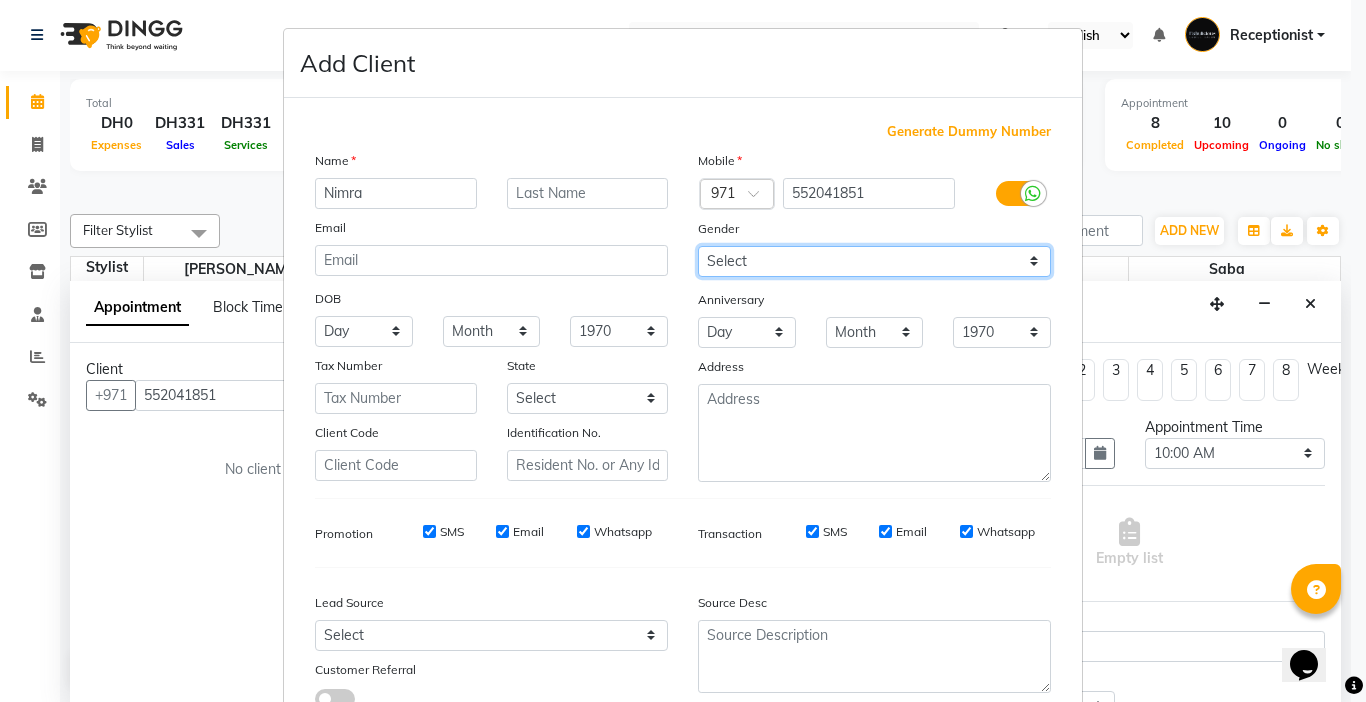 click on "Select [DEMOGRAPHIC_DATA] [DEMOGRAPHIC_DATA] Other Prefer Not To Say" at bounding box center (874, 261) 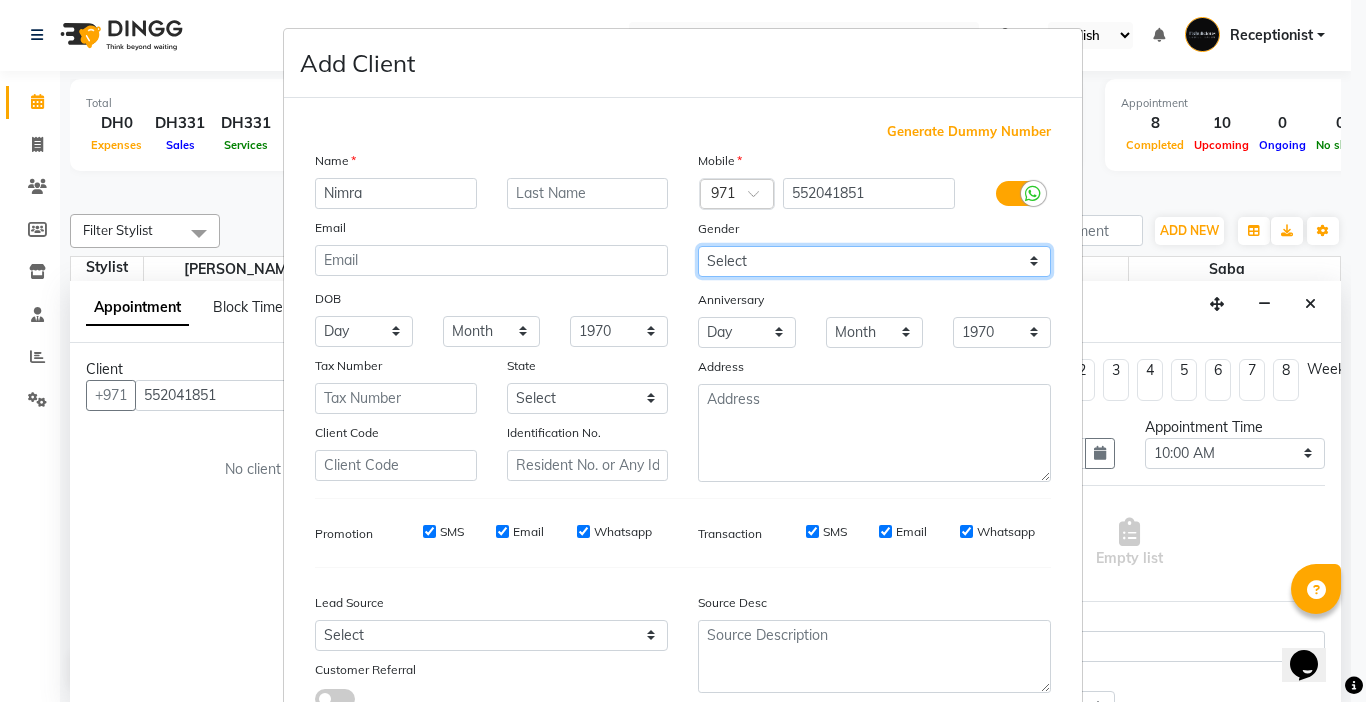 select on "[DEMOGRAPHIC_DATA]" 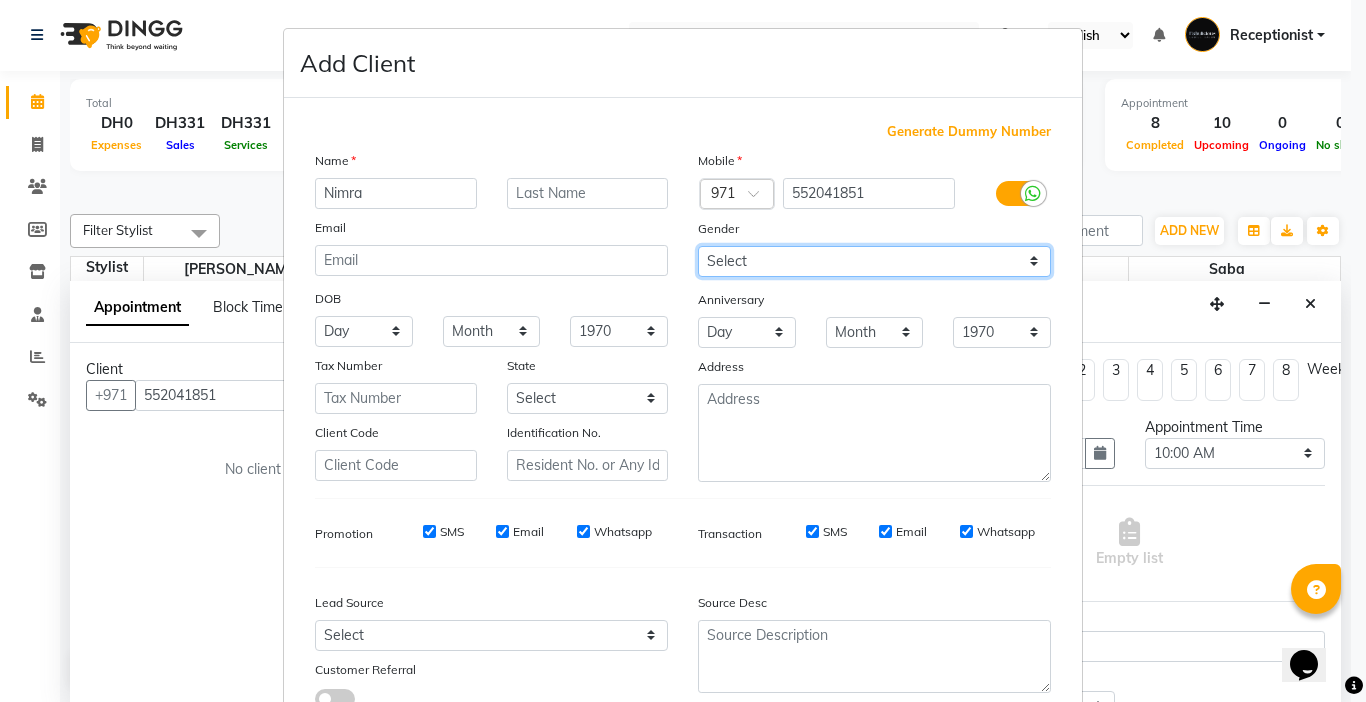 click on "Select [DEMOGRAPHIC_DATA] [DEMOGRAPHIC_DATA] Other Prefer Not To Say" at bounding box center (874, 261) 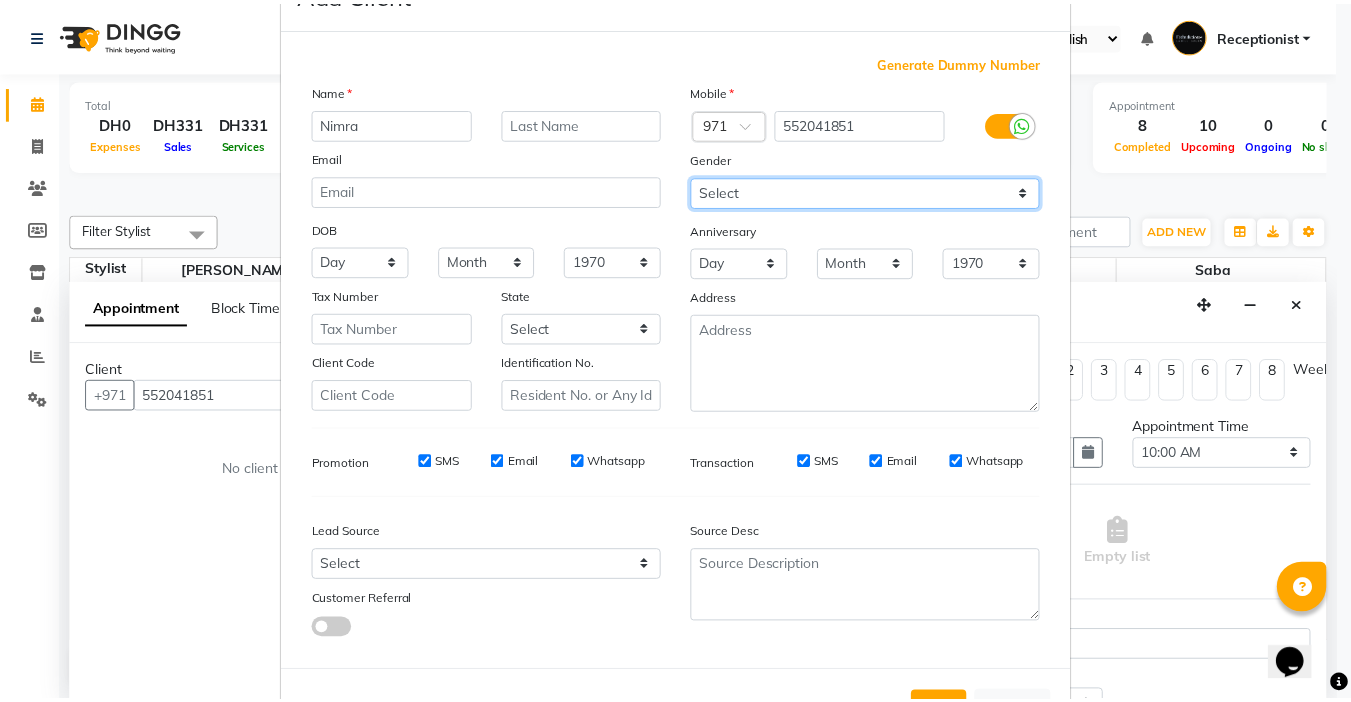 scroll, scrollTop: 147, scrollLeft: 0, axis: vertical 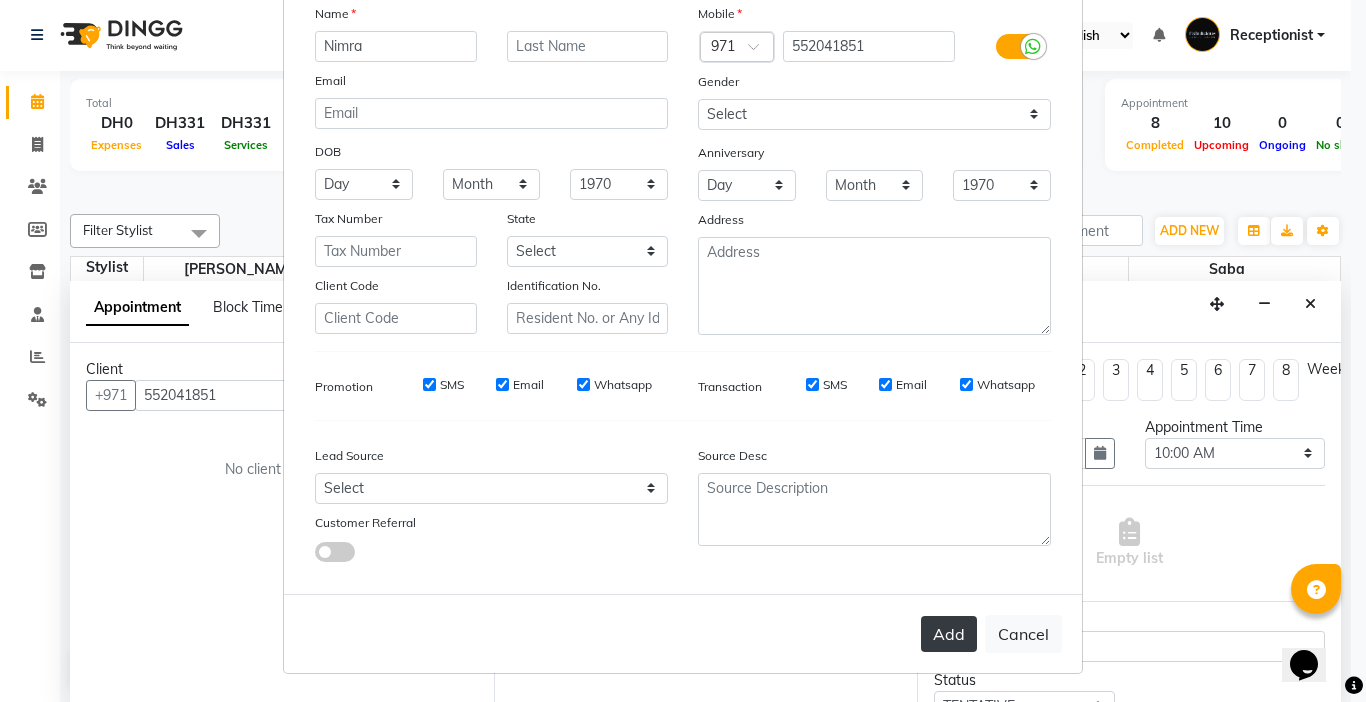 click on "Add" at bounding box center (949, 634) 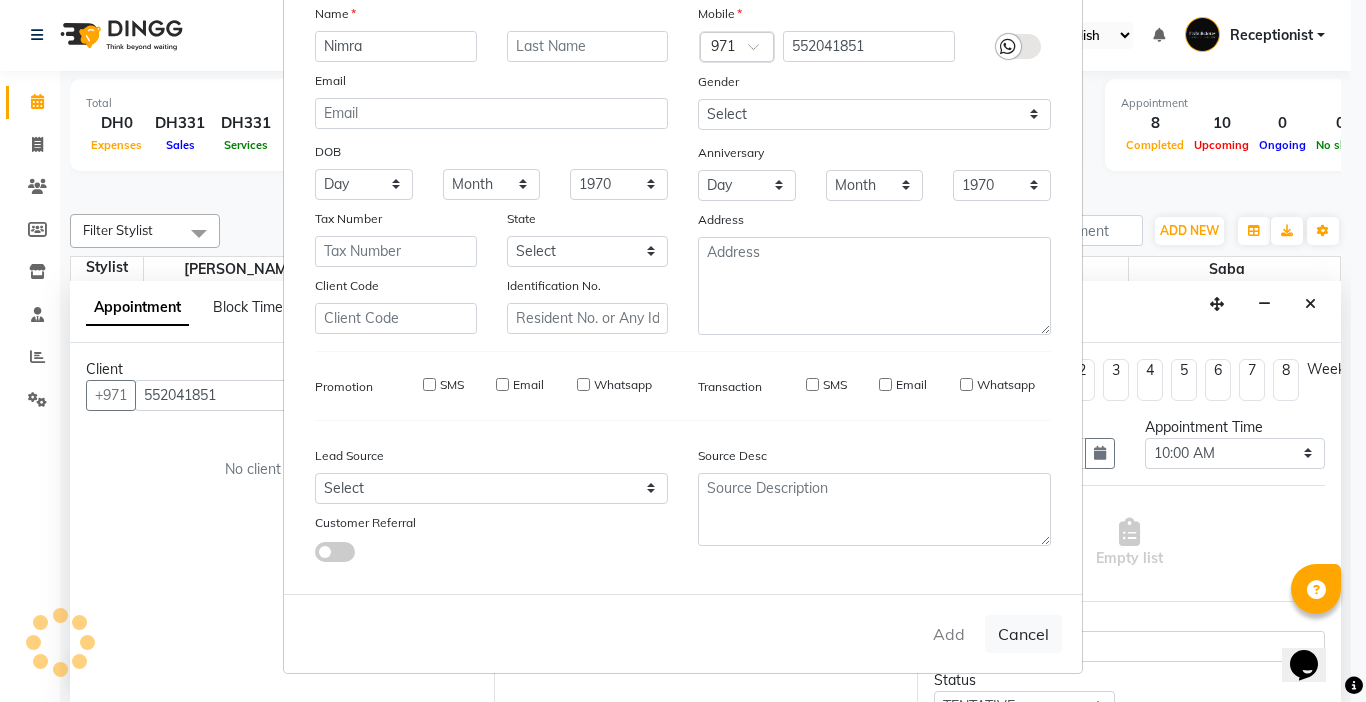 type 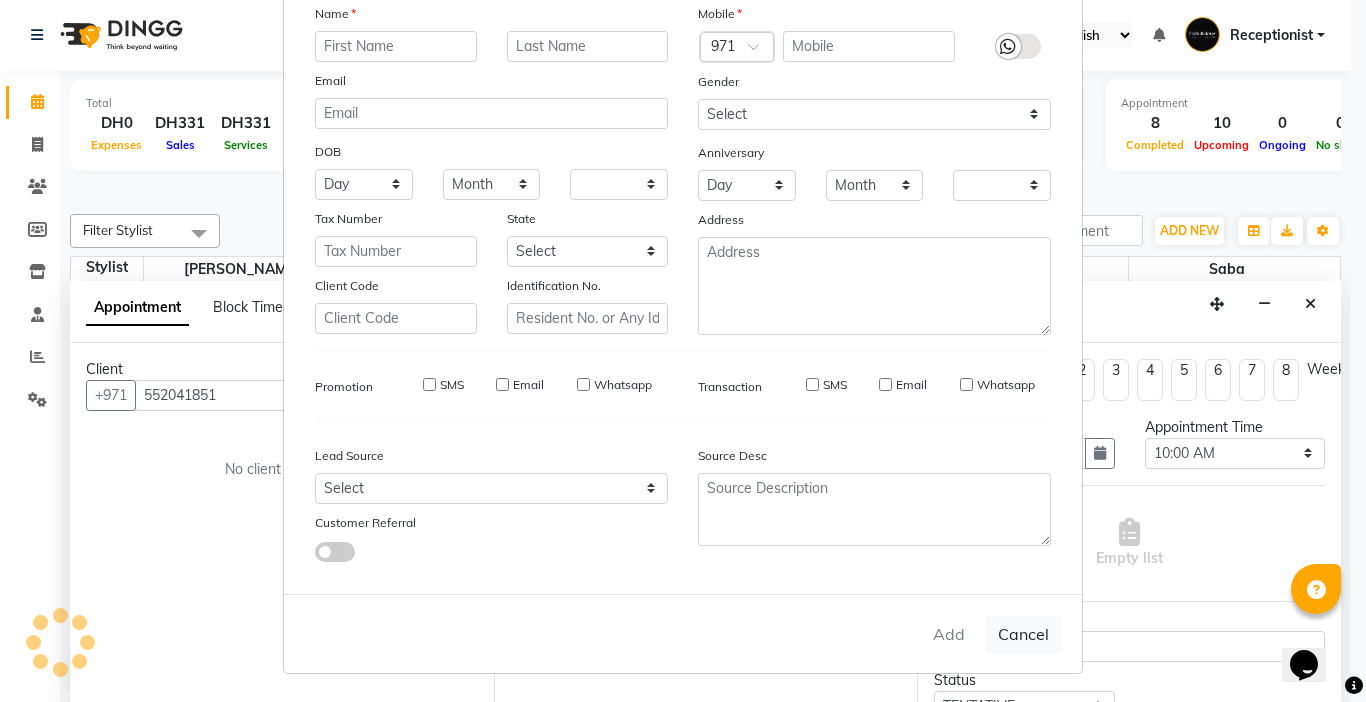 checkbox on "false" 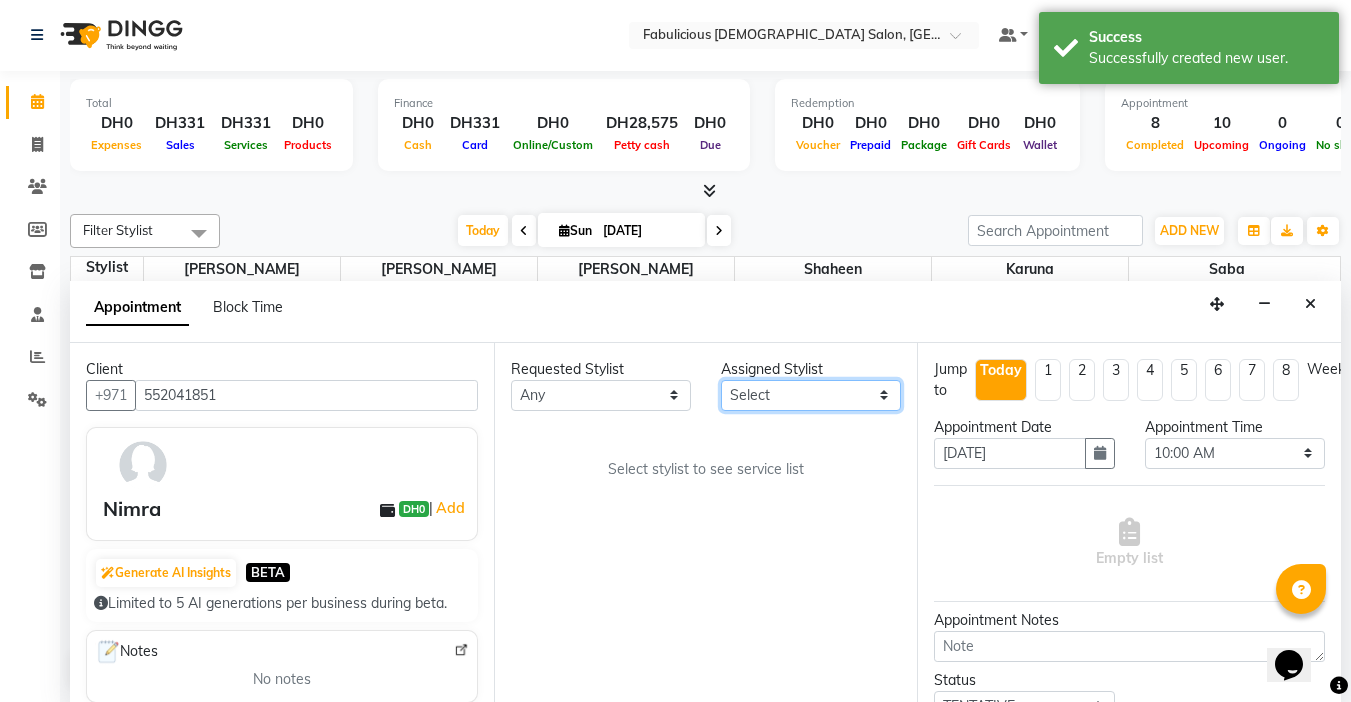 click on "Select [PERSON_NAME] [PERSON_NAME]  [PERSON_NAME] [PERSON_NAME]" at bounding box center (811, 395) 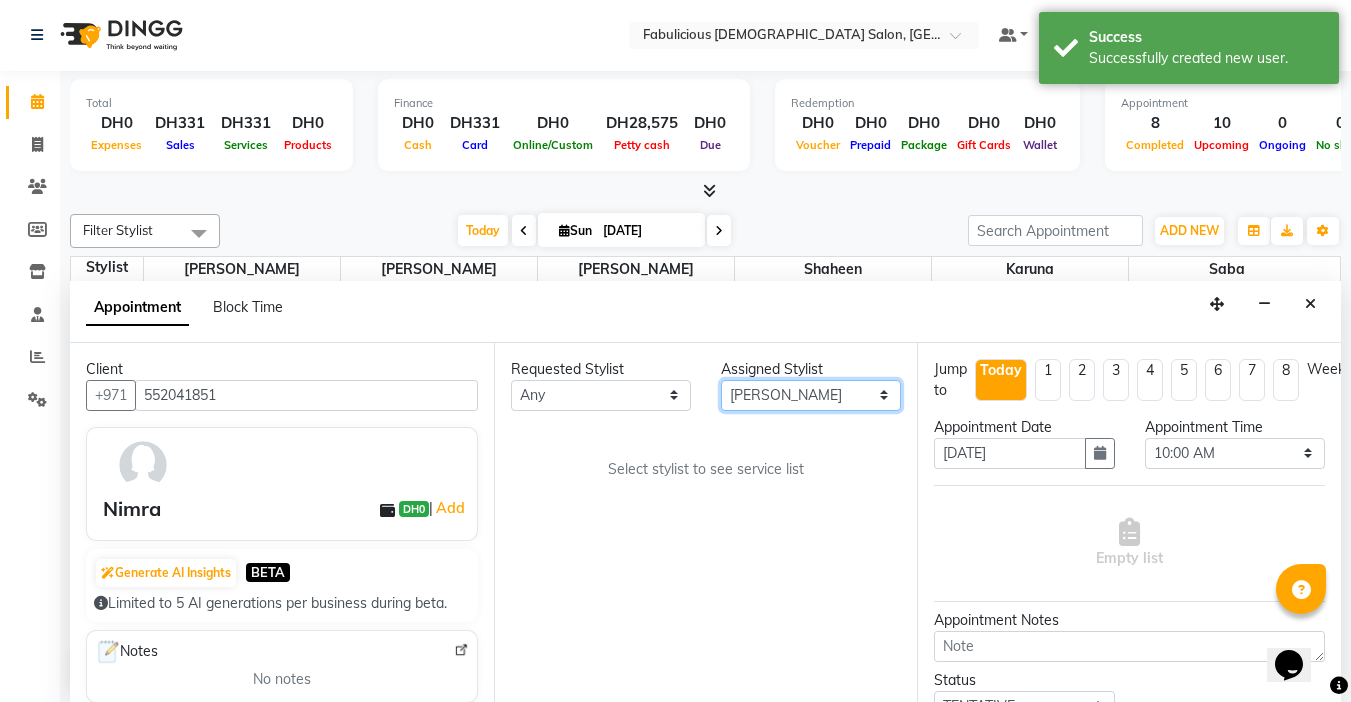 click on "Select [PERSON_NAME] [PERSON_NAME]  [PERSON_NAME] [PERSON_NAME]" at bounding box center (811, 395) 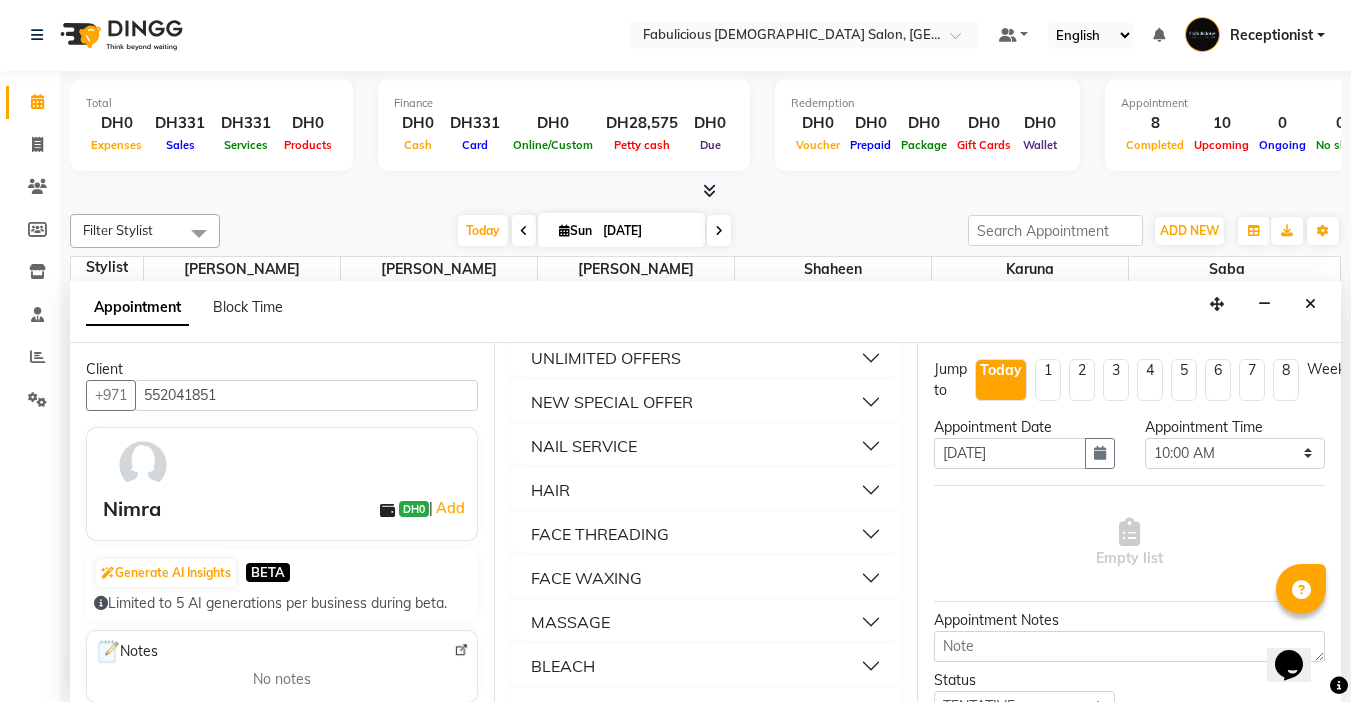 scroll, scrollTop: 1400, scrollLeft: 0, axis: vertical 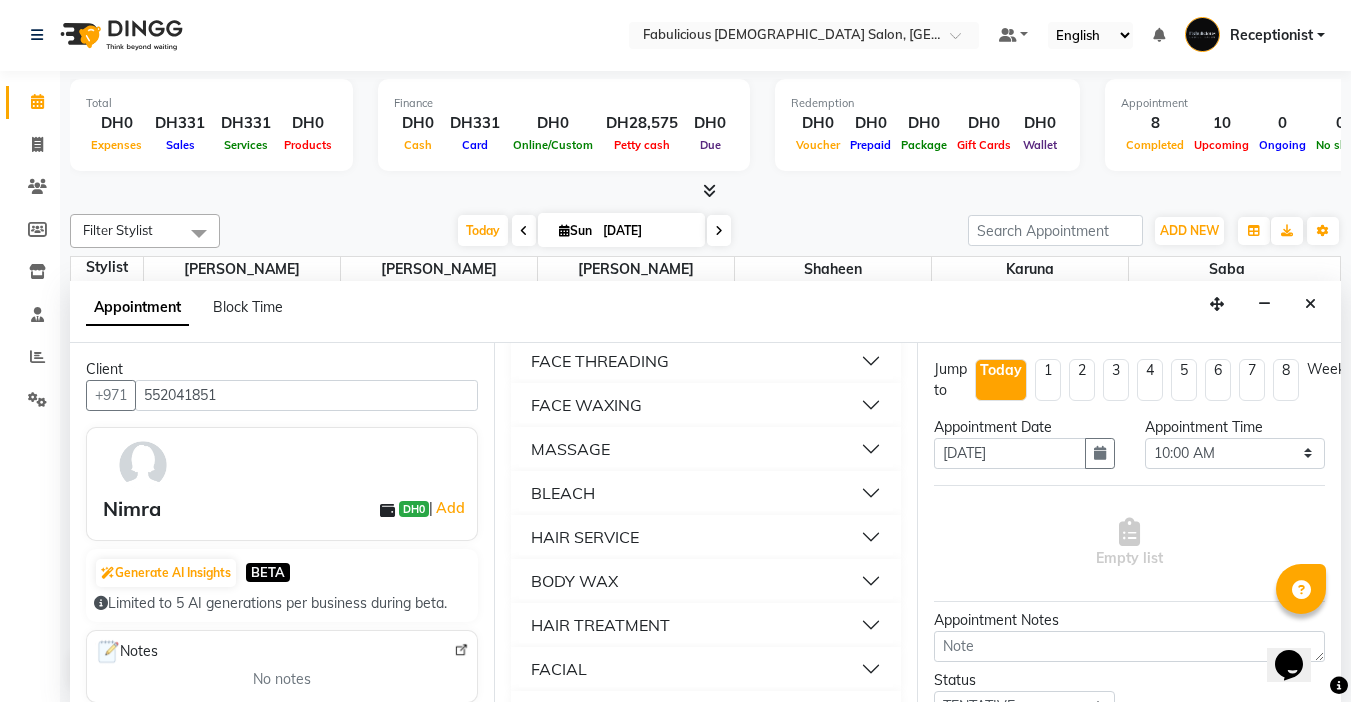 click on "FACE THREADING" at bounding box center (600, 361) 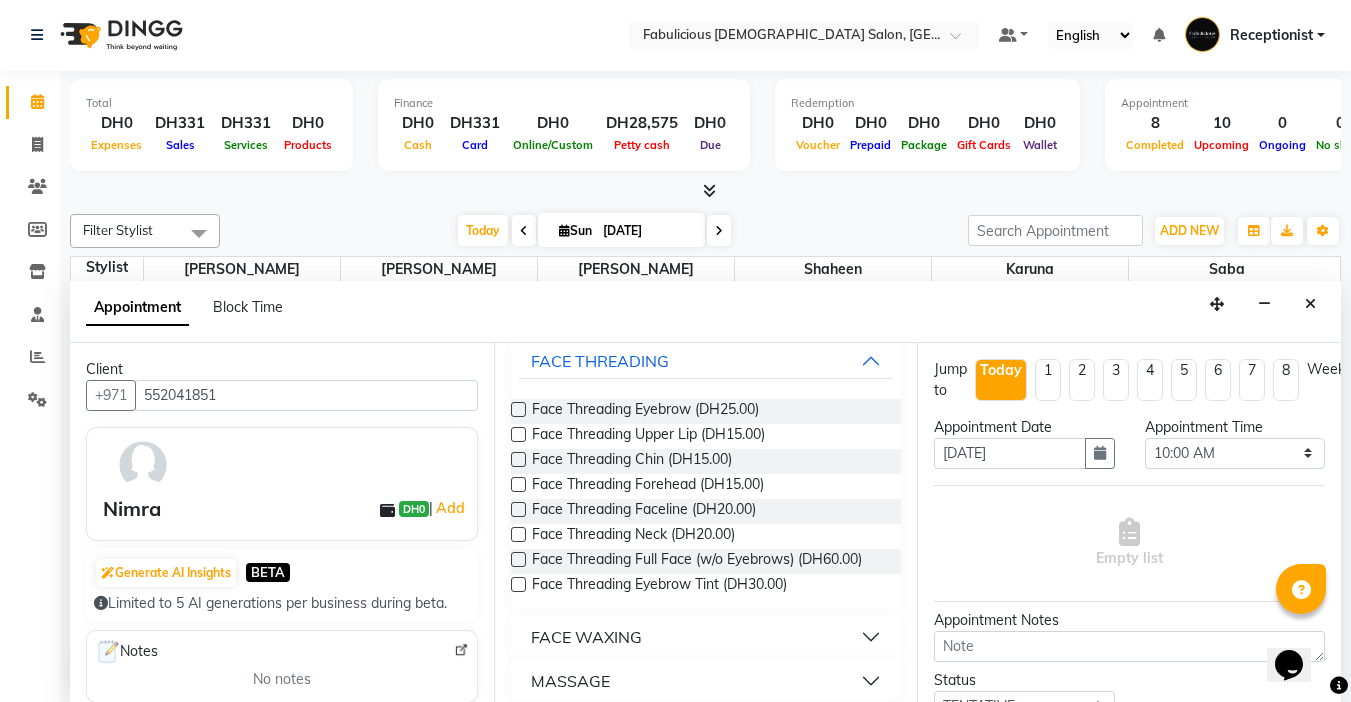 click at bounding box center (518, 409) 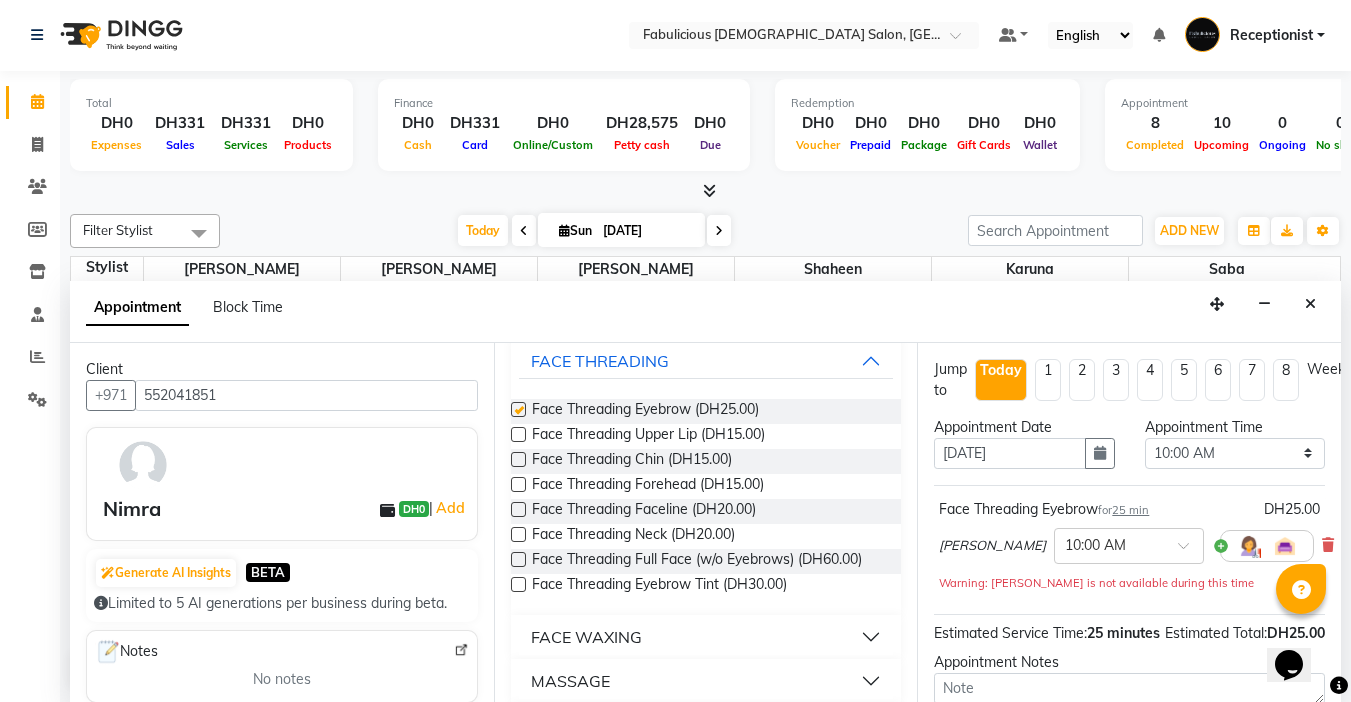 checkbox on "false" 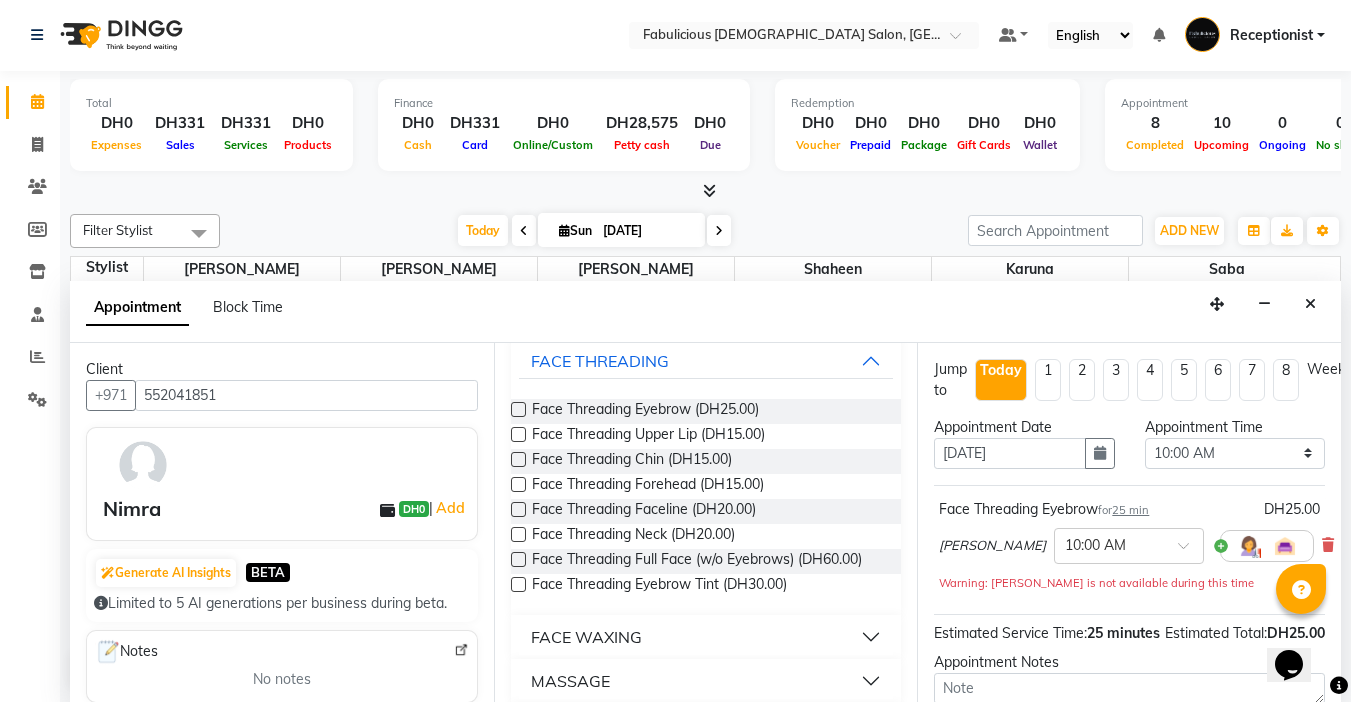 click at bounding box center [518, 434] 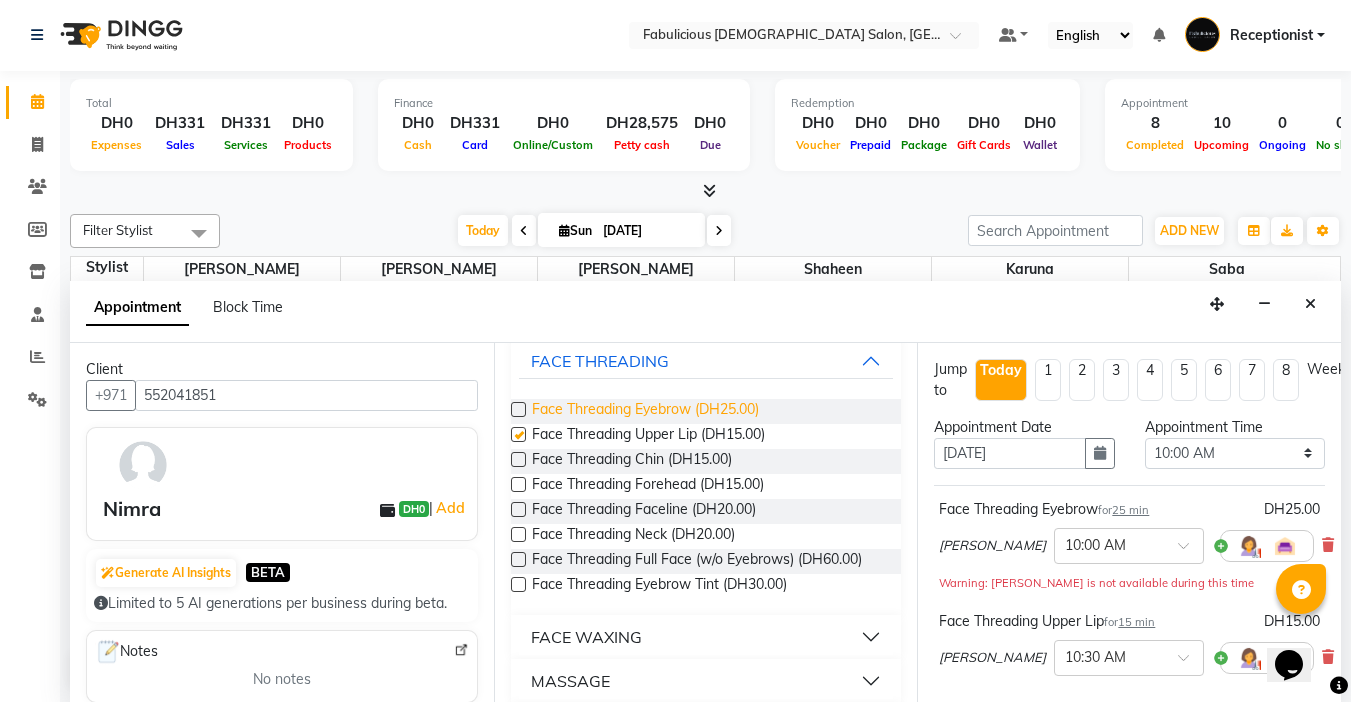 checkbox on "false" 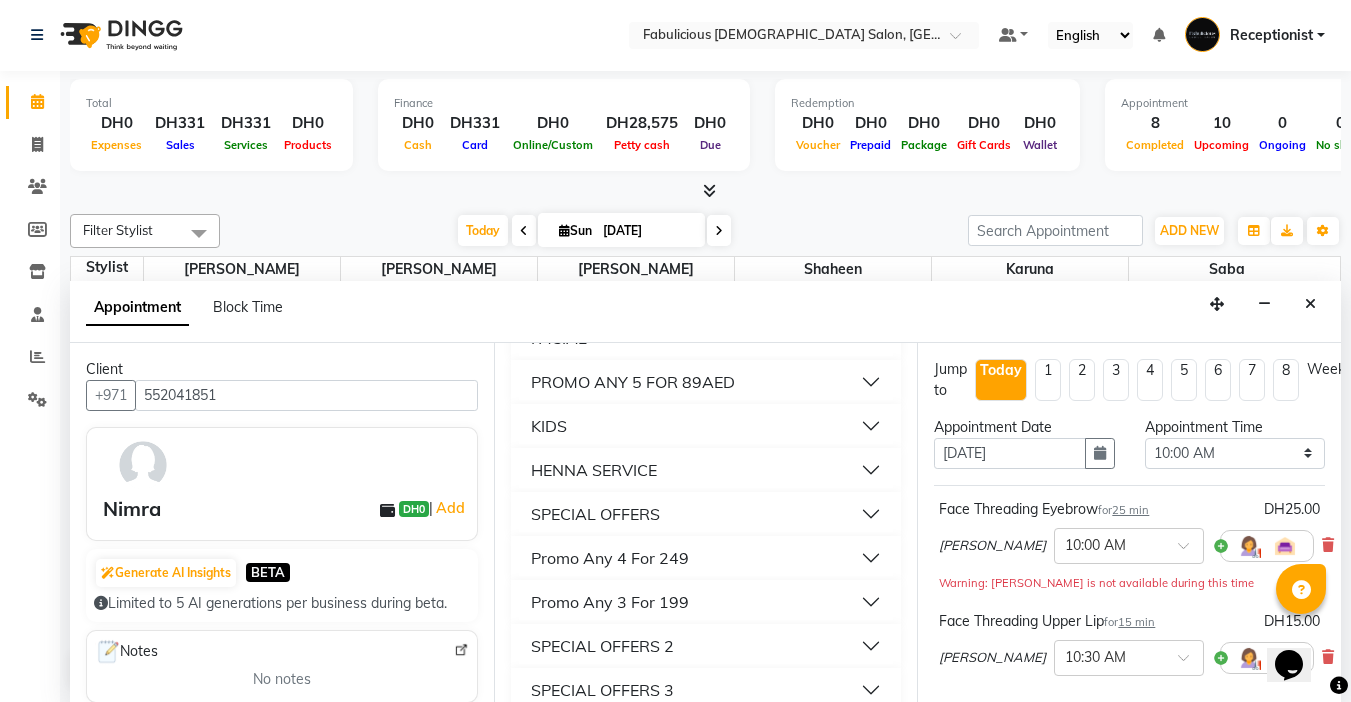 scroll, scrollTop: 1900, scrollLeft: 0, axis: vertical 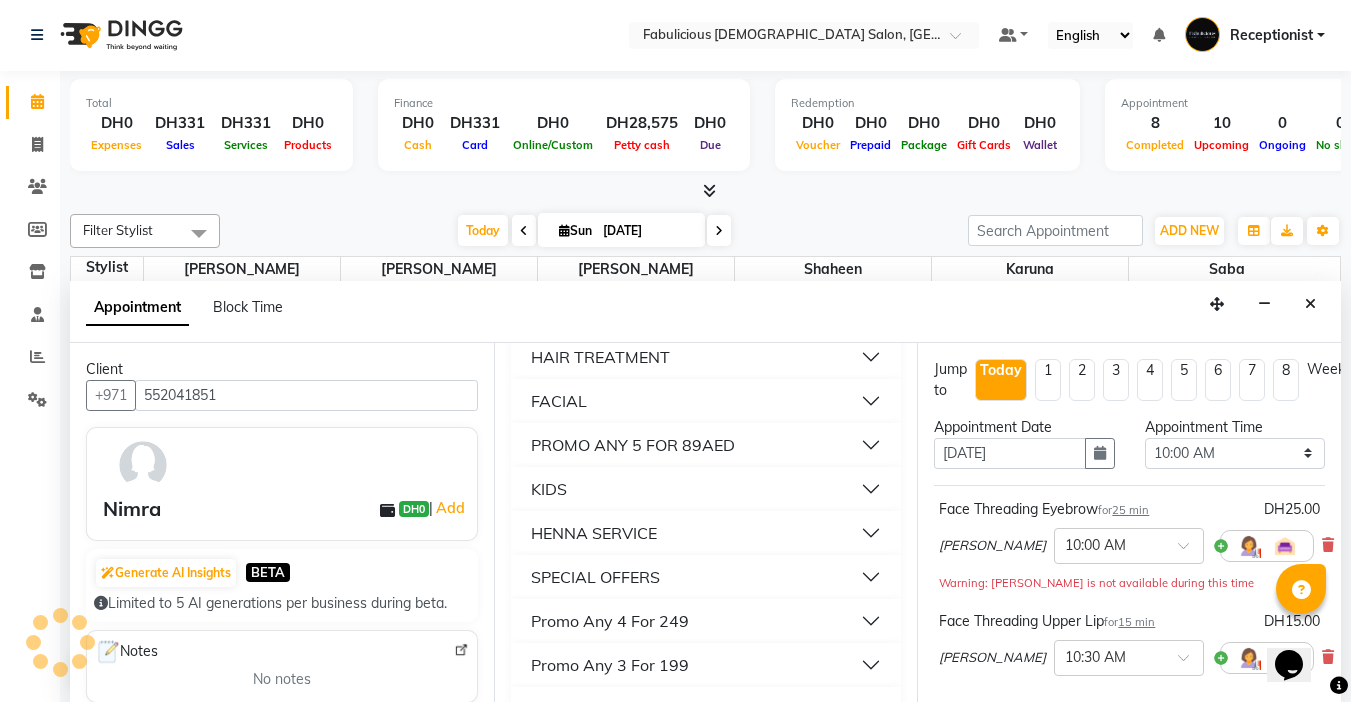 click on "FACIAL" at bounding box center [559, 401] 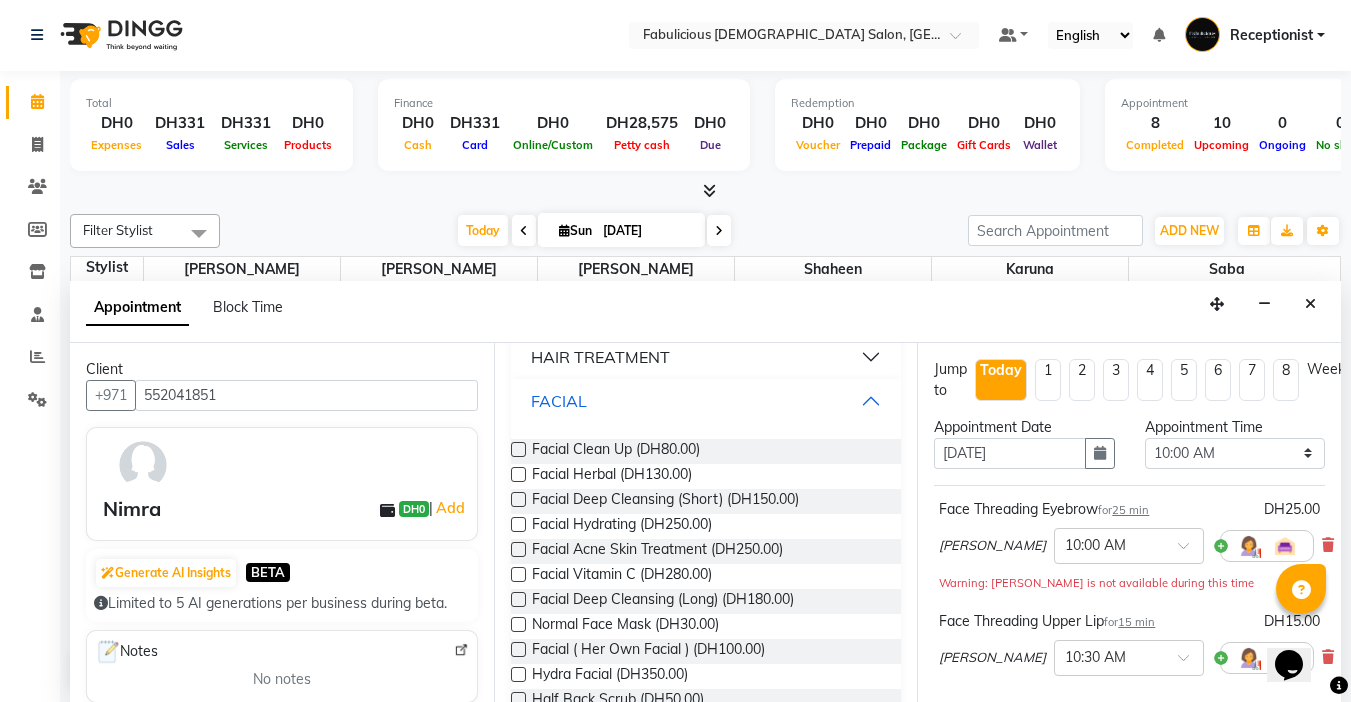scroll, scrollTop: 2000, scrollLeft: 0, axis: vertical 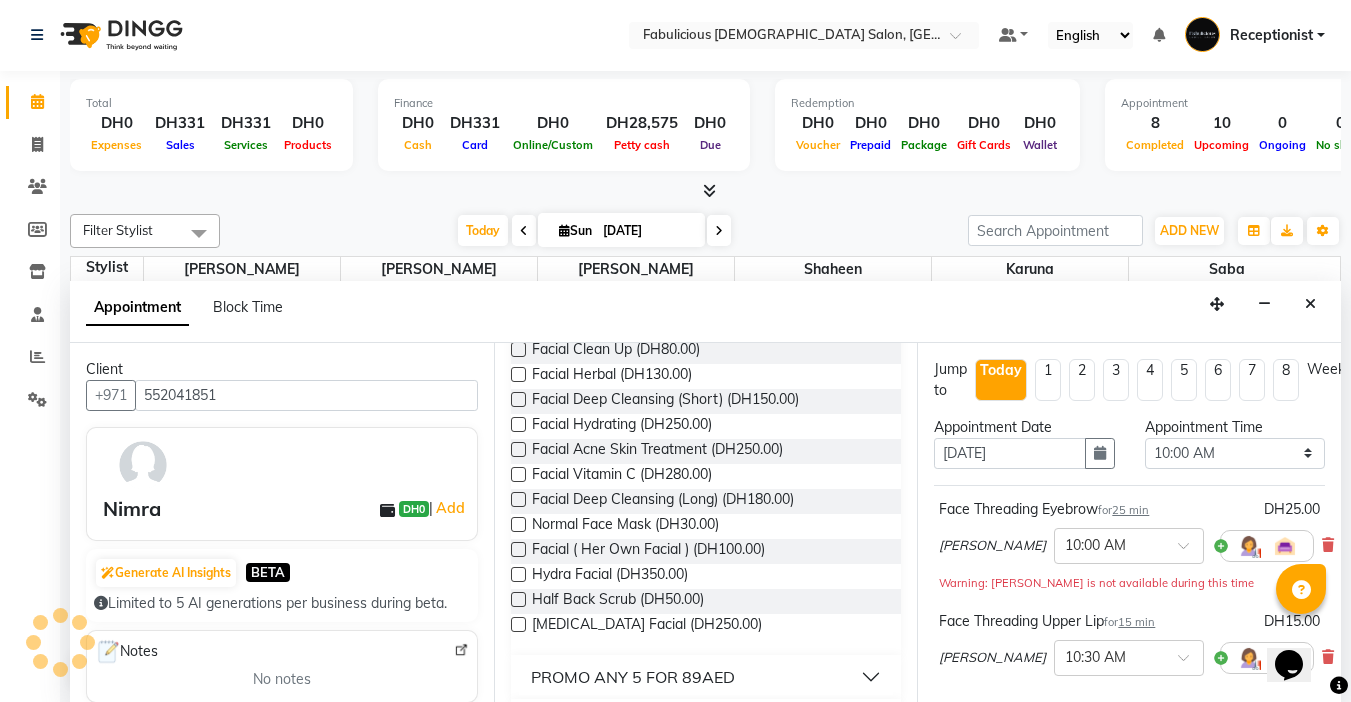 click at bounding box center (518, 349) 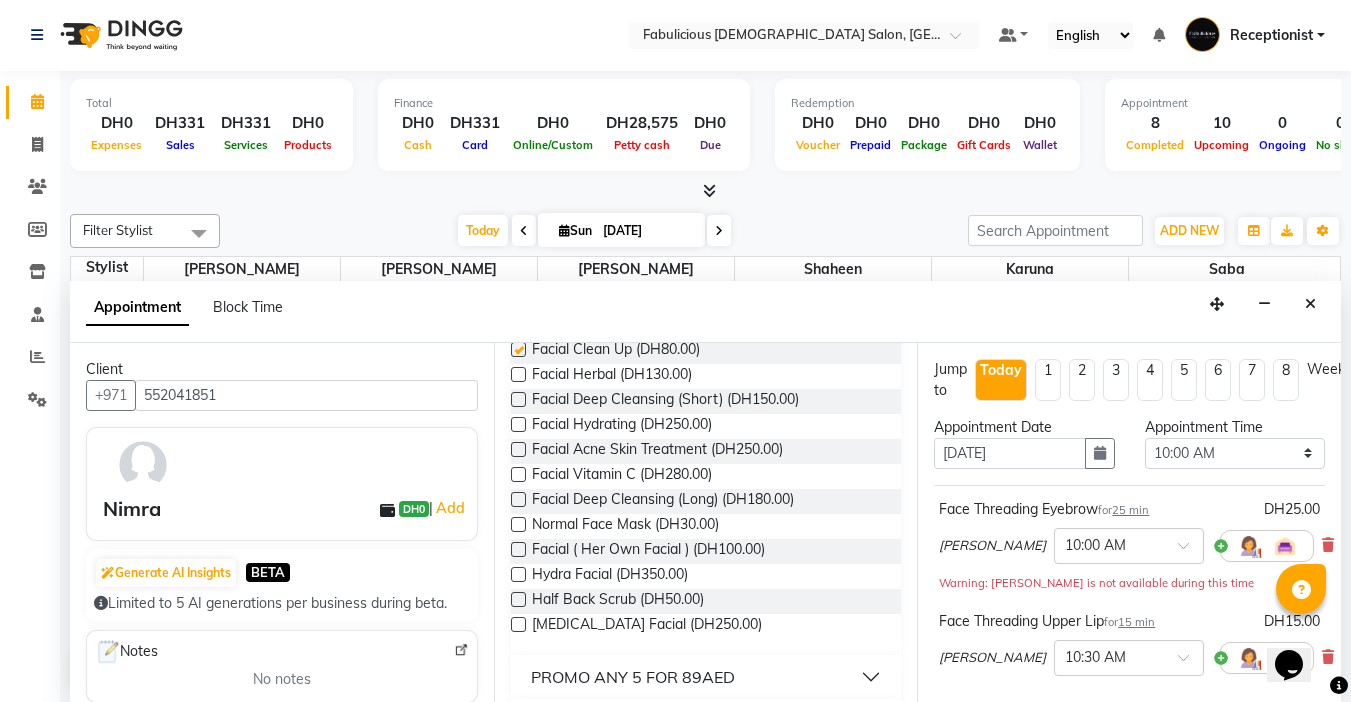 checkbox on "false" 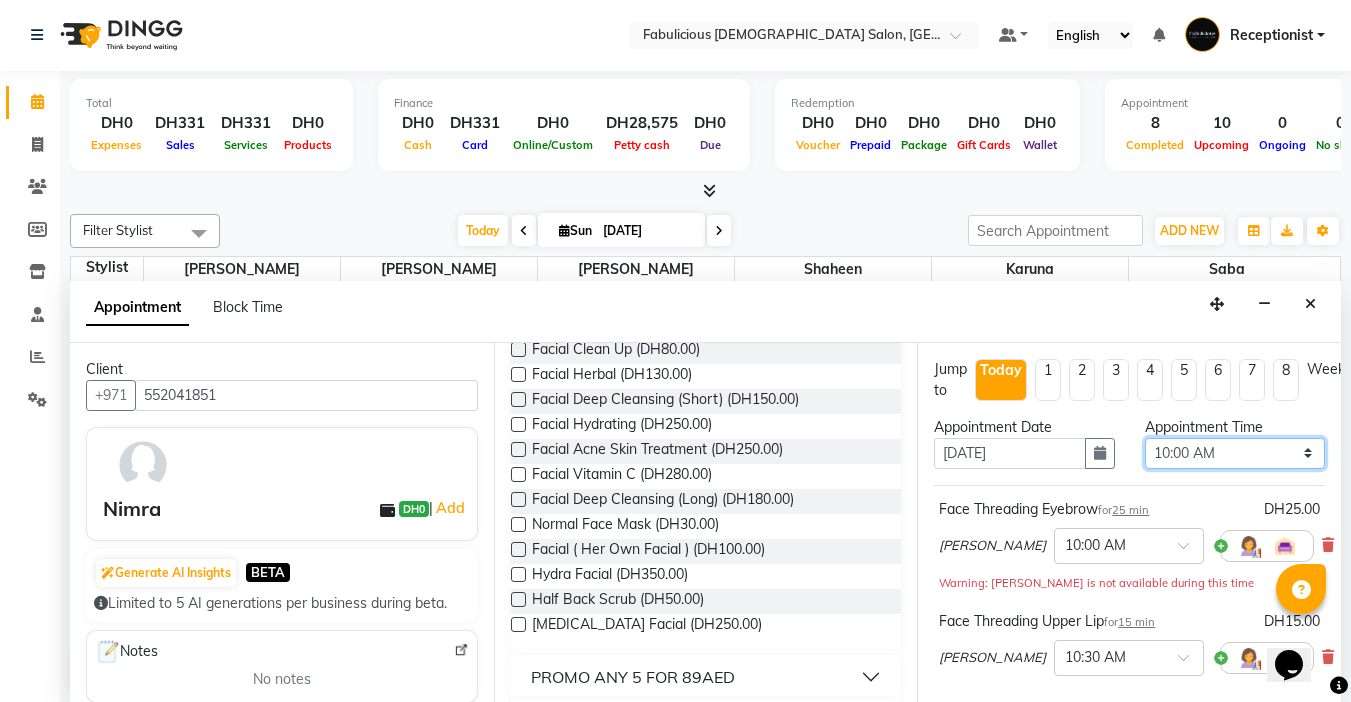 click on "Select 10:00 AM 10:15 AM 10:30 AM 10:45 AM 11:00 AM 11:15 AM 11:30 AM 11:45 AM 12:00 PM 12:15 PM 12:30 PM 12:45 PM 01:00 PM 01:15 PM 01:30 PM 01:45 PM 02:00 PM 02:15 PM 02:30 PM 02:45 PM 03:00 PM 03:15 PM 03:30 PM 03:45 PM 04:00 PM 04:15 PM 04:30 PM 04:45 PM 05:00 PM 05:15 PM 05:30 PM 05:45 PM 06:00 PM 06:15 PM 06:30 PM 06:45 PM 07:00 PM 07:15 PM 07:30 PM 07:45 PM 08:00 PM 08:15 PM 08:30 PM 08:45 PM 09:00 PM 09:15 PM 09:30 PM 09:45 PM 10:00 PM 10:15 PM 10:30 PM 10:45 PM 11:00 PM 11:15 PM 11:30 PM 11:45 PM" at bounding box center [1235, 453] 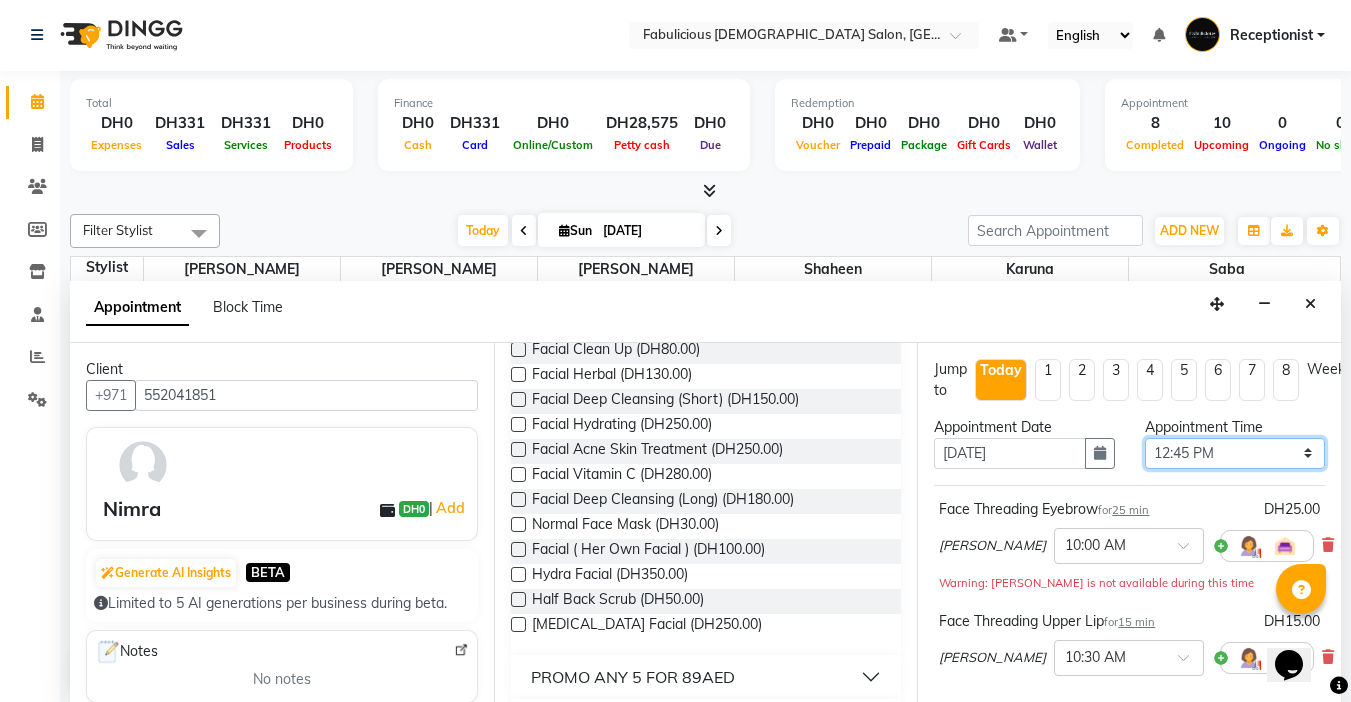 click on "Select 10:00 AM 10:15 AM 10:30 AM 10:45 AM 11:00 AM 11:15 AM 11:30 AM 11:45 AM 12:00 PM 12:15 PM 12:30 PM 12:45 PM 01:00 PM 01:15 PM 01:30 PM 01:45 PM 02:00 PM 02:15 PM 02:30 PM 02:45 PM 03:00 PM 03:15 PM 03:30 PM 03:45 PM 04:00 PM 04:15 PM 04:30 PM 04:45 PM 05:00 PM 05:15 PM 05:30 PM 05:45 PM 06:00 PM 06:15 PM 06:30 PM 06:45 PM 07:00 PM 07:15 PM 07:30 PM 07:45 PM 08:00 PM 08:15 PM 08:30 PM 08:45 PM 09:00 PM 09:15 PM 09:30 PM 09:45 PM 10:00 PM 10:15 PM 10:30 PM 10:45 PM 11:00 PM 11:15 PM 11:30 PM 11:45 PM" at bounding box center (1235, 453) 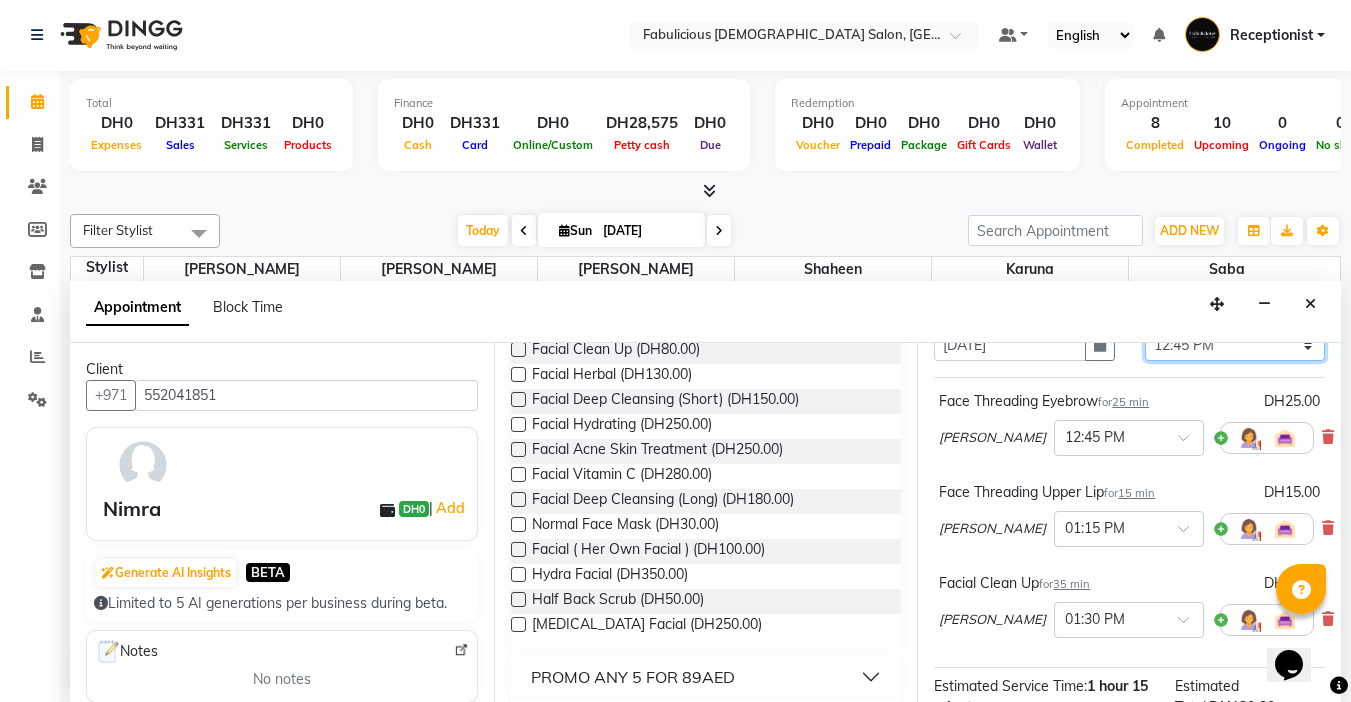 scroll, scrollTop: 385, scrollLeft: 0, axis: vertical 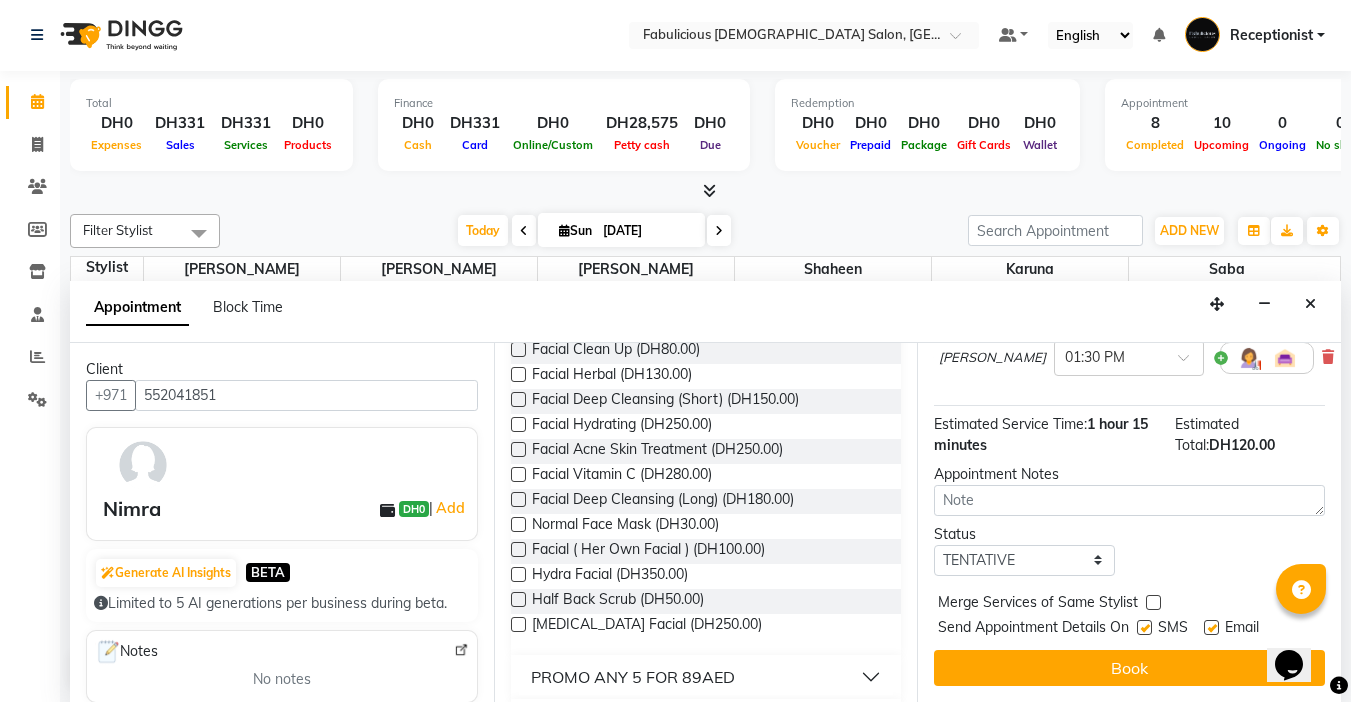 click at bounding box center (1153, 602) 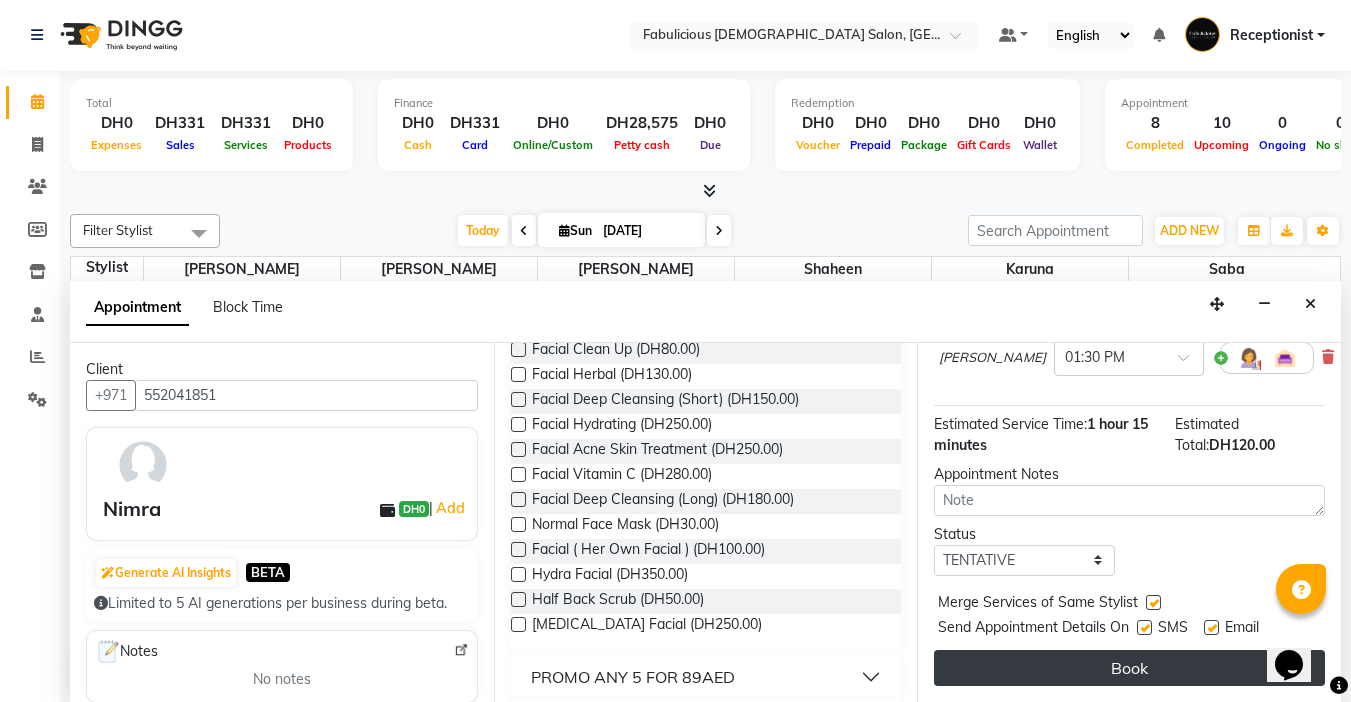 click on "Book" at bounding box center (1129, 668) 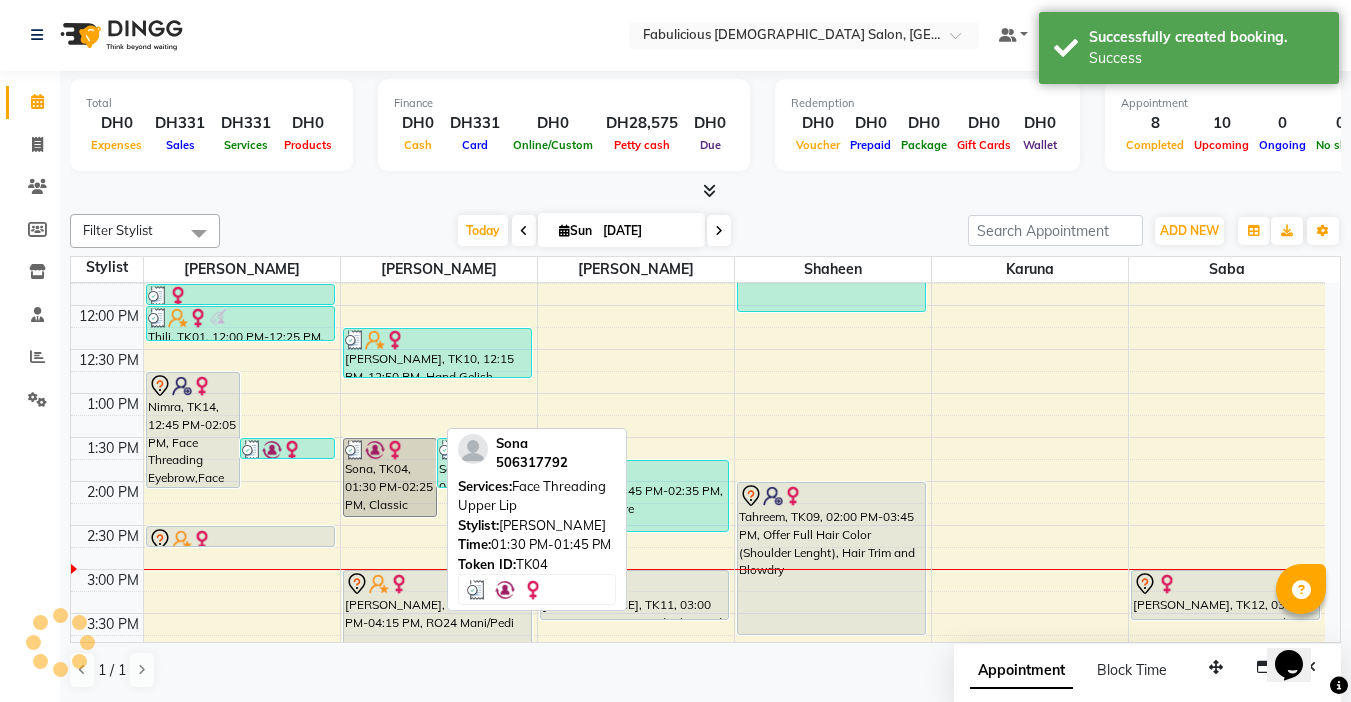 scroll, scrollTop: 0, scrollLeft: 0, axis: both 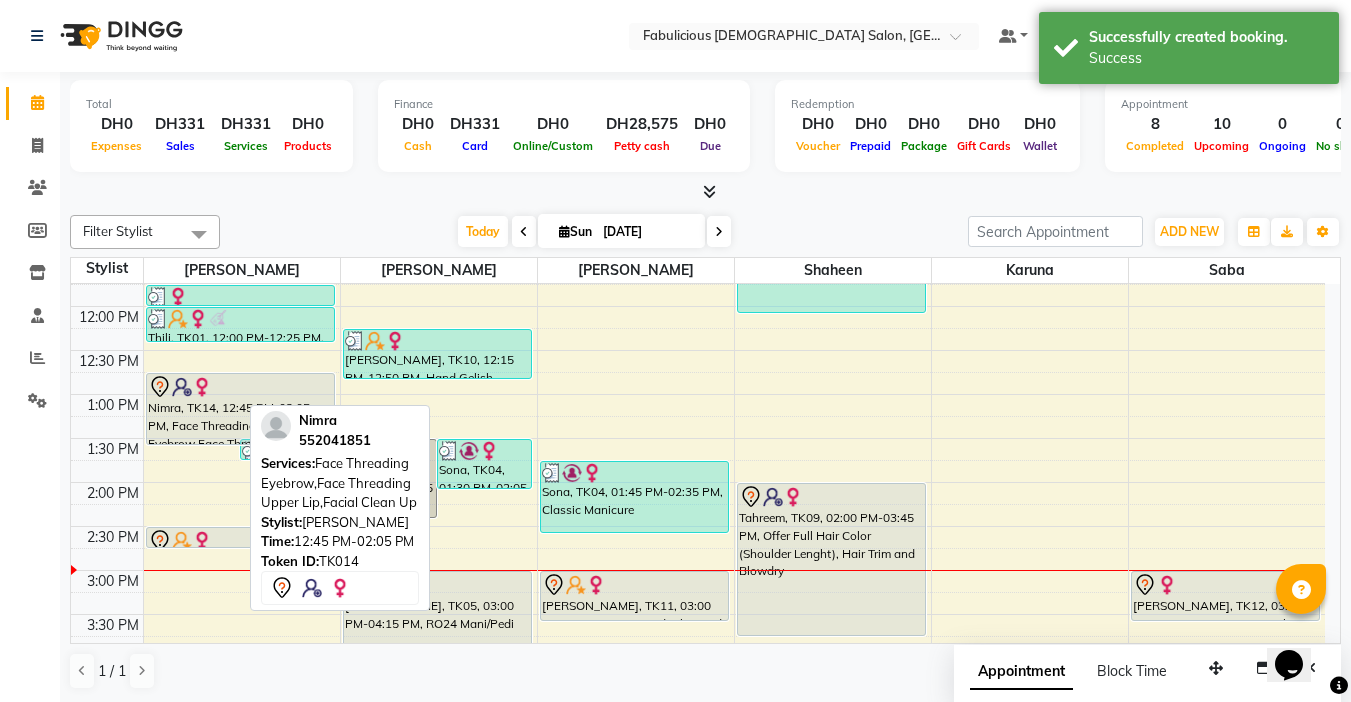 drag, startPoint x: 183, startPoint y: 487, endPoint x: 774, endPoint y: 522, distance: 592.03546 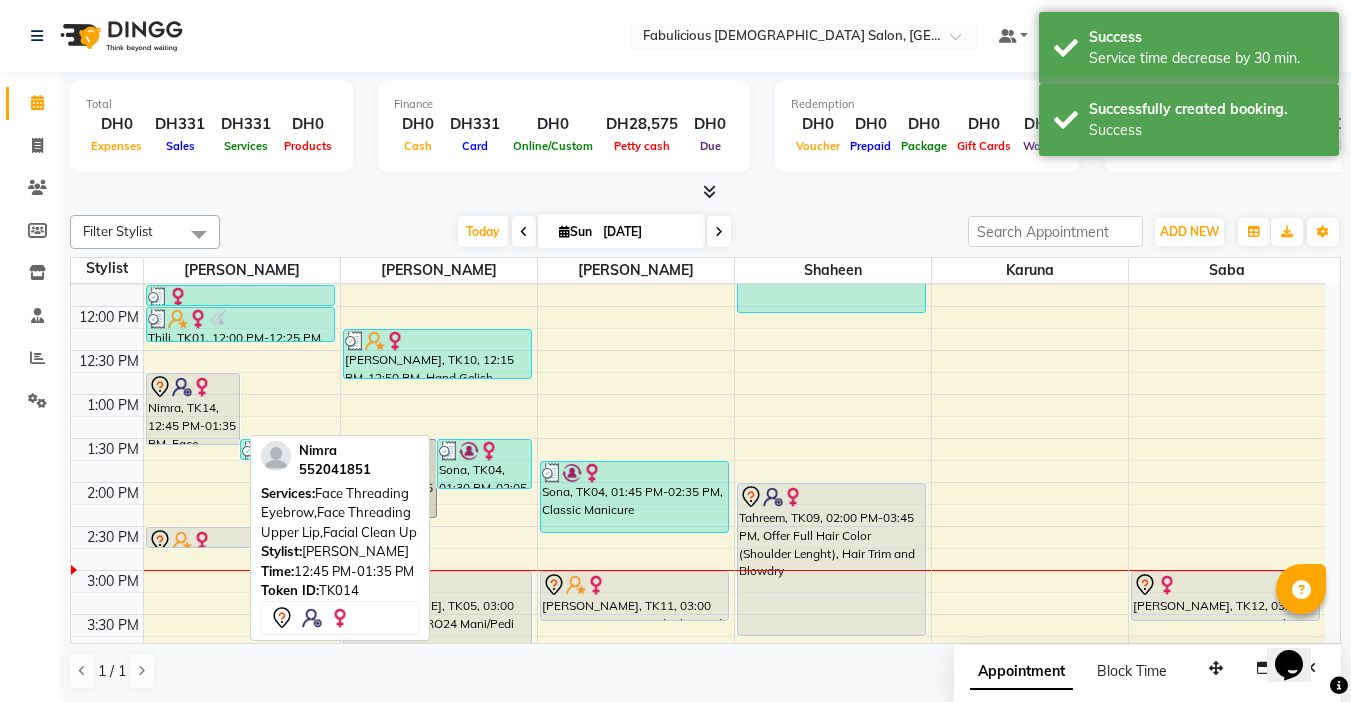 click on "Nimra, TK14, 12:45 PM-01:35 PM, Face Threading Eyebrow,Face Threading Upper Lip,Facial Clean Up" at bounding box center (193, 409) 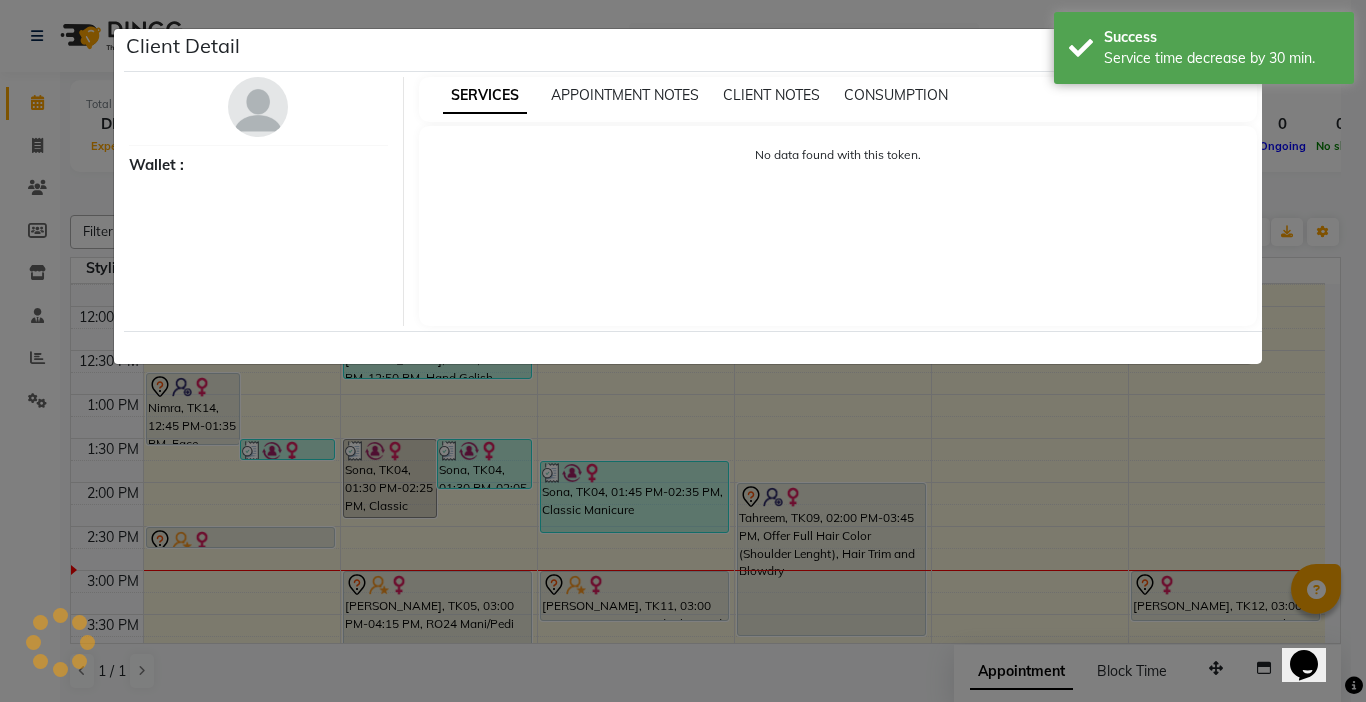select on "7" 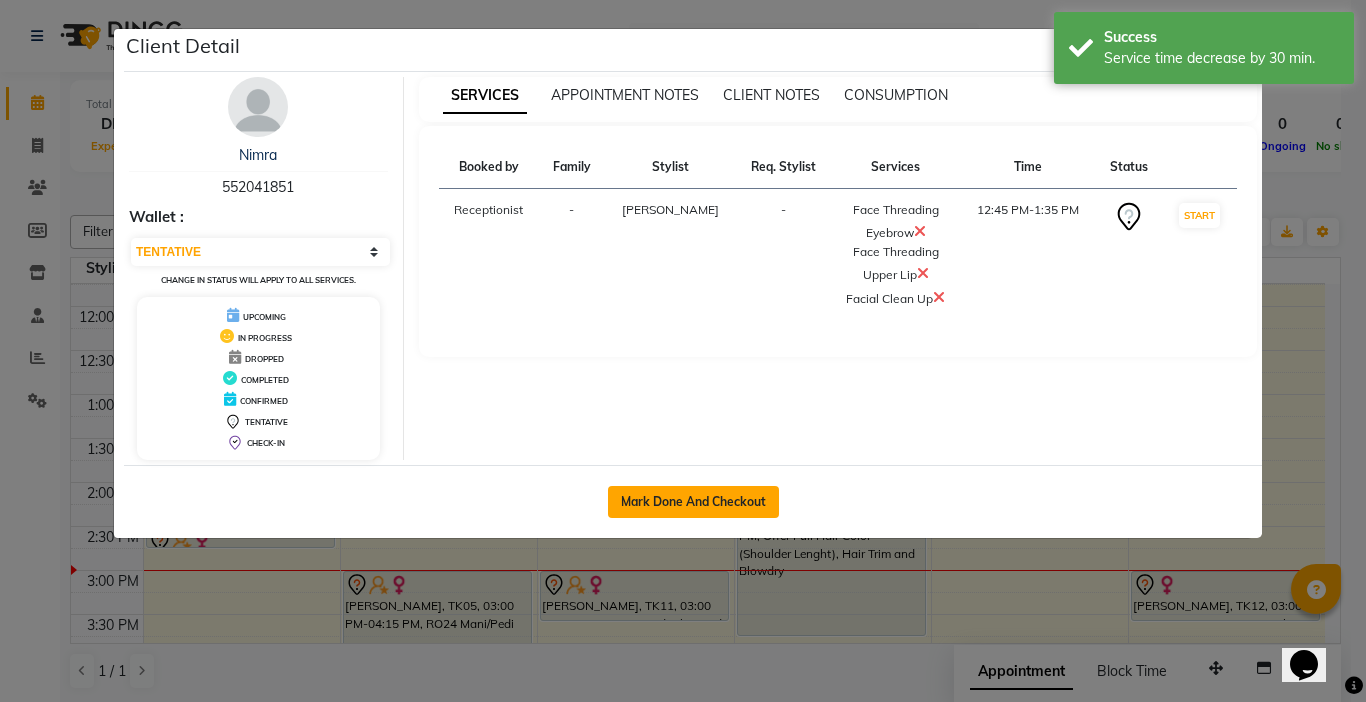 click on "Mark Done And Checkout" 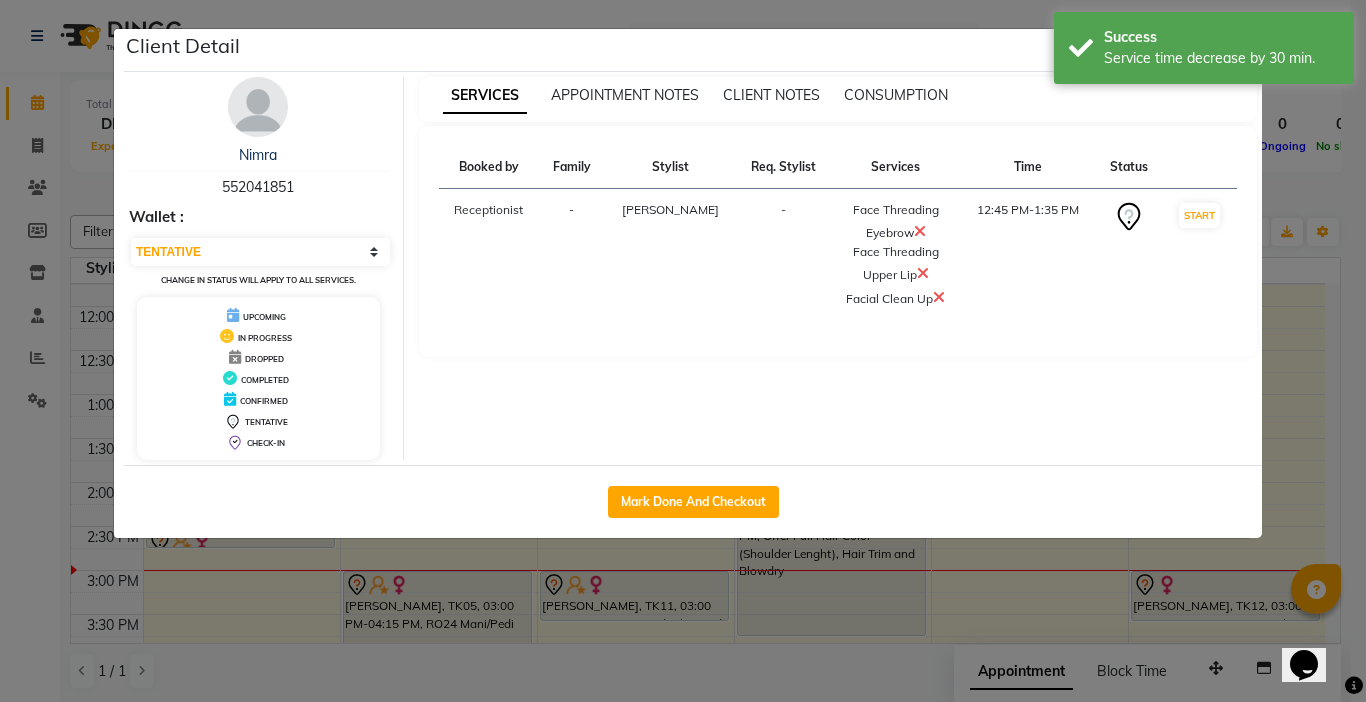 select on "service" 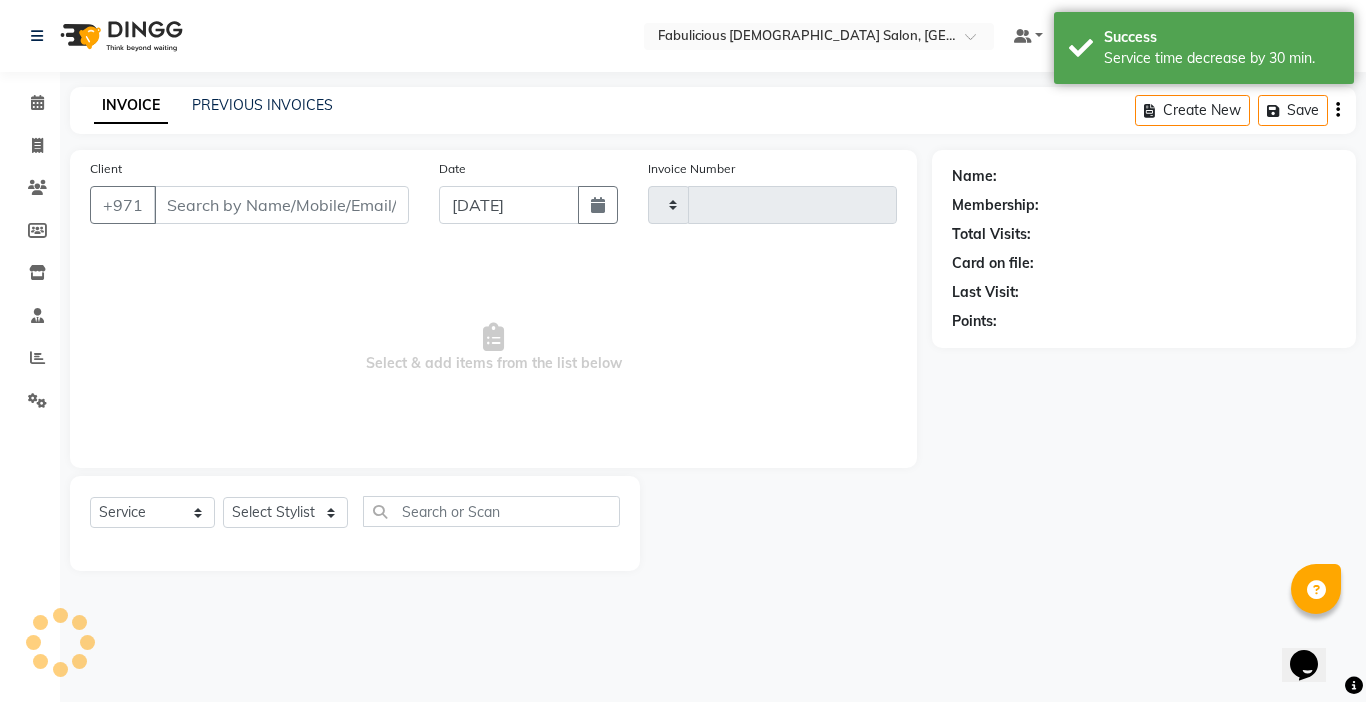 type on "1449" 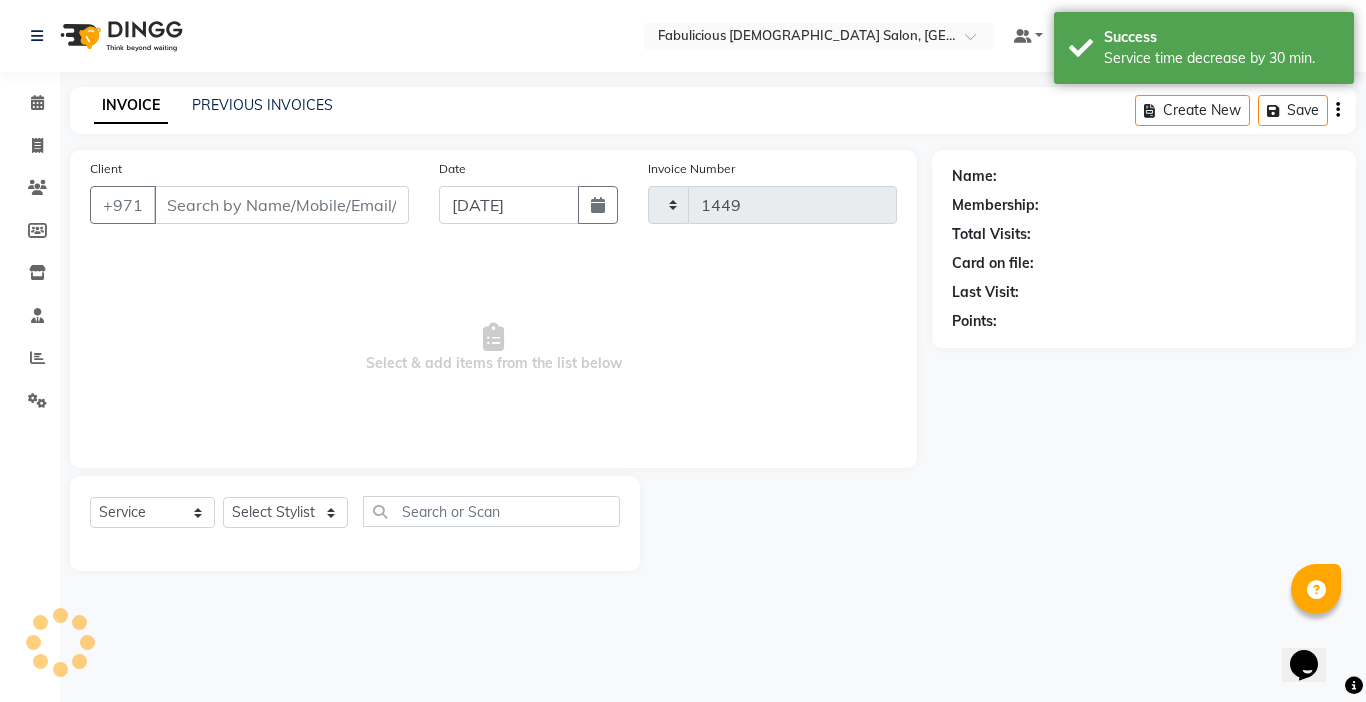 select on "738" 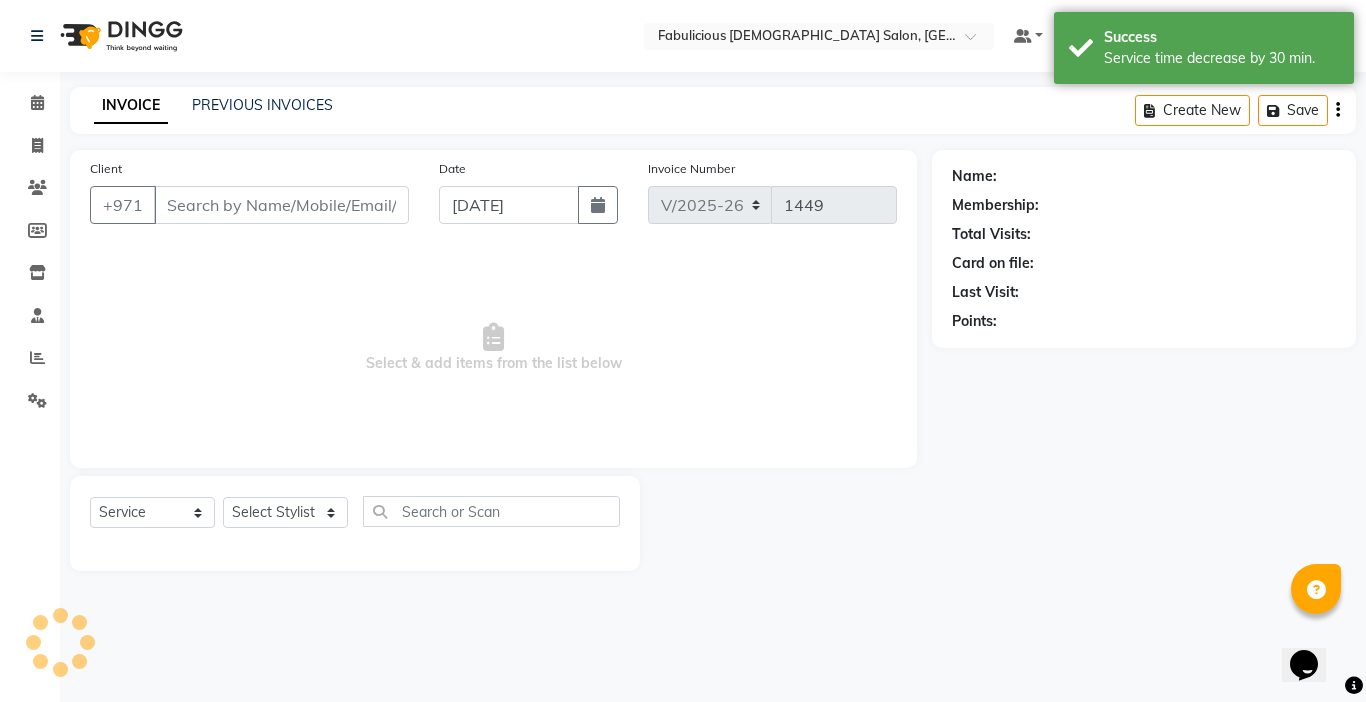 type on "552041851" 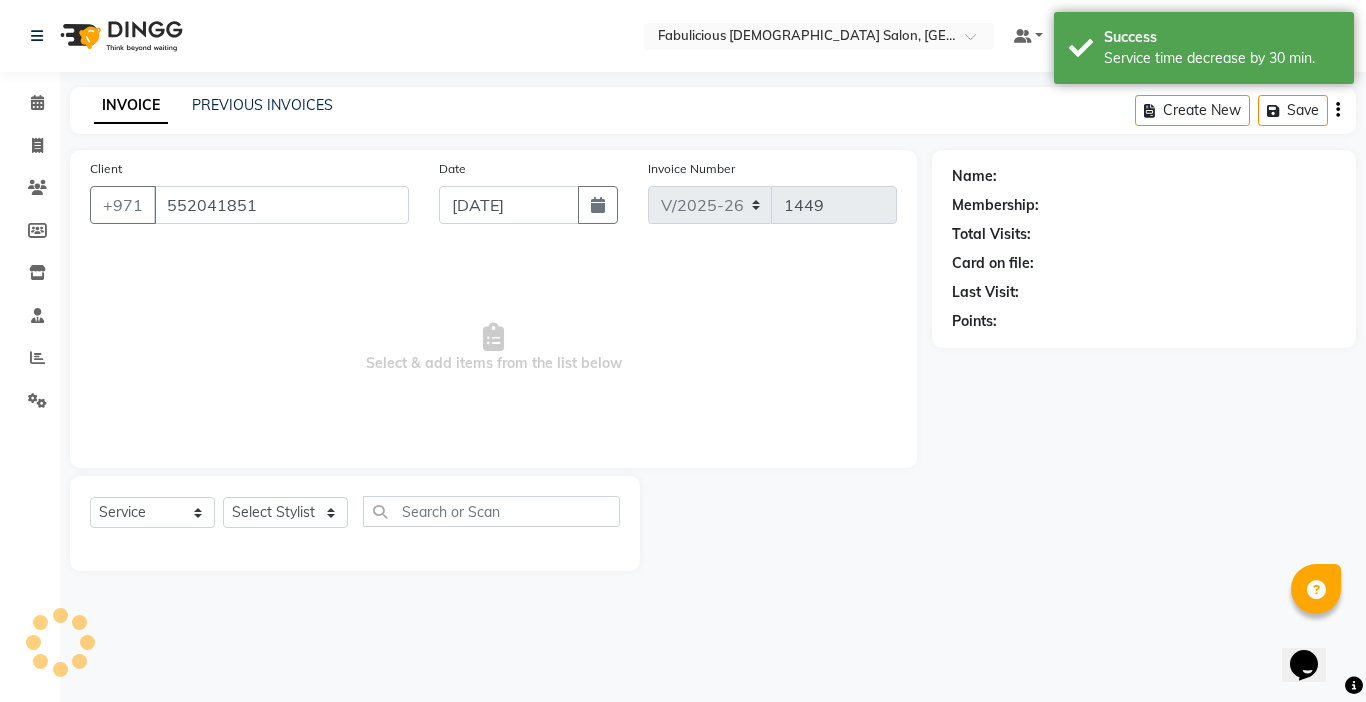 select on "11627" 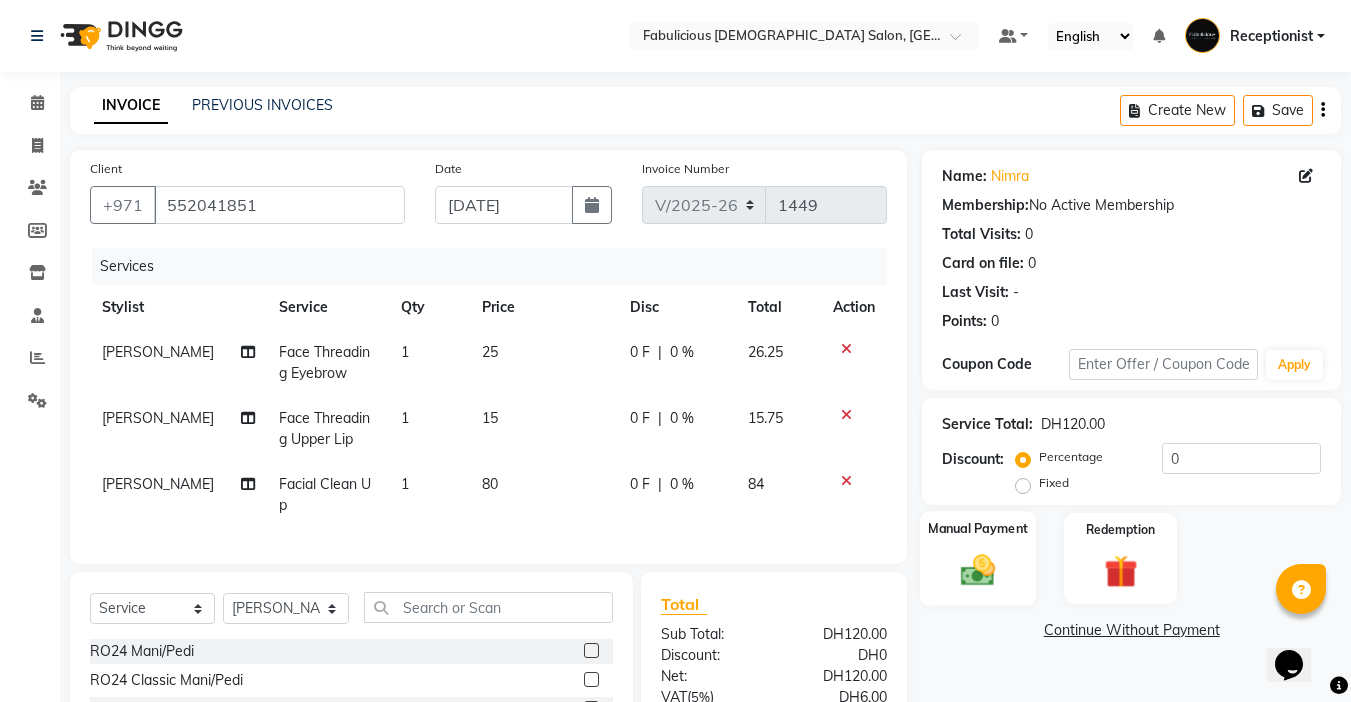 click 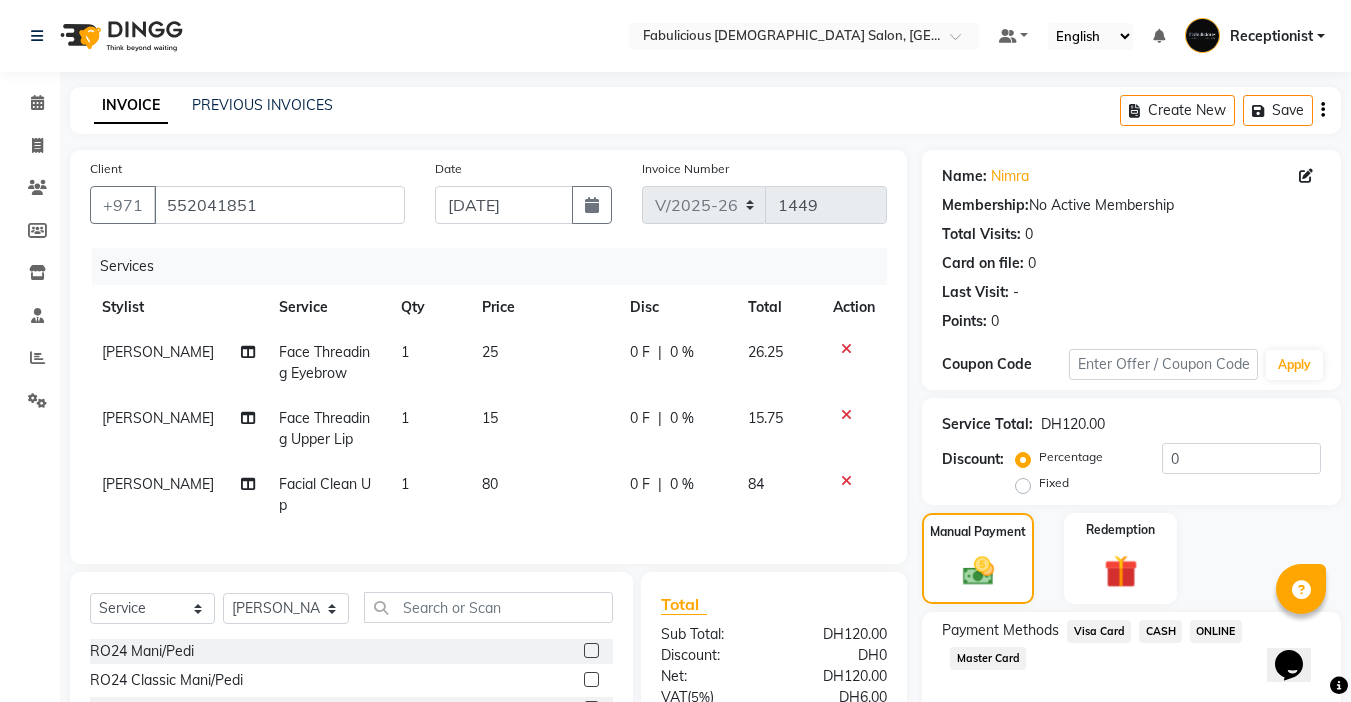 click on "Master Card" 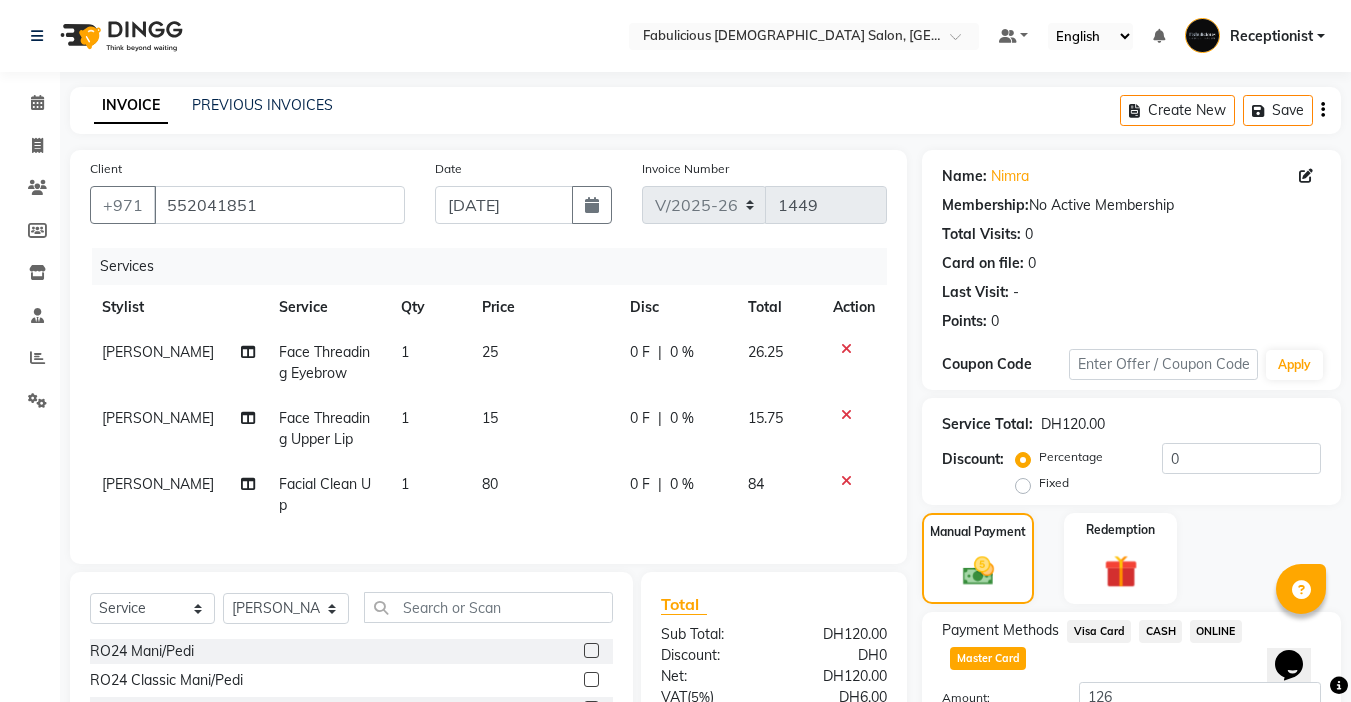 scroll, scrollTop: 189, scrollLeft: 0, axis: vertical 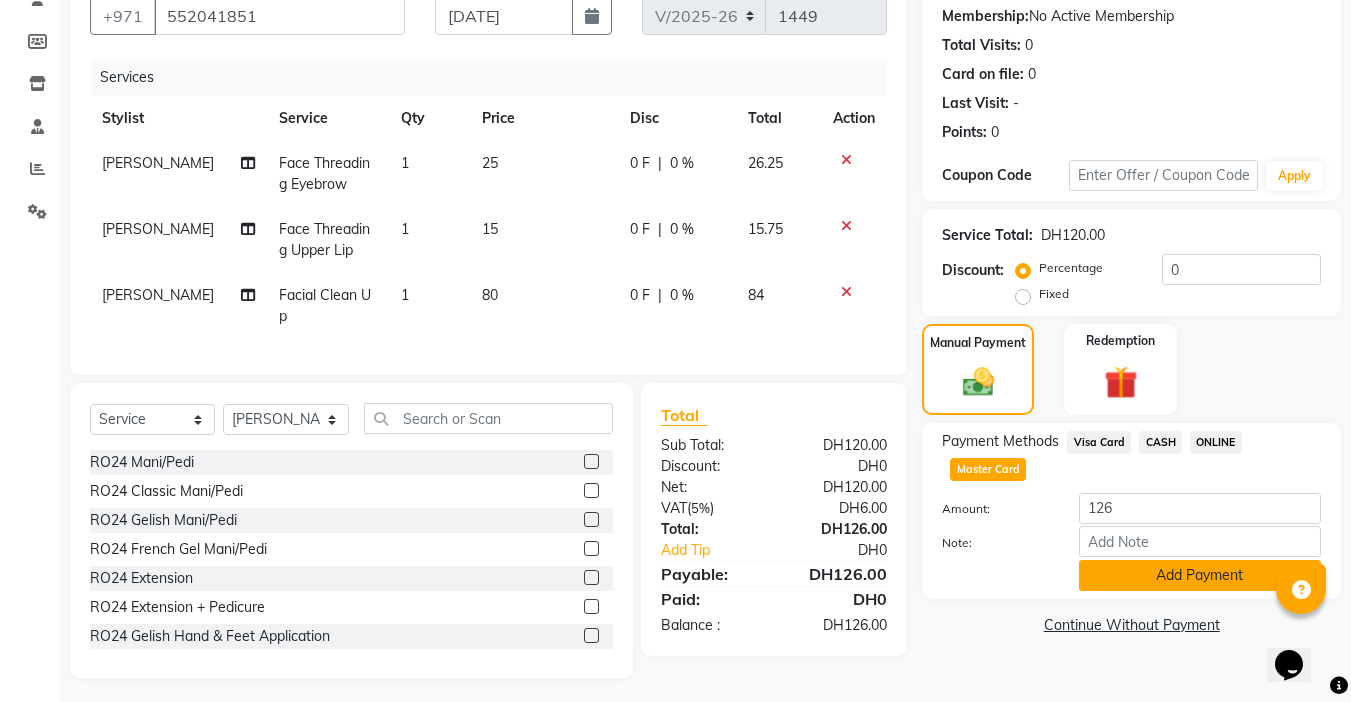 click on "Add Payment" 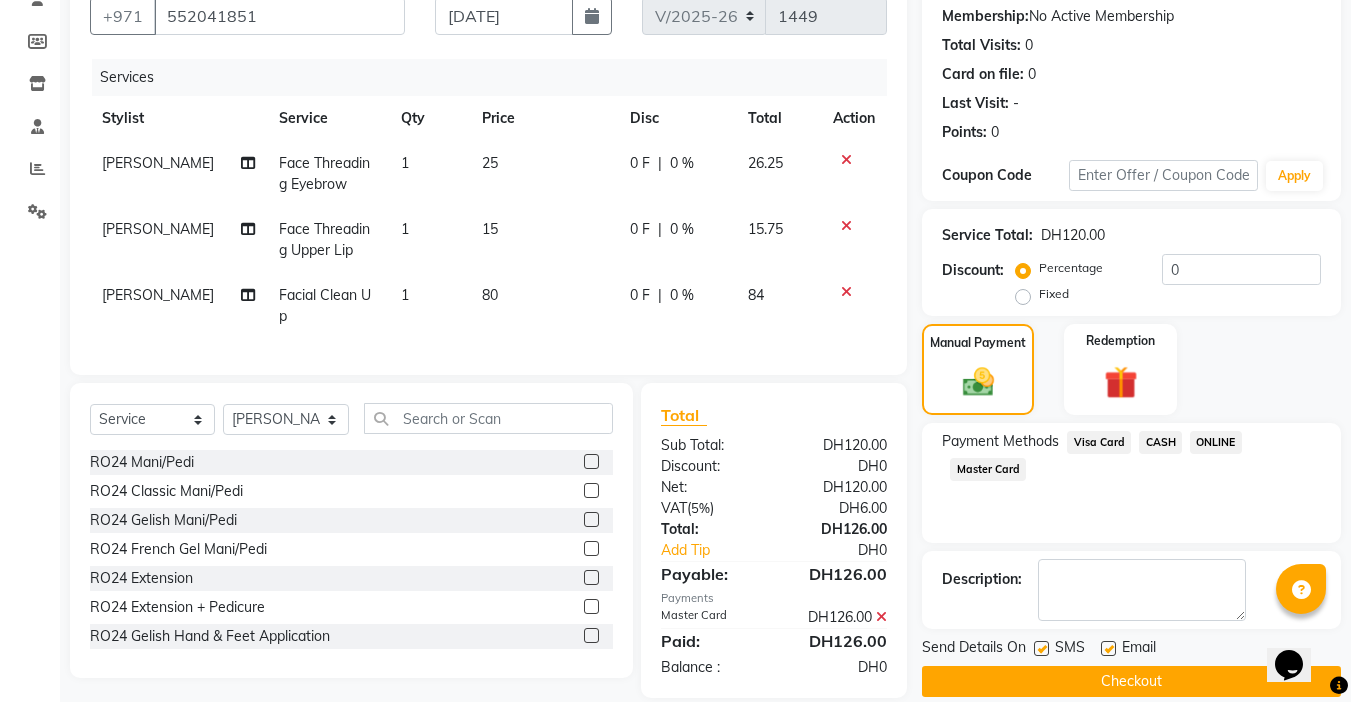 click on "Checkout" 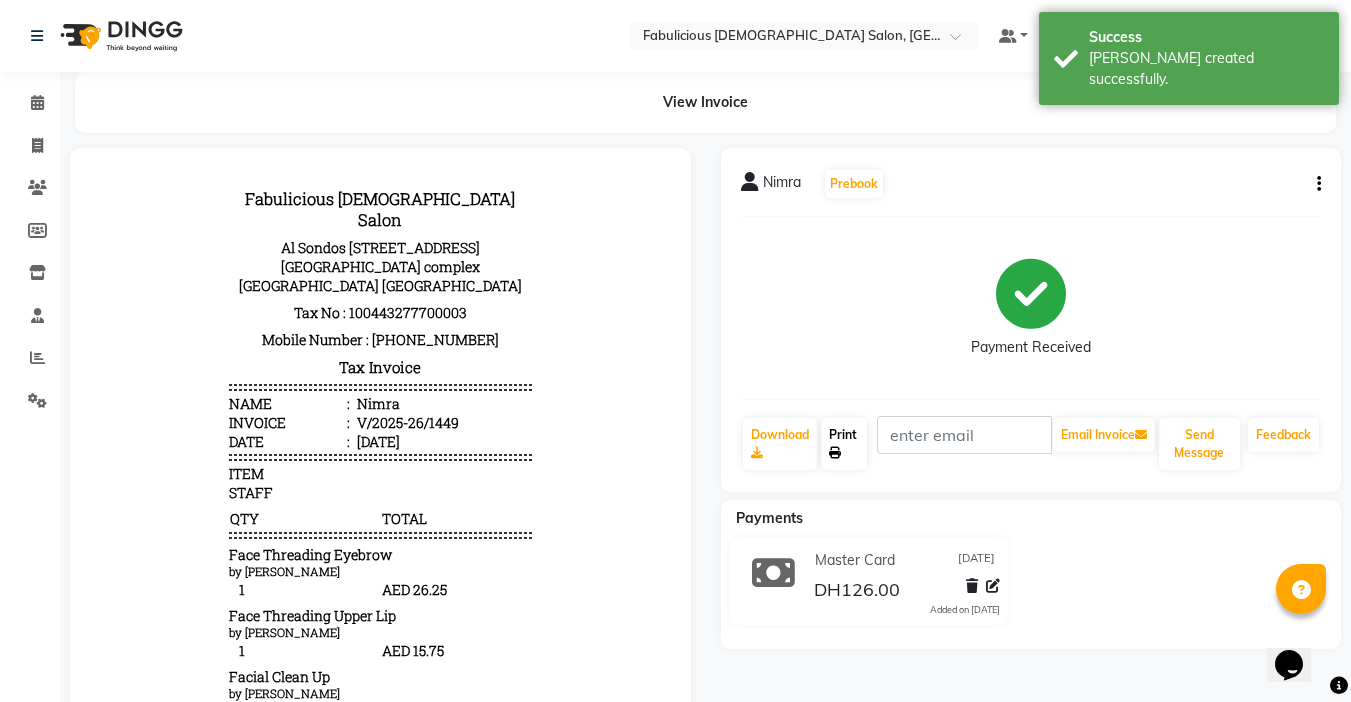 scroll, scrollTop: 0, scrollLeft: 0, axis: both 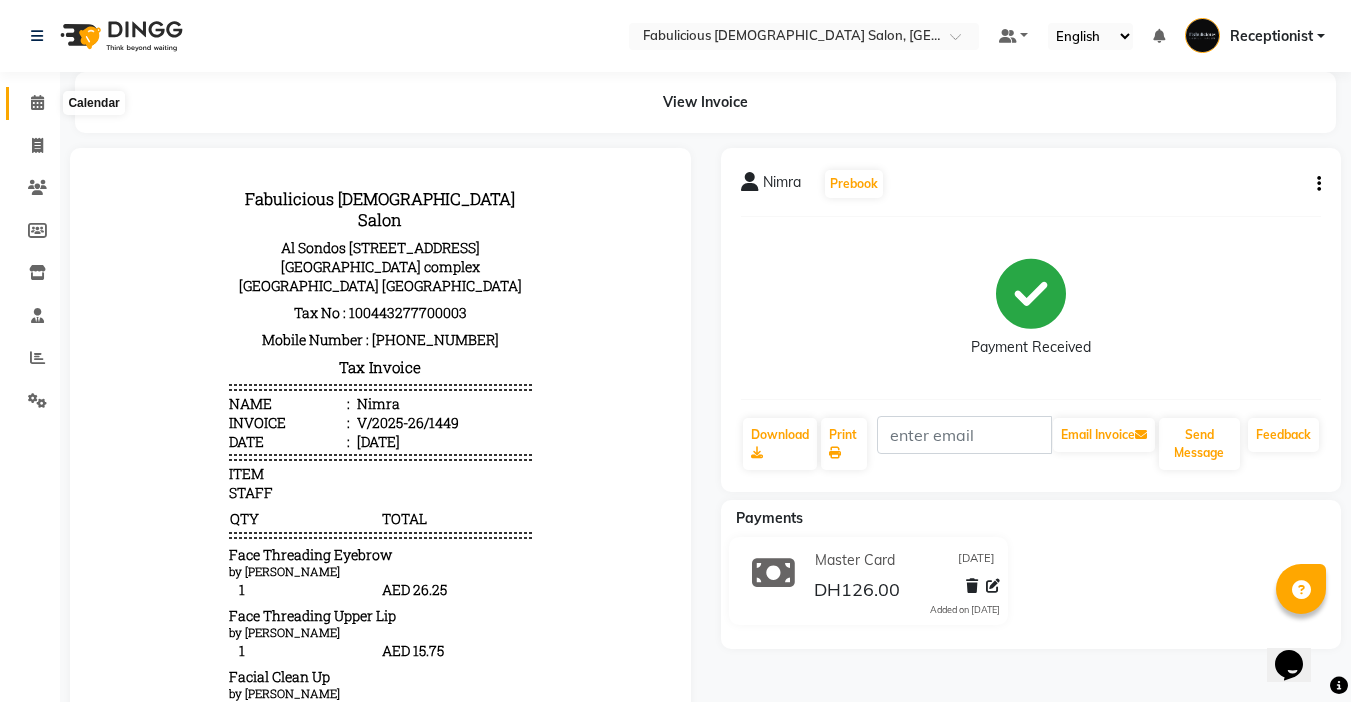 click 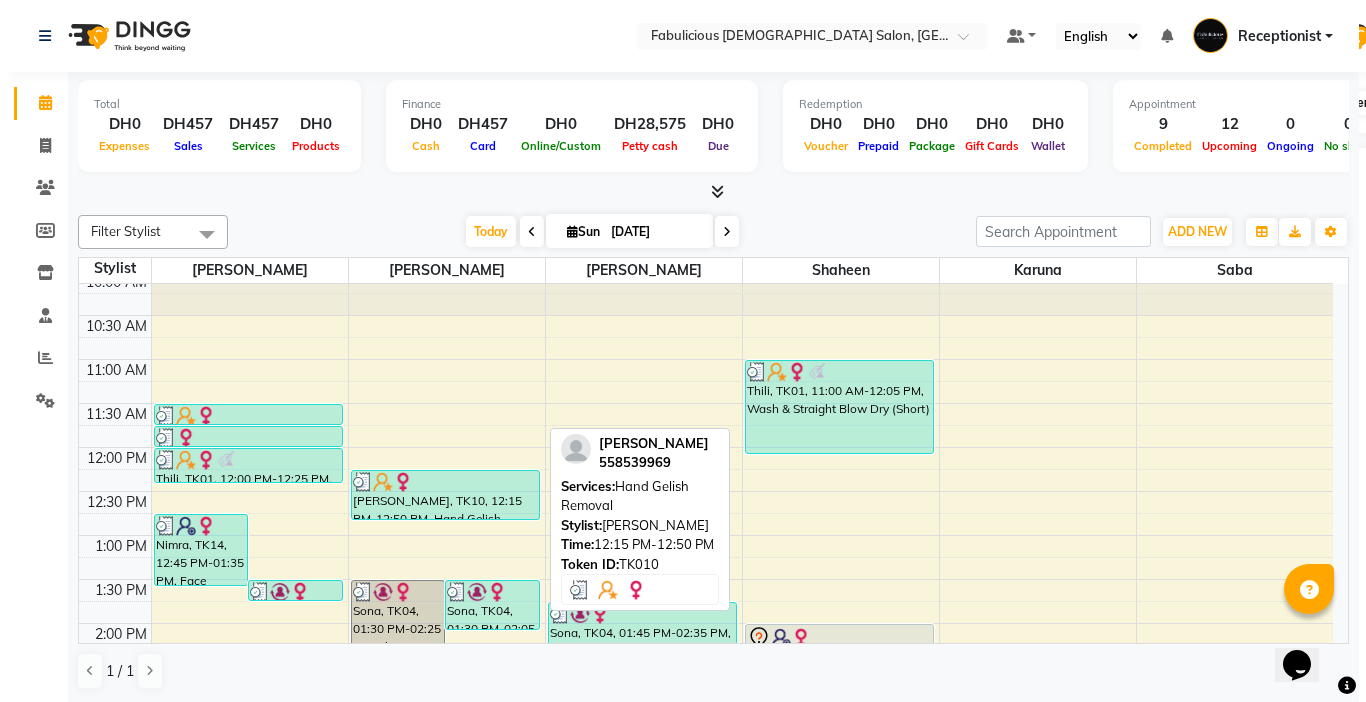scroll, scrollTop: 200, scrollLeft: 0, axis: vertical 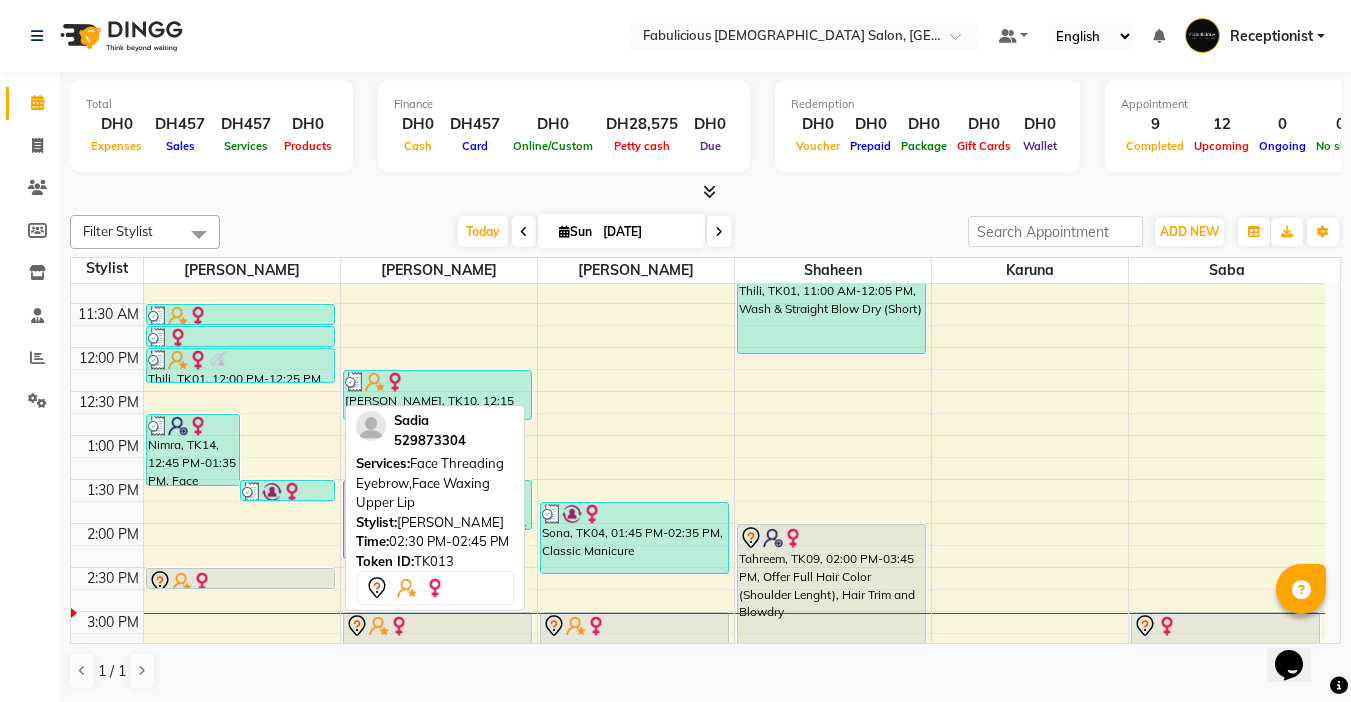 click at bounding box center [240, 582] 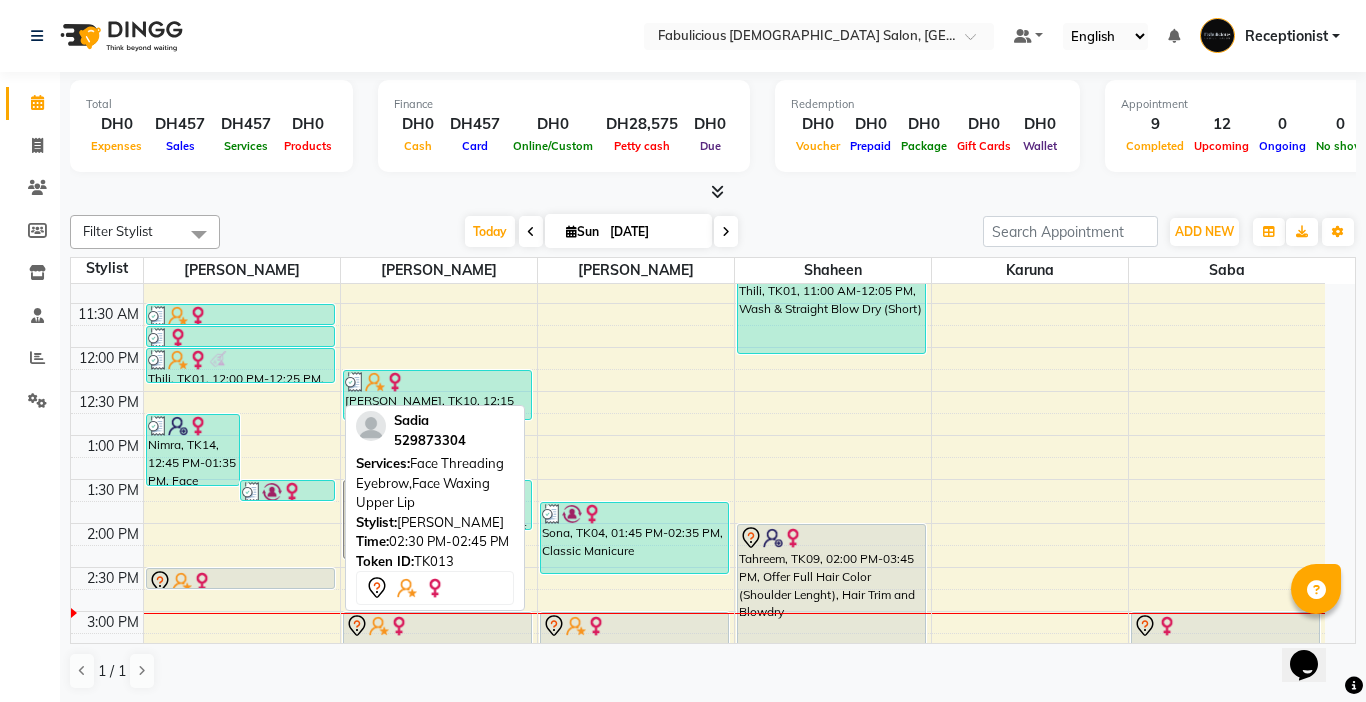 select on "7" 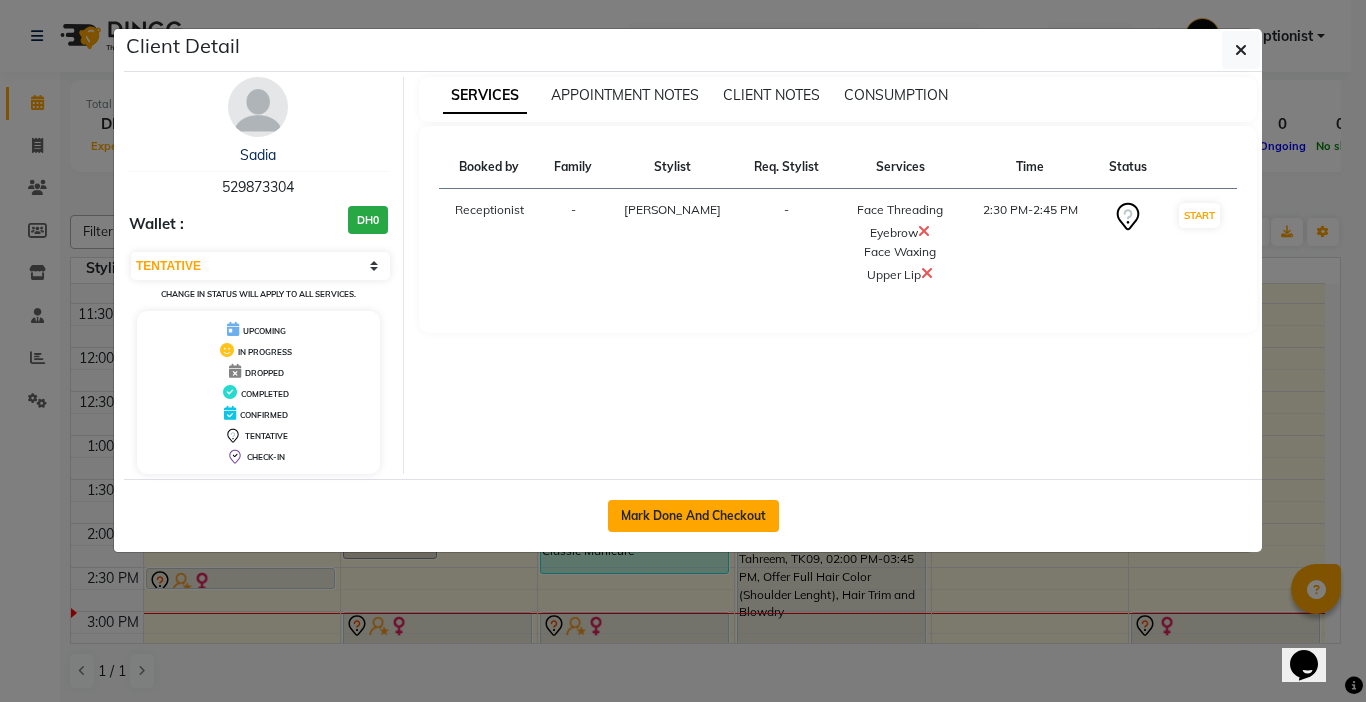 click on "Mark Done And Checkout" 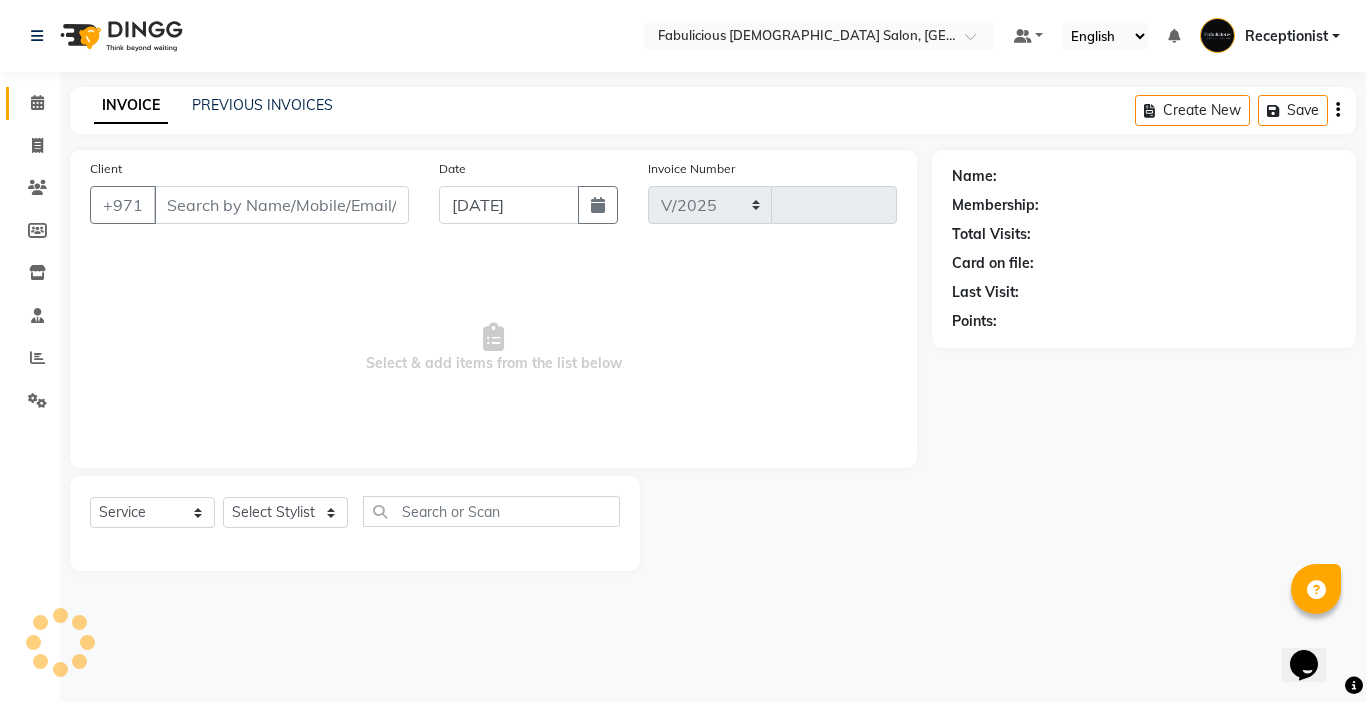 select on "738" 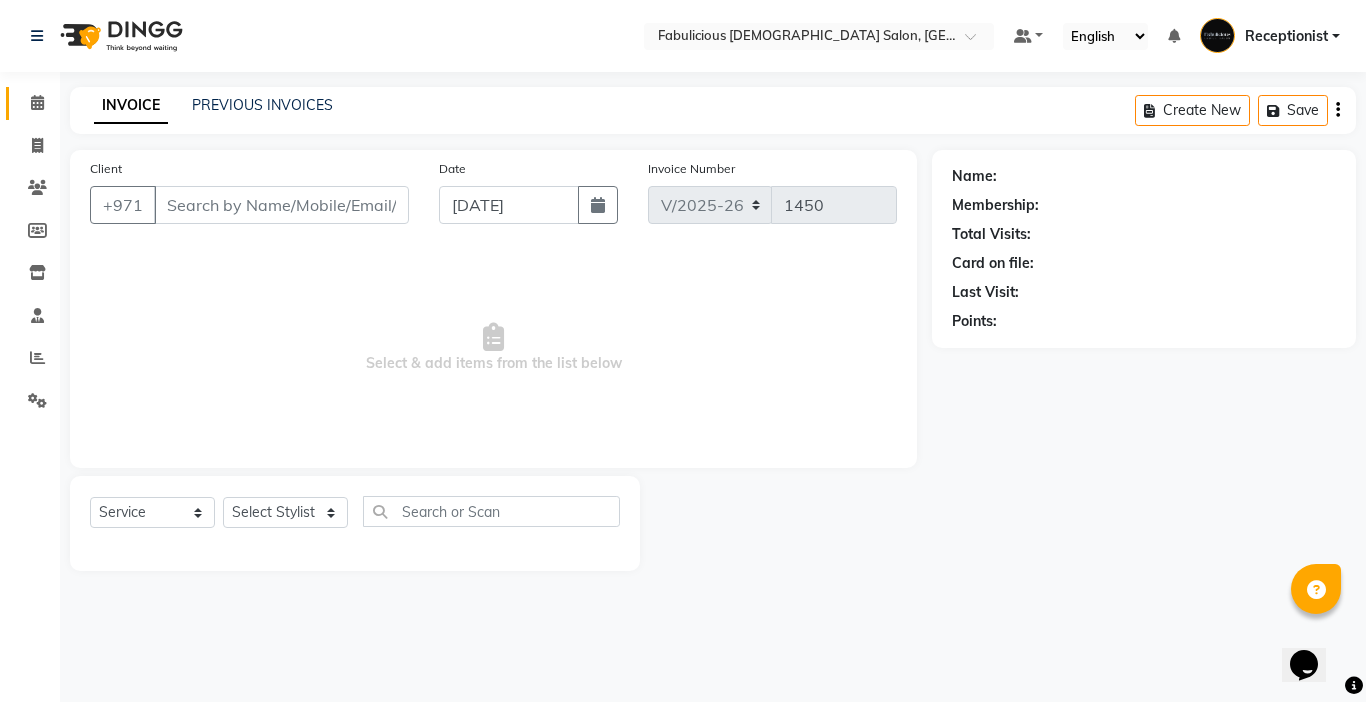 type on "529873304" 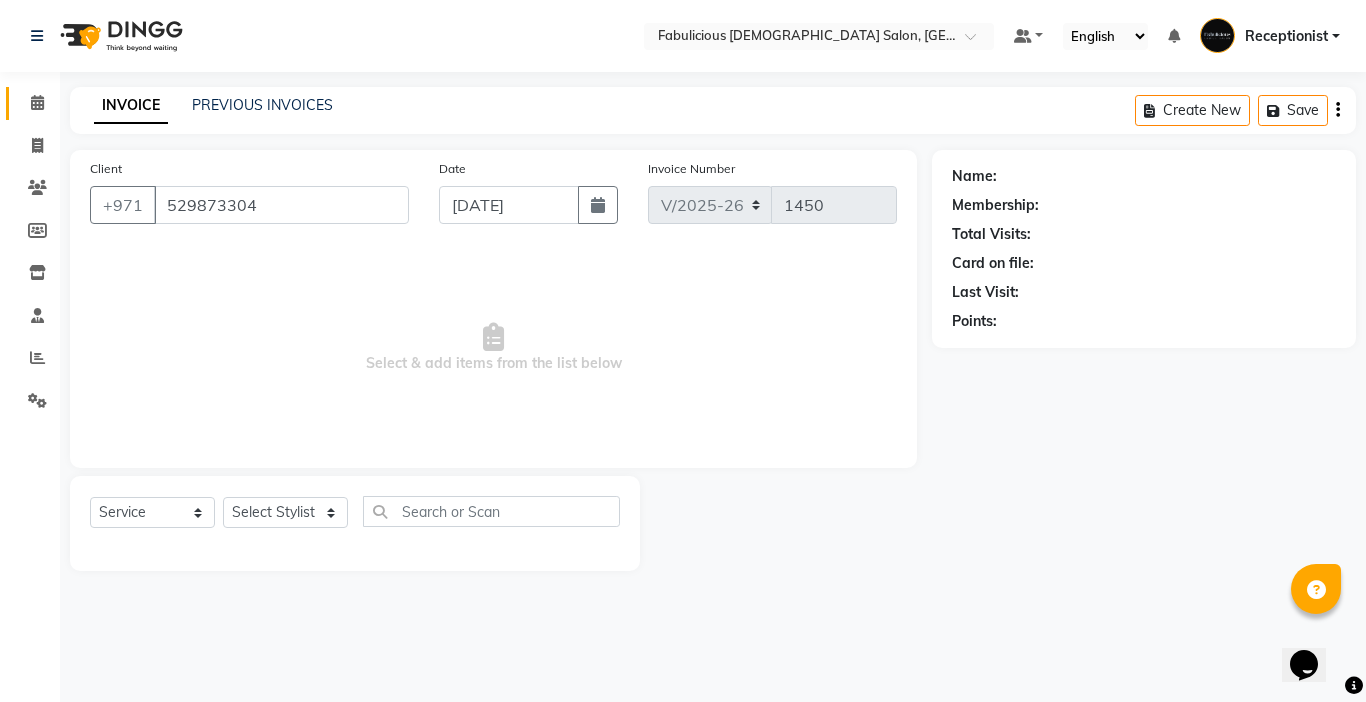 select on "11627" 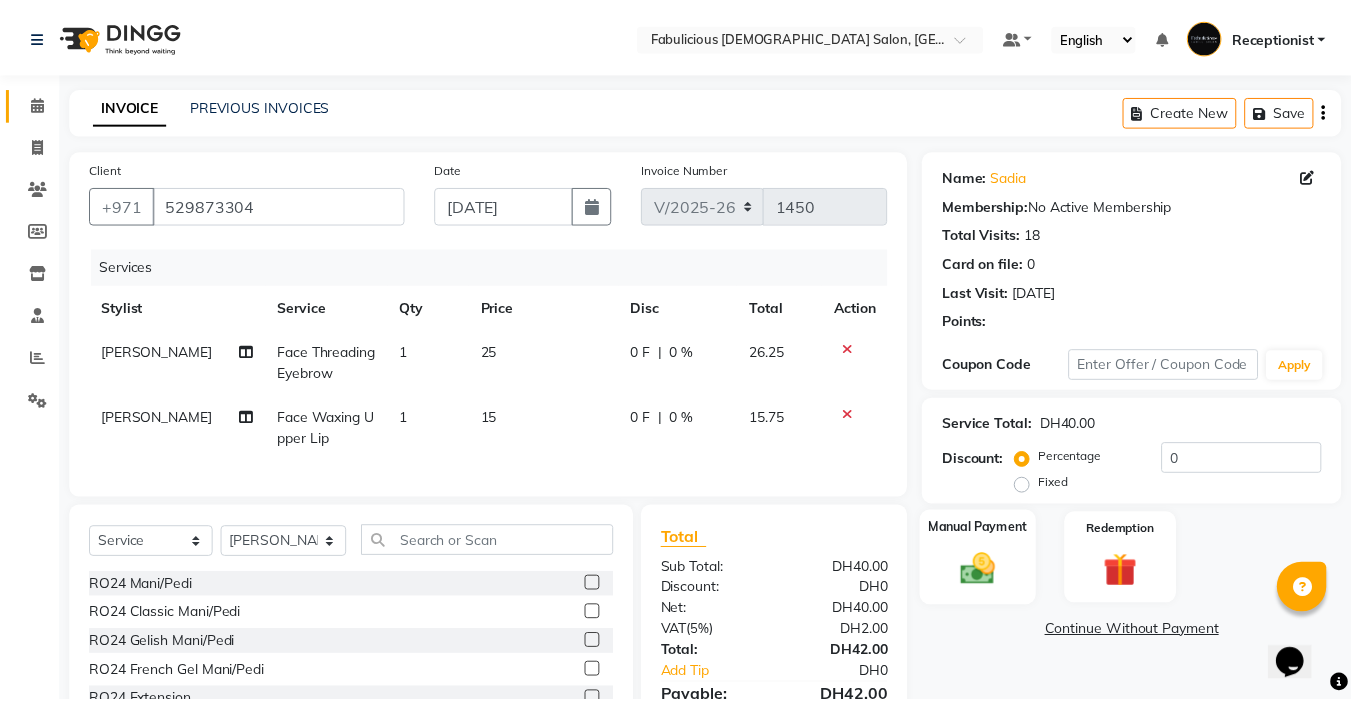 scroll, scrollTop: 144, scrollLeft: 0, axis: vertical 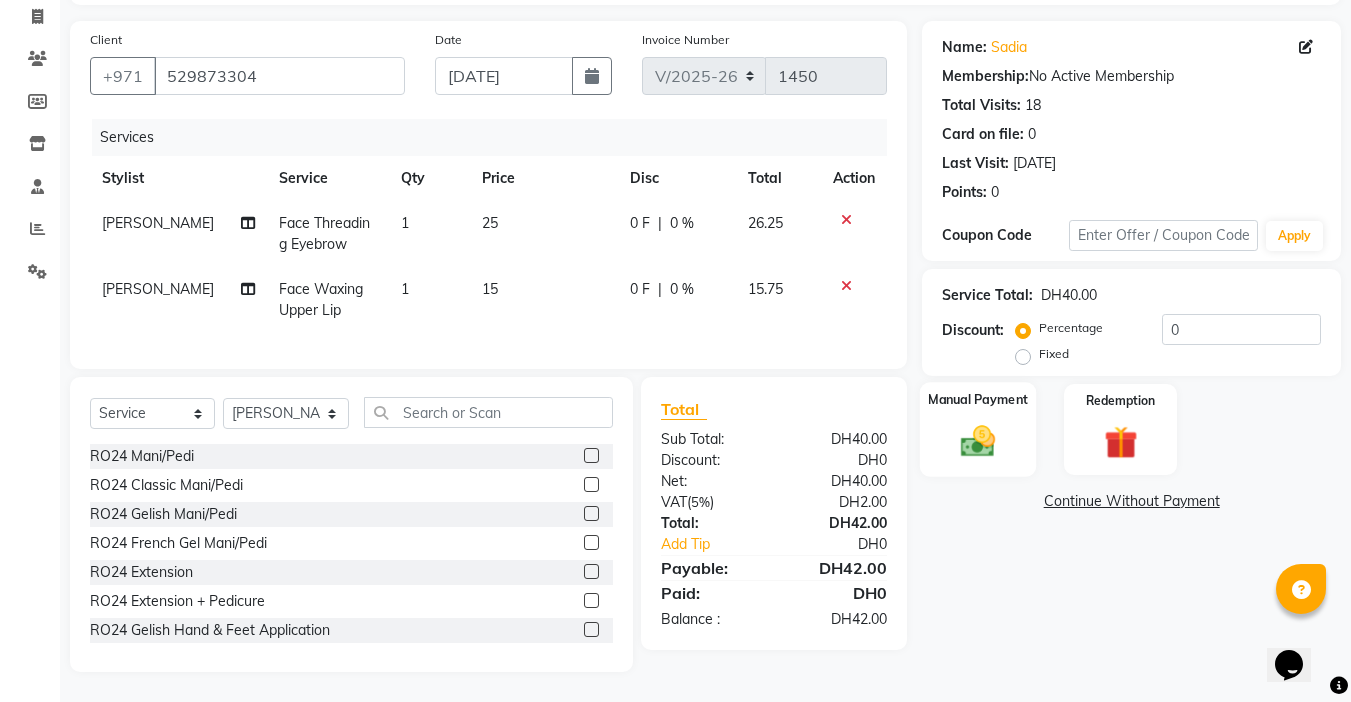 click 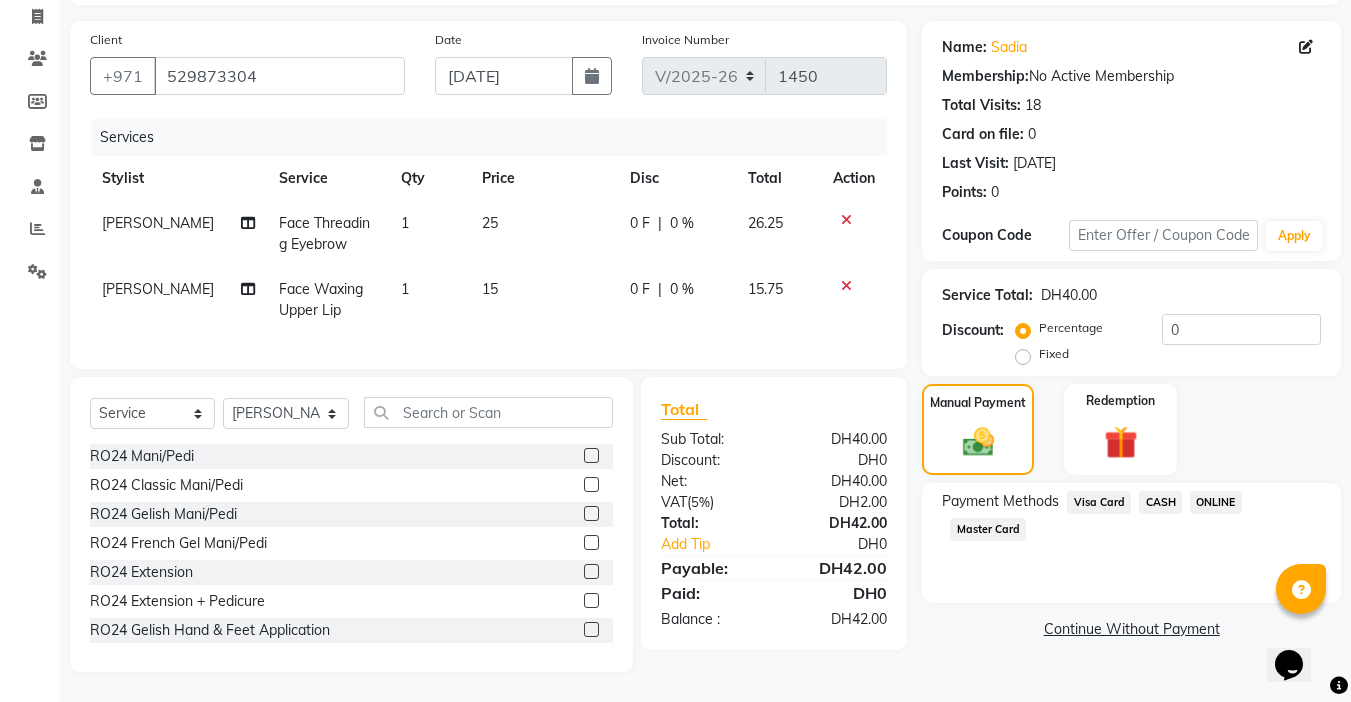 click on "Visa Card" 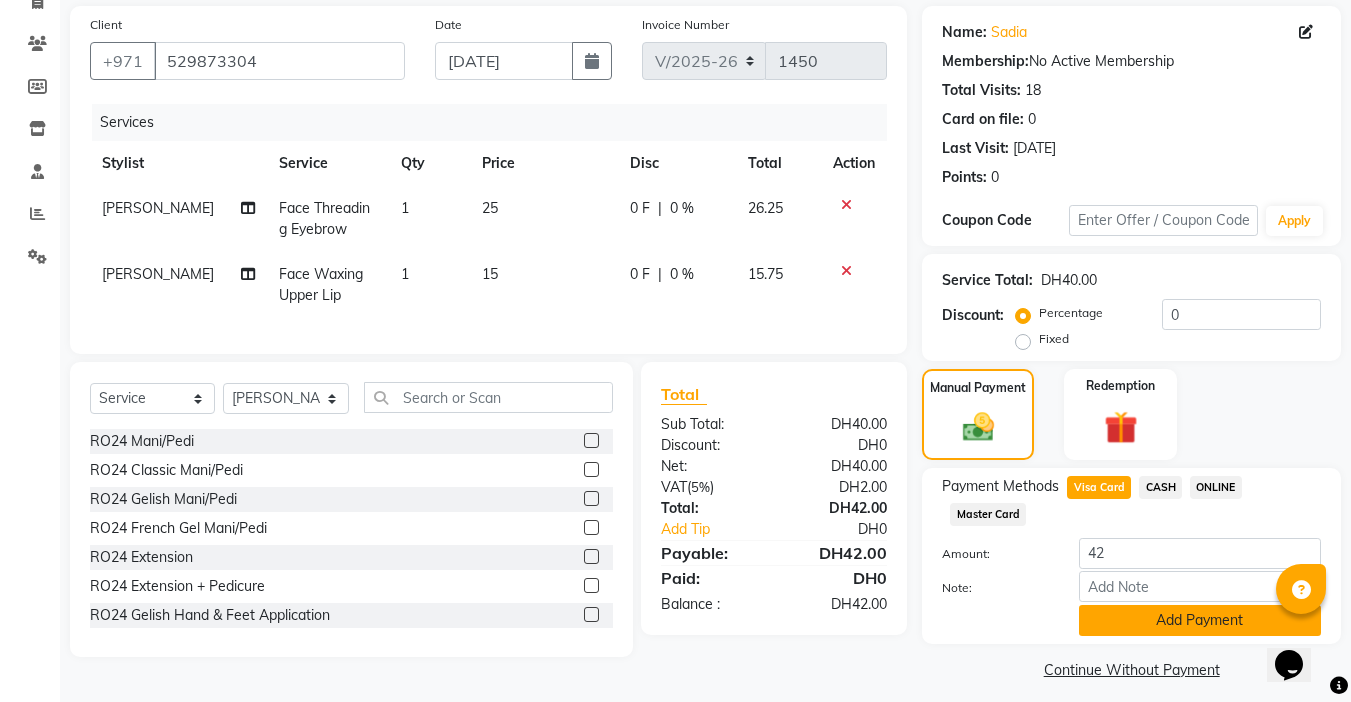 click on "Add Payment" 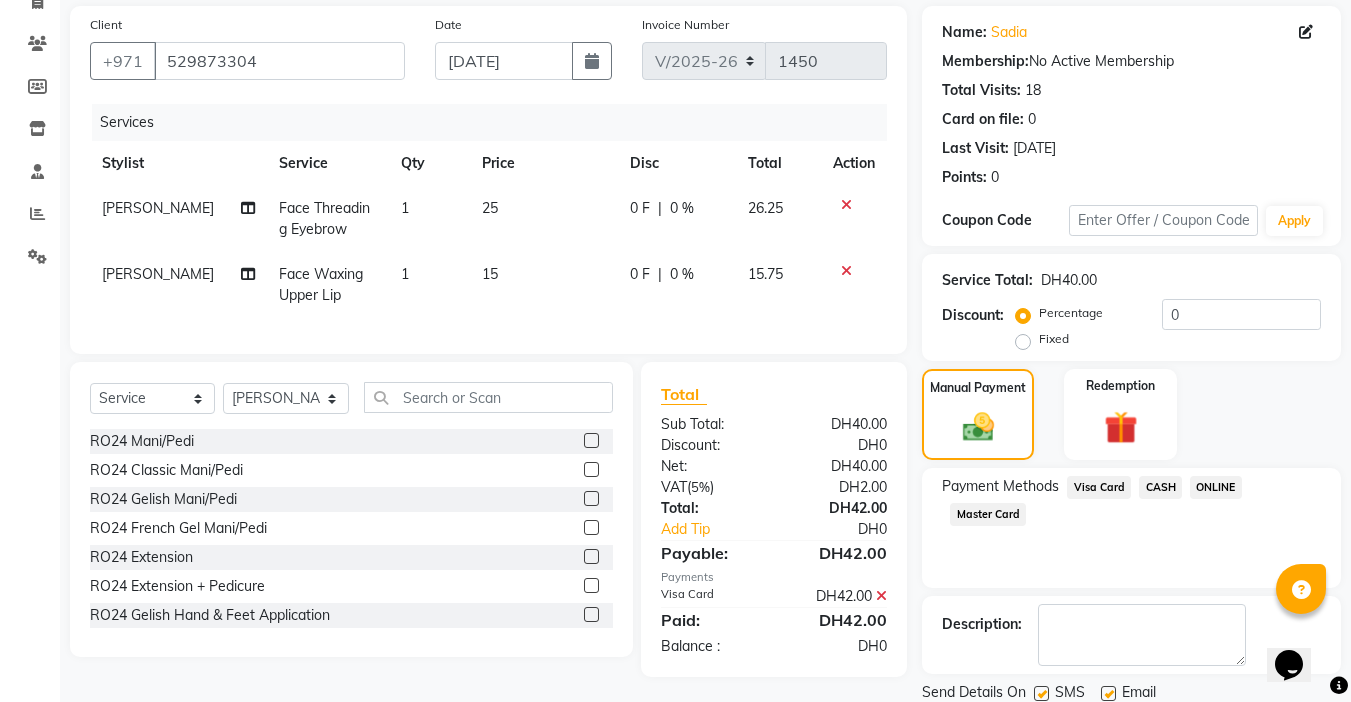 click on "Checkout" 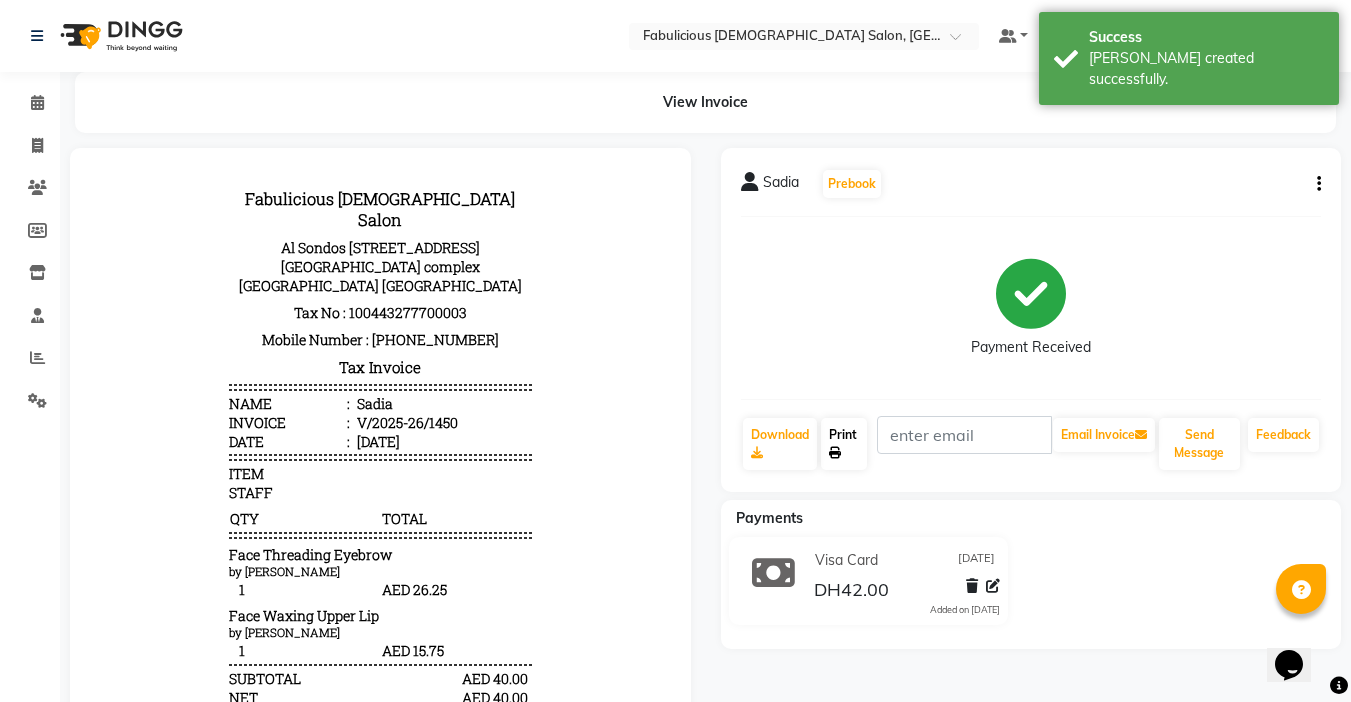 scroll, scrollTop: 0, scrollLeft: 0, axis: both 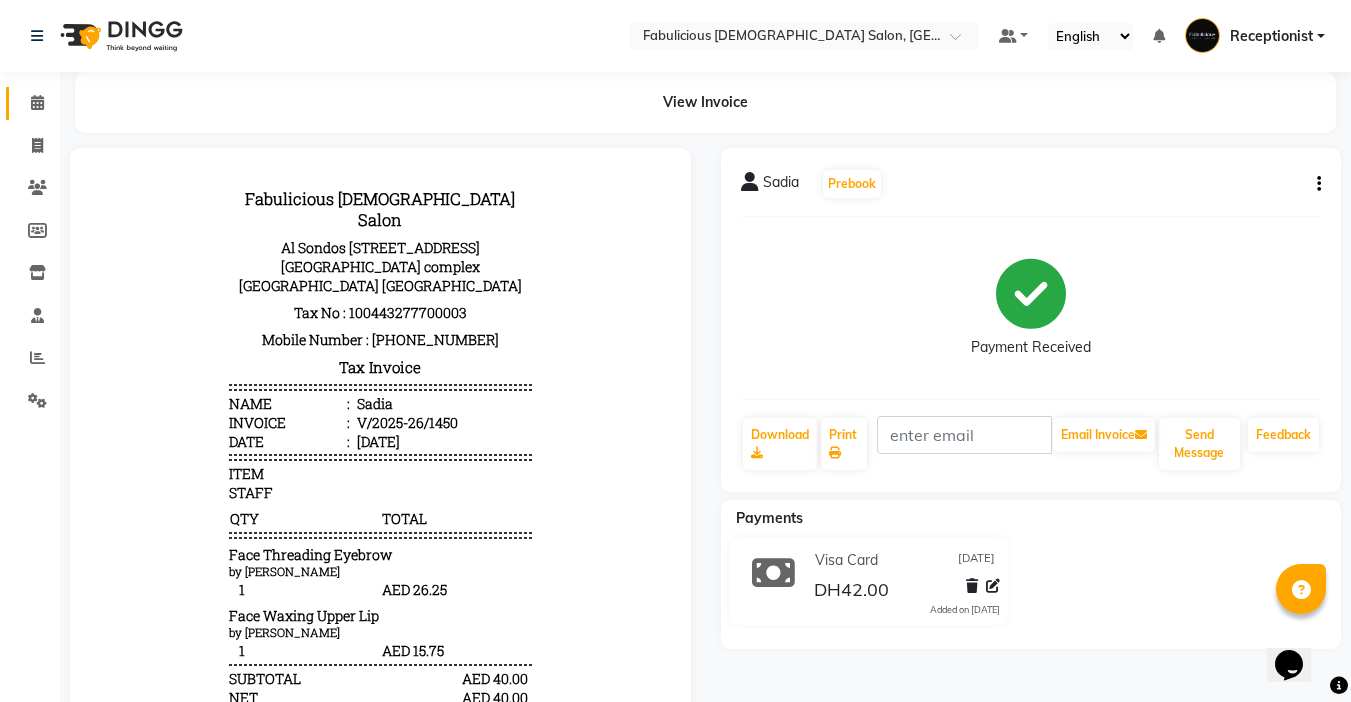 click 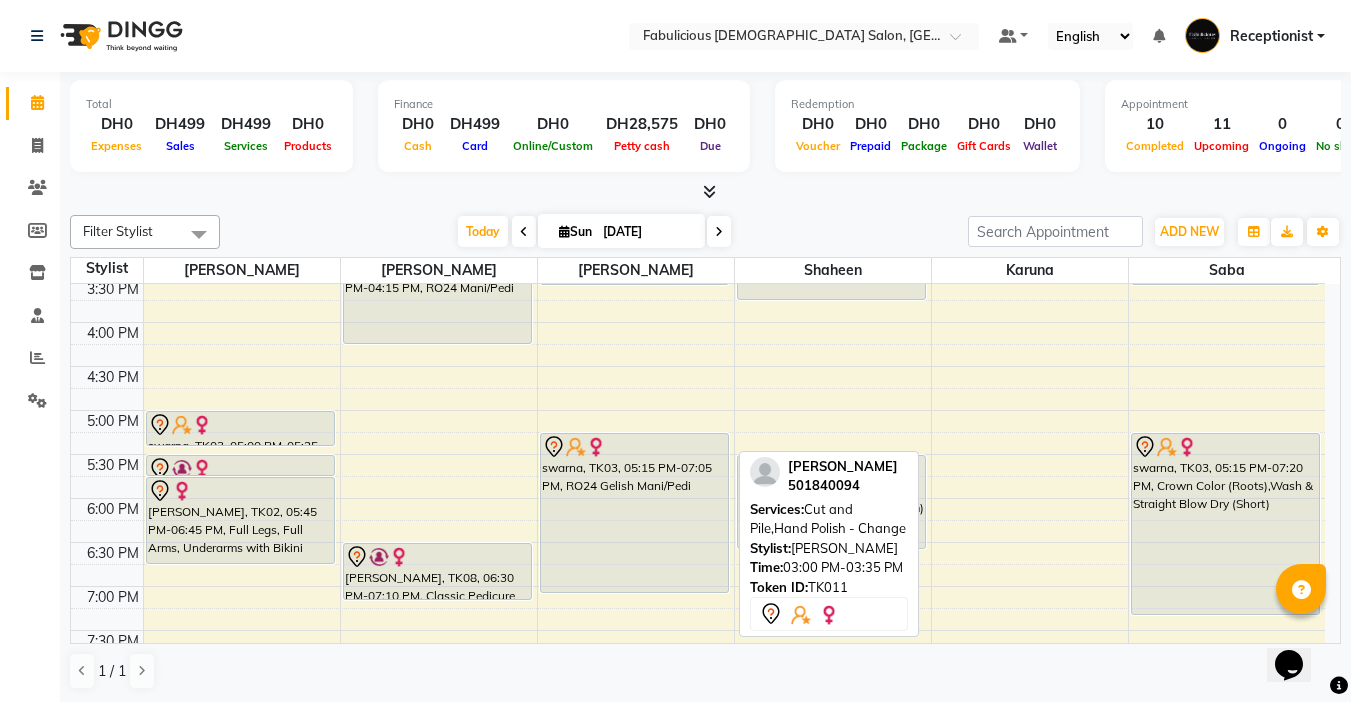 scroll, scrollTop: 600, scrollLeft: 0, axis: vertical 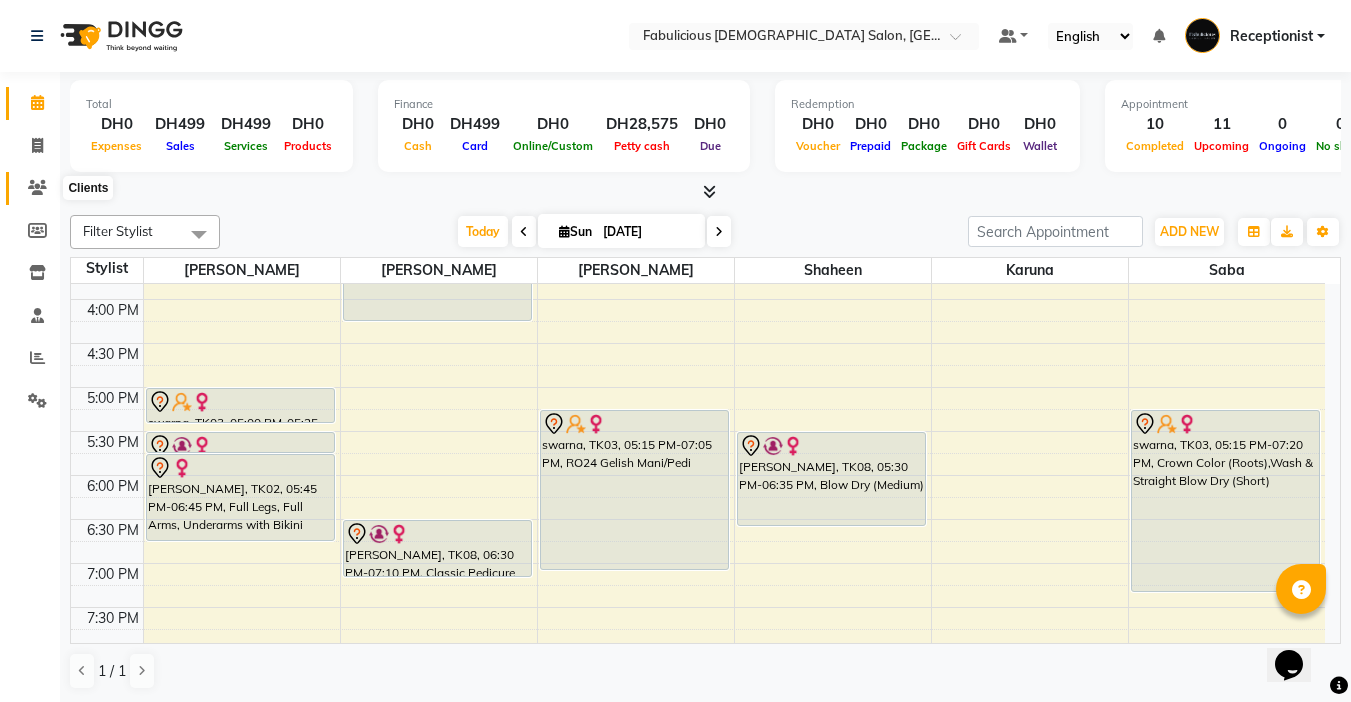 click 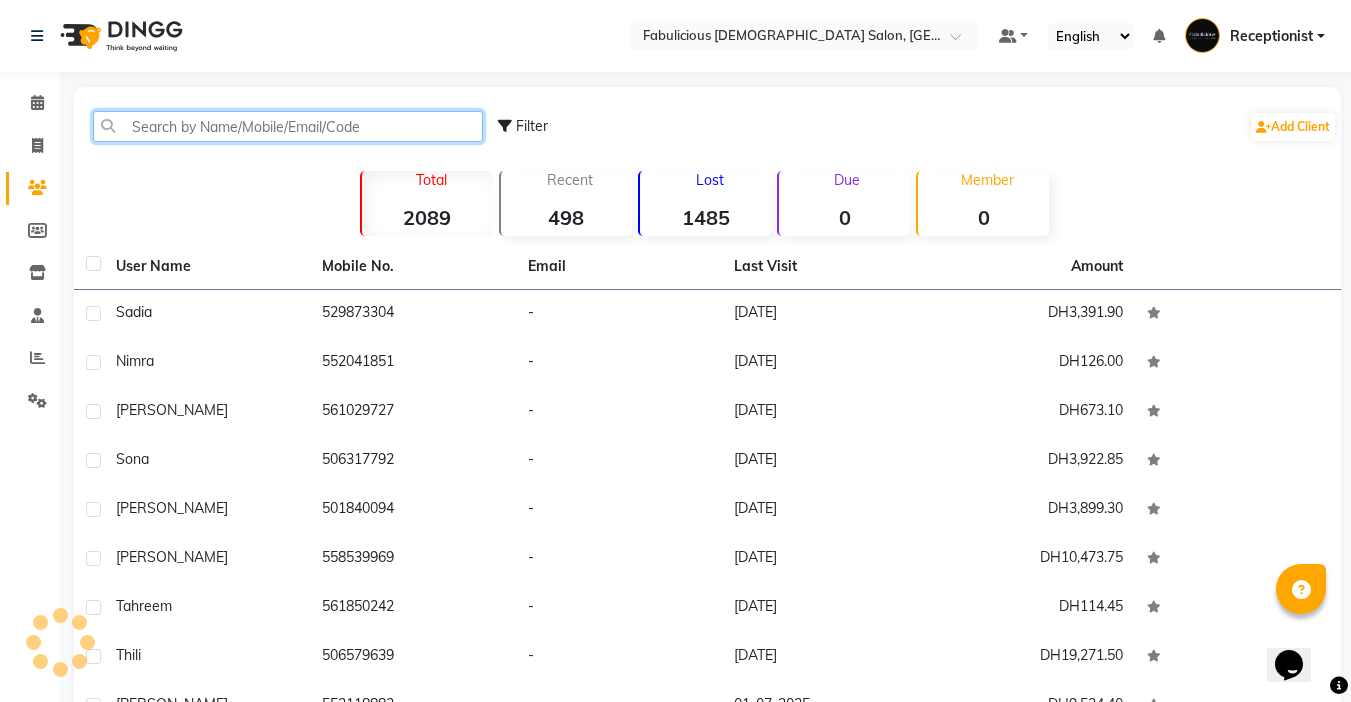 click 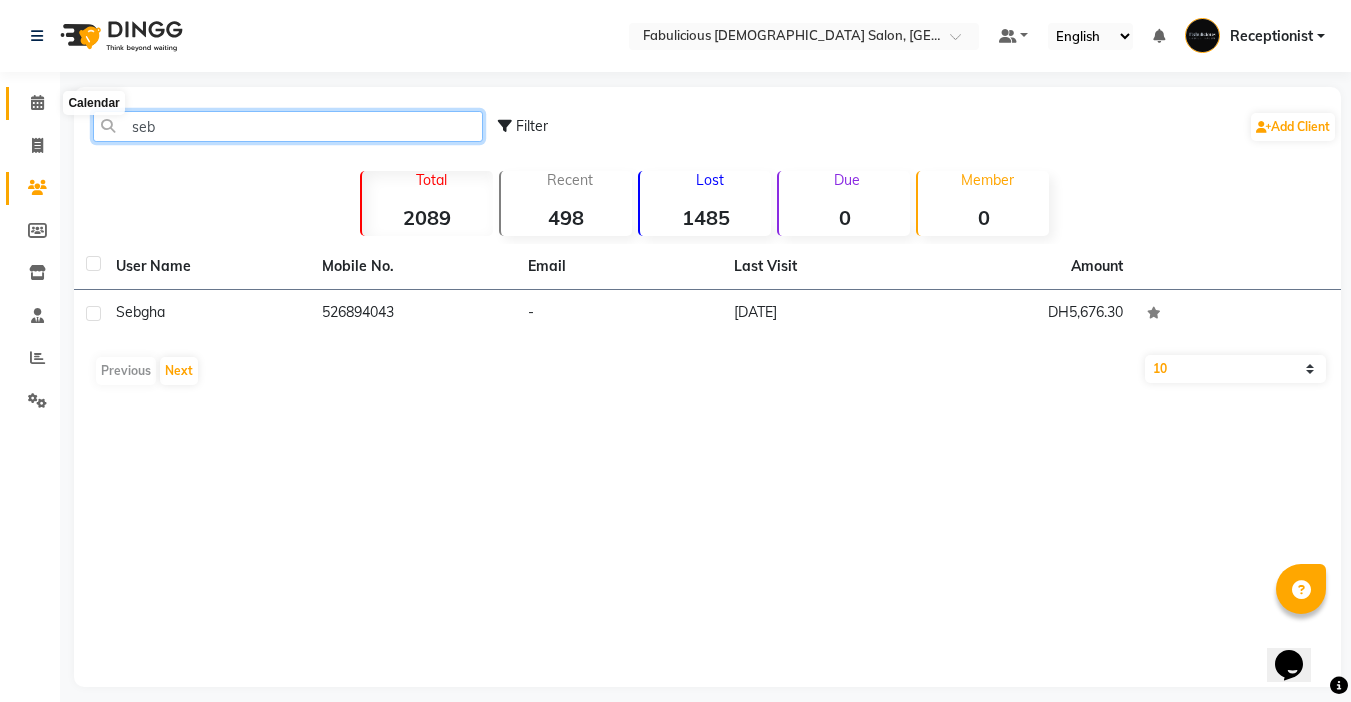 type on "seb" 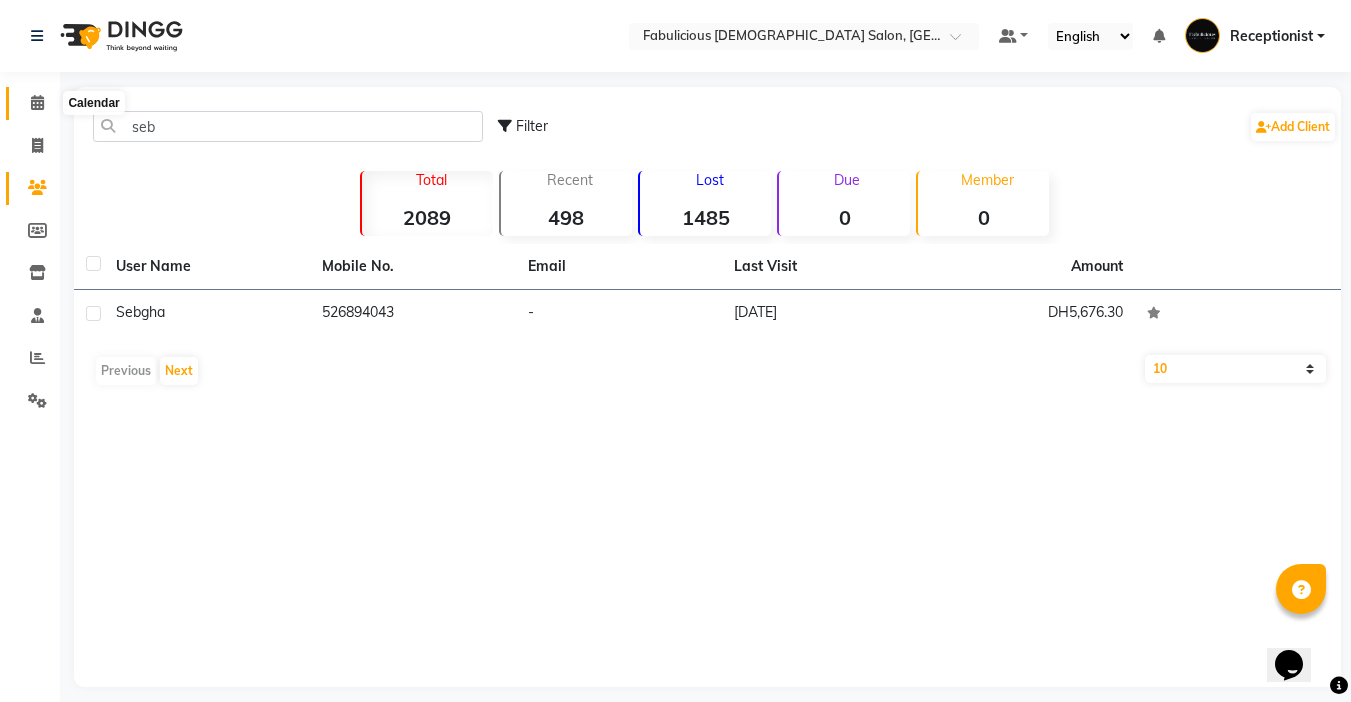 click 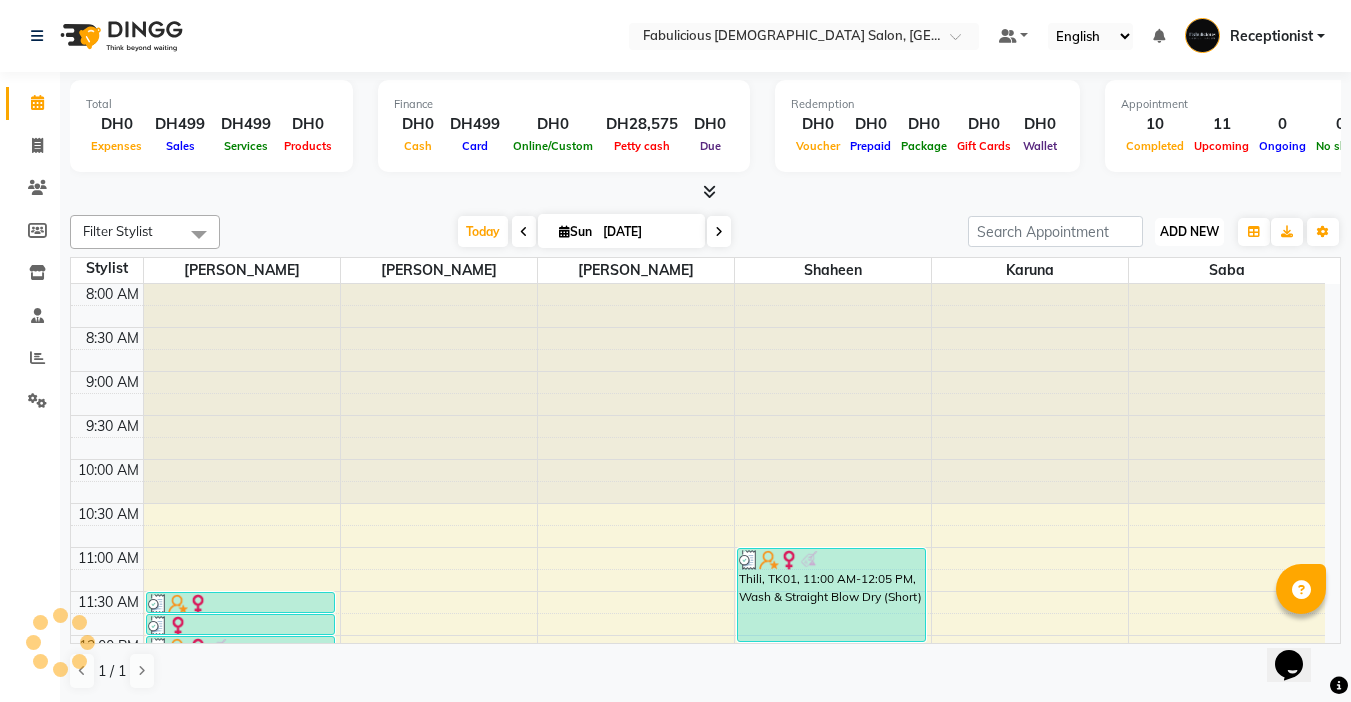 click on "ADD NEW" at bounding box center [1189, 231] 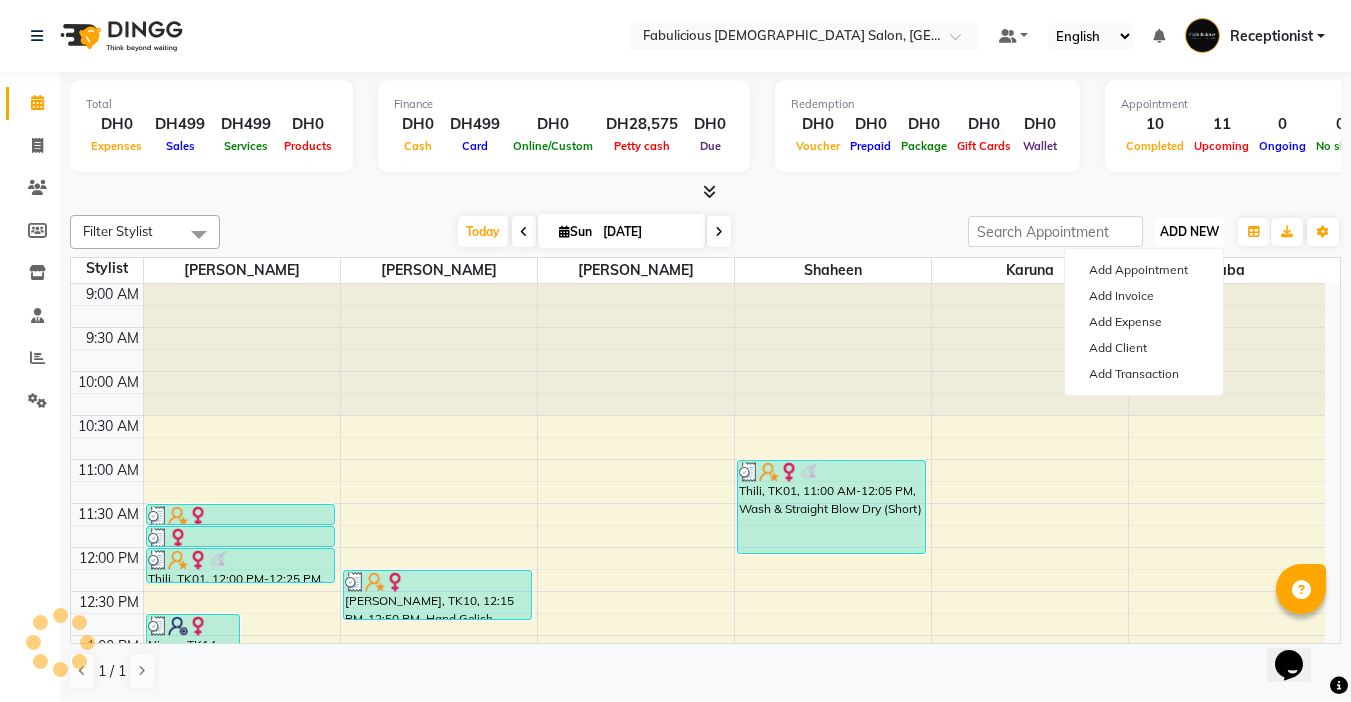 scroll, scrollTop: 0, scrollLeft: 0, axis: both 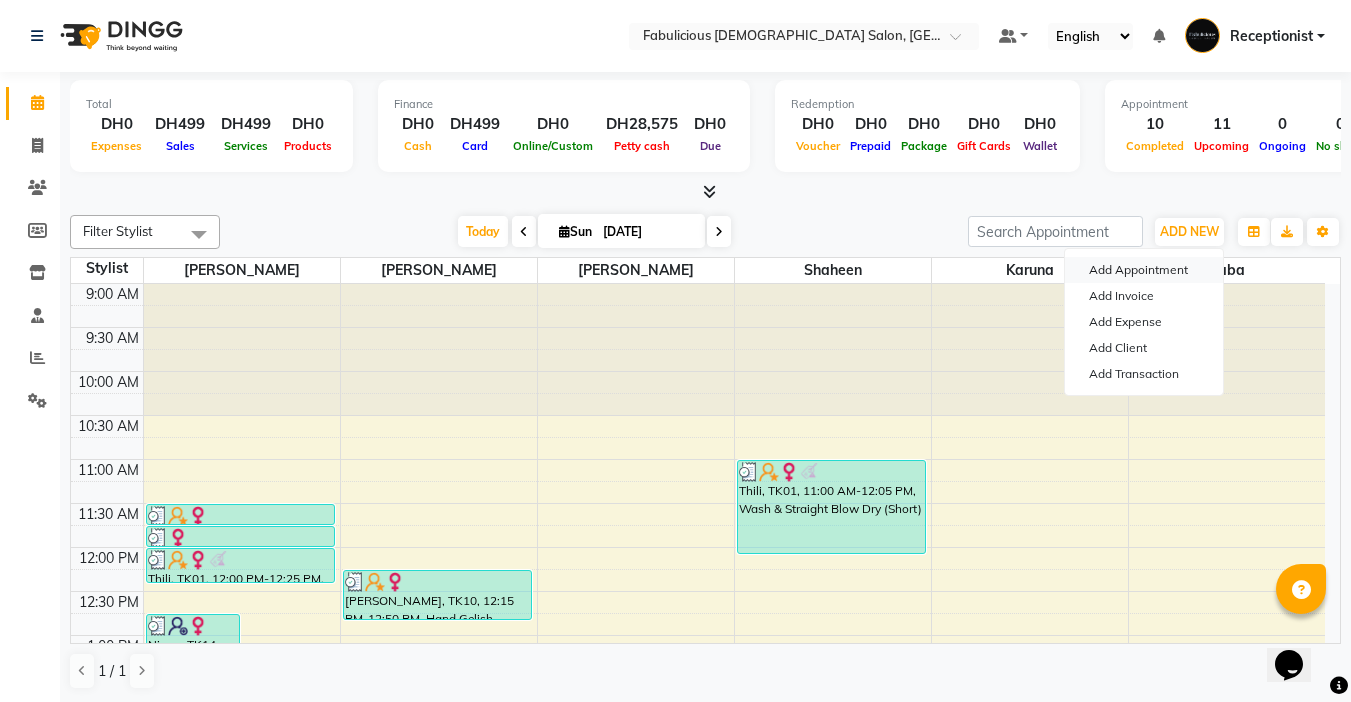 click on "Add Appointment" at bounding box center (1144, 270) 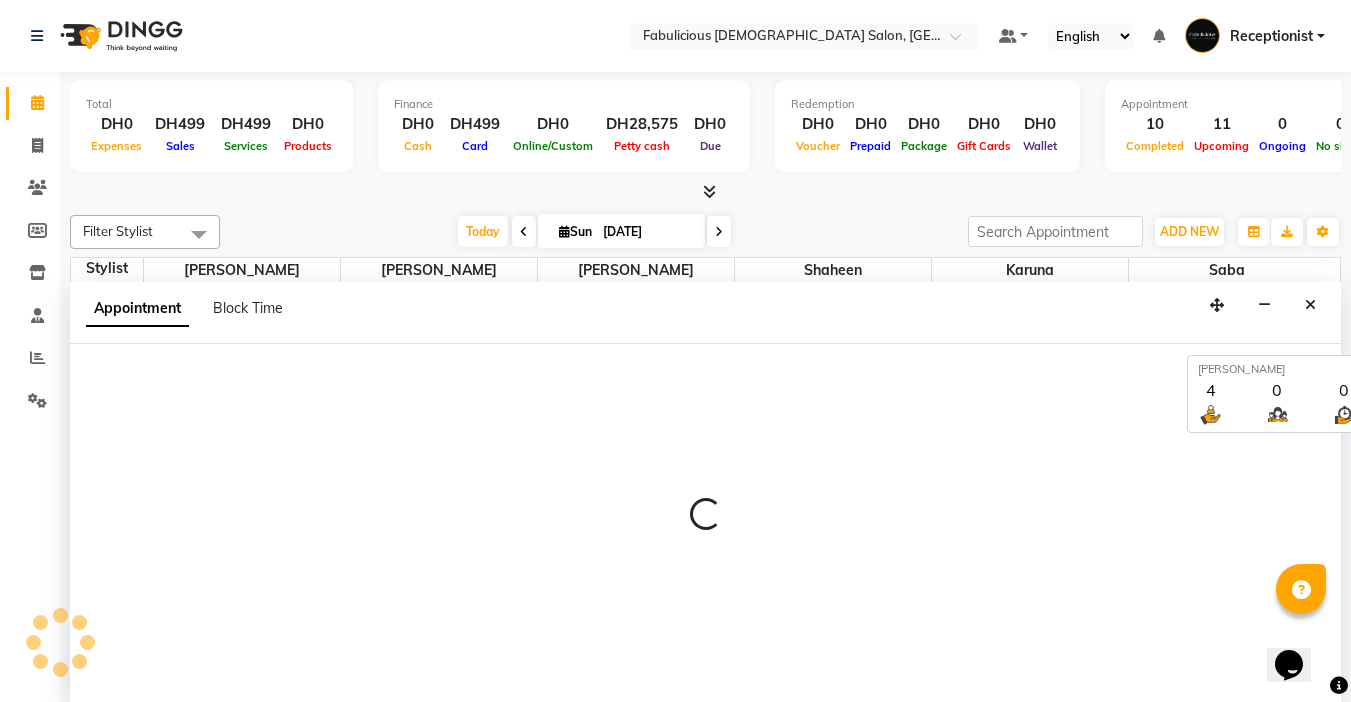 select on "tentative" 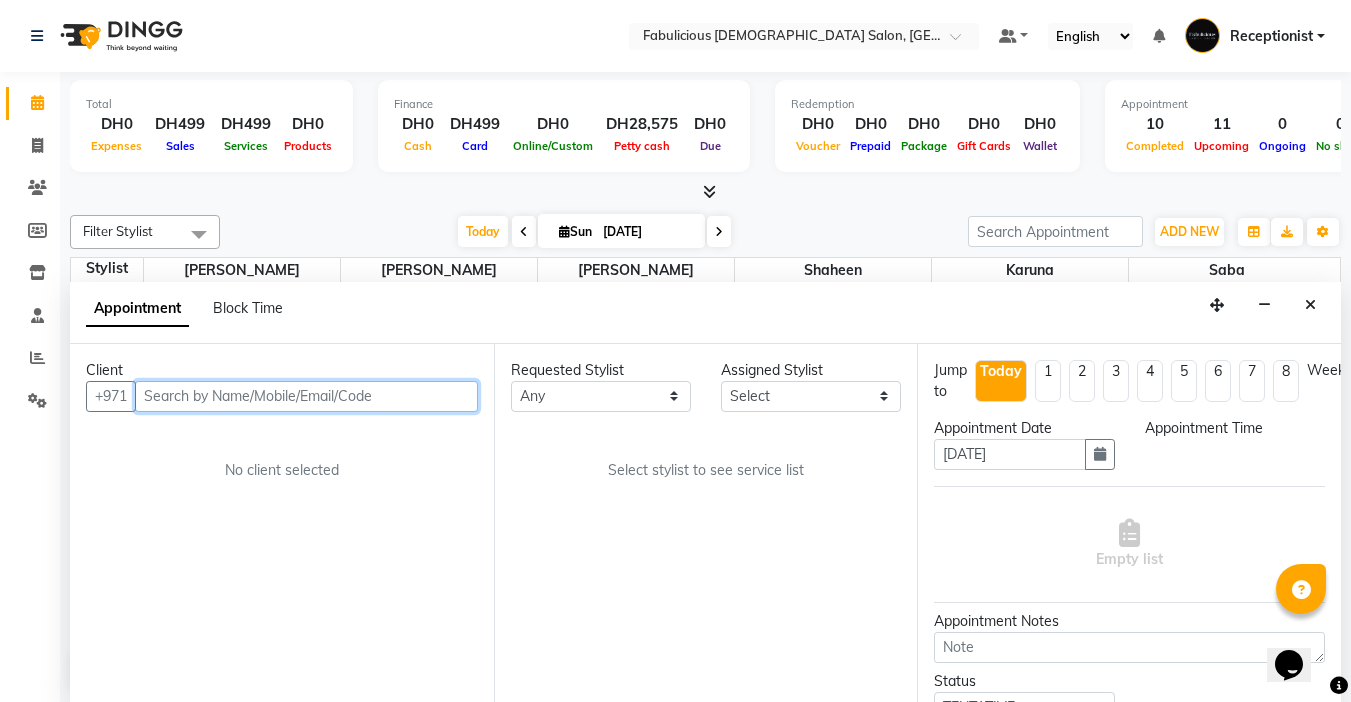 select on "600" 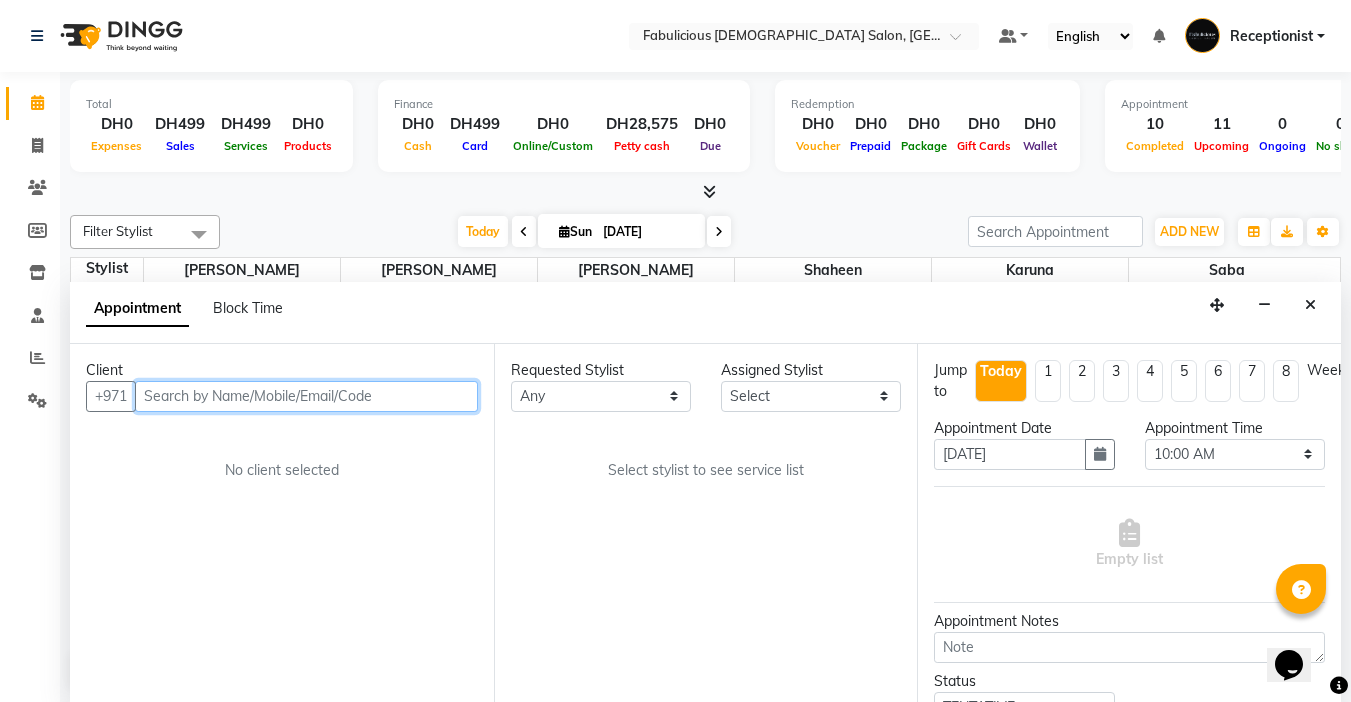 scroll, scrollTop: 1, scrollLeft: 0, axis: vertical 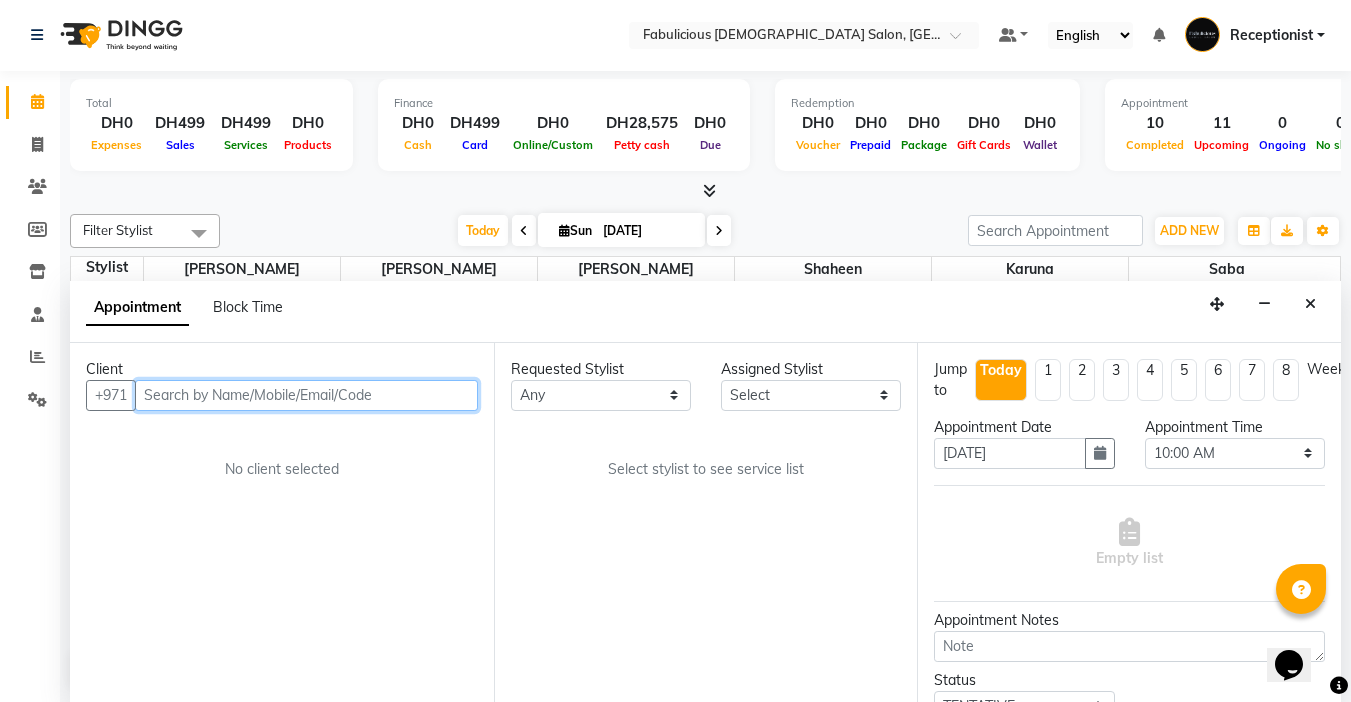 click at bounding box center (306, 395) 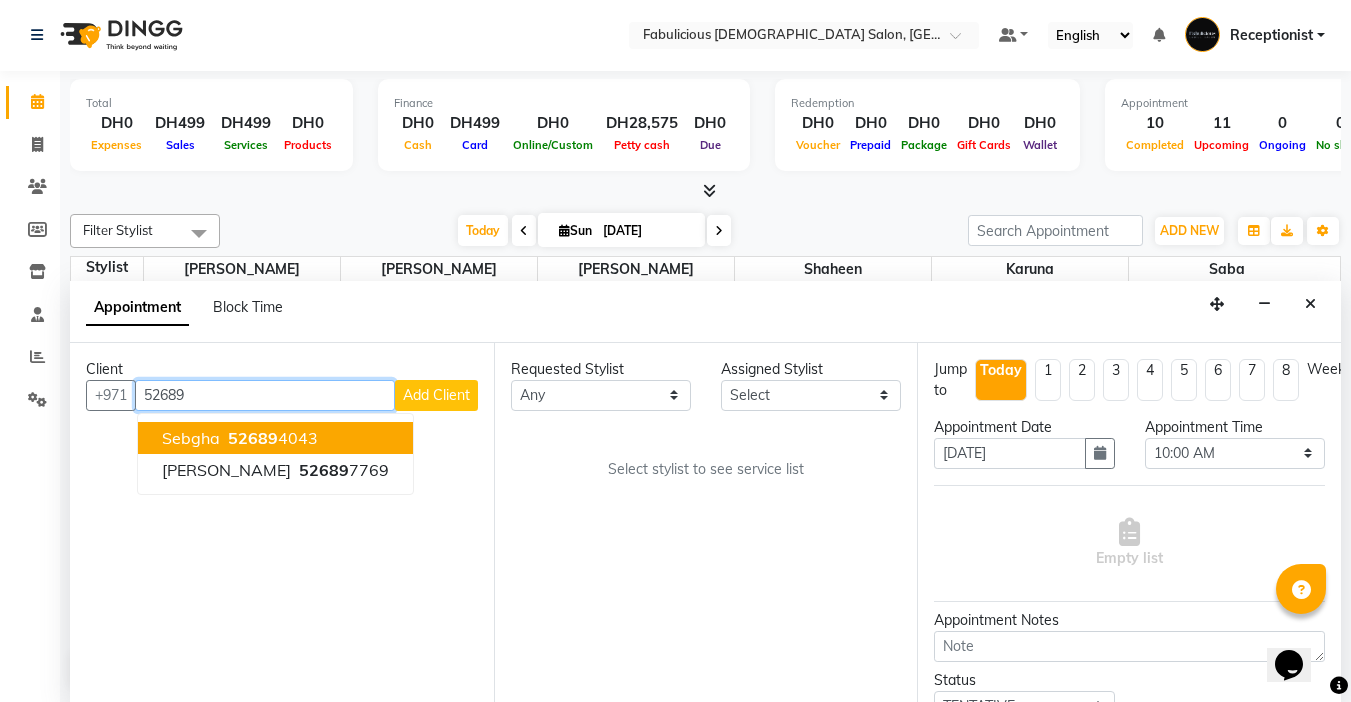 click on "Sebgha" at bounding box center (191, 438) 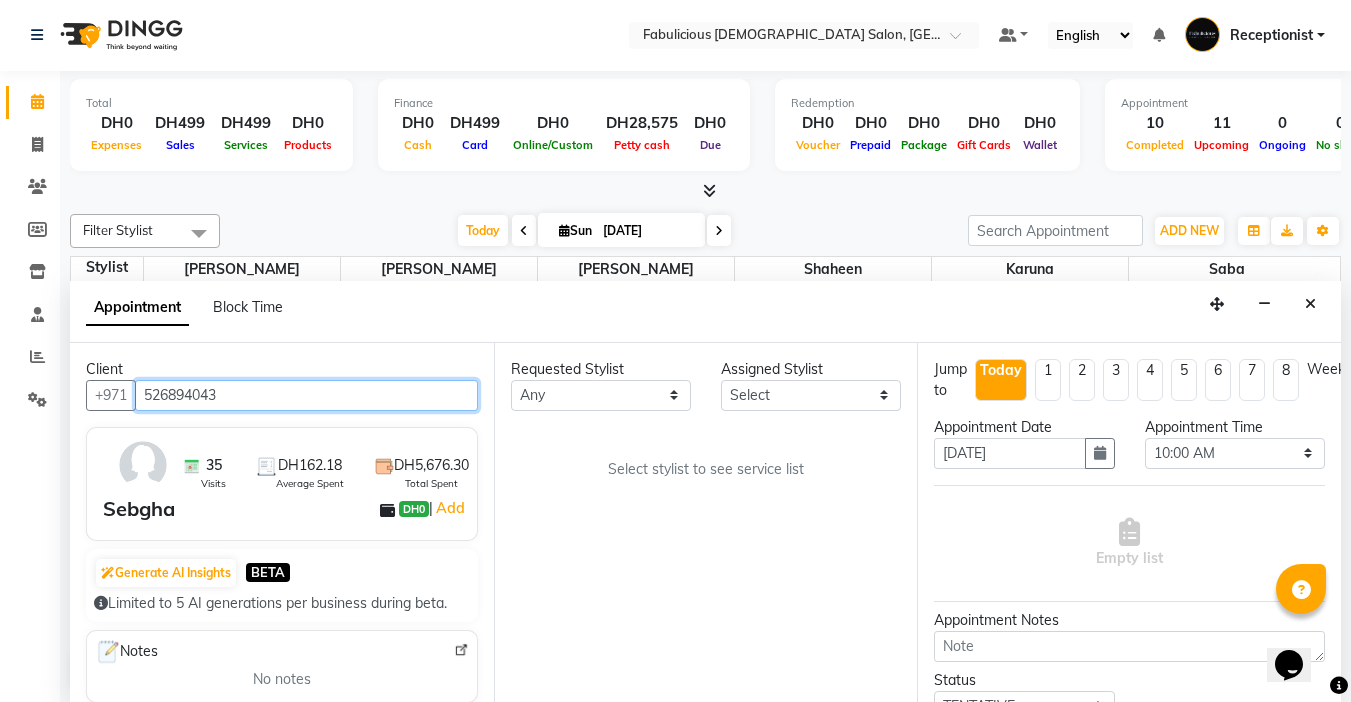 type on "526894043" 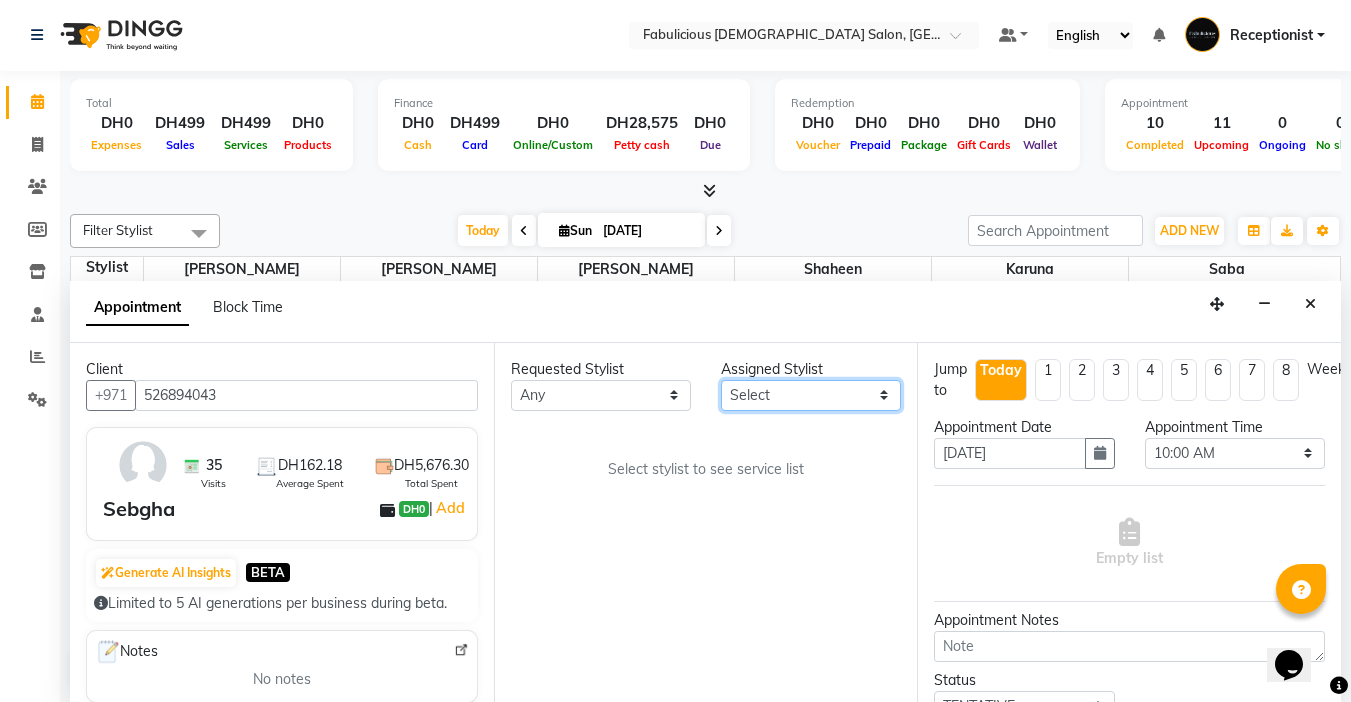 click on "Select [PERSON_NAME] [PERSON_NAME]  [PERSON_NAME] [PERSON_NAME]" at bounding box center [811, 395] 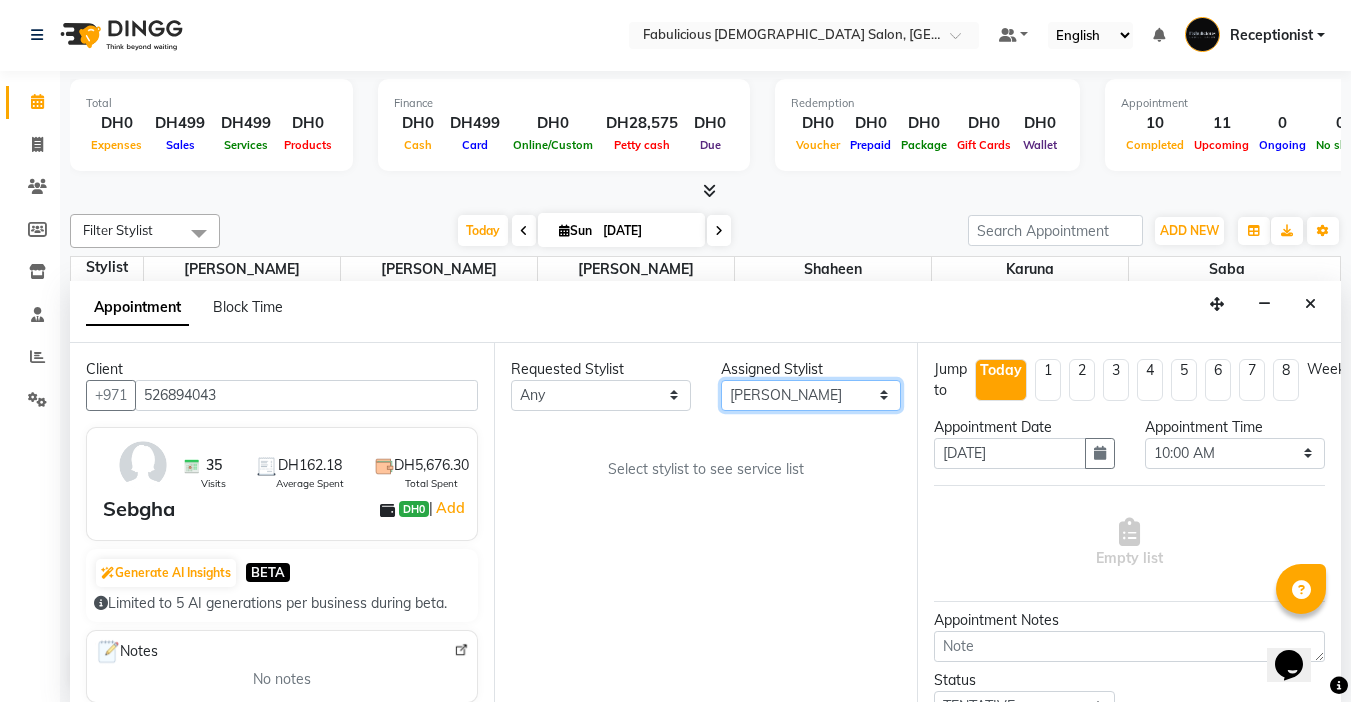 click on "Select [PERSON_NAME] [PERSON_NAME]  [PERSON_NAME] [PERSON_NAME]" at bounding box center [811, 395] 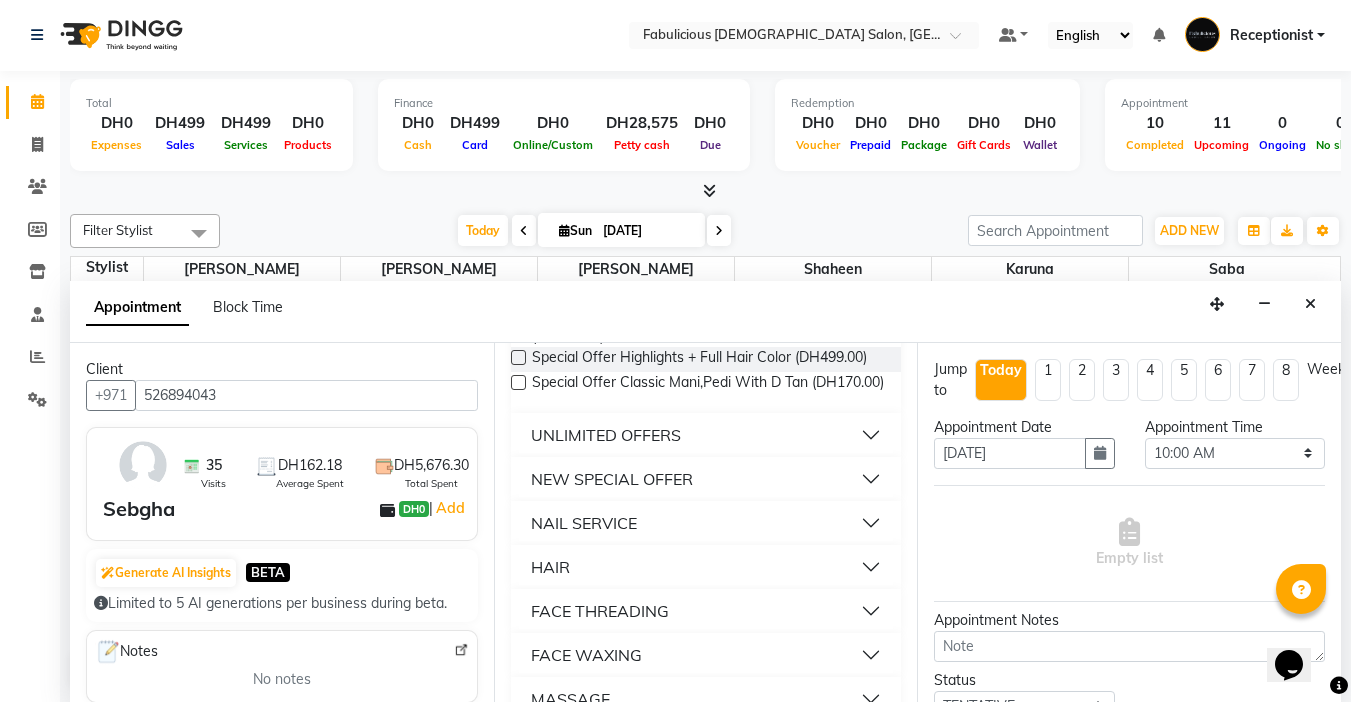 scroll, scrollTop: 1300, scrollLeft: 0, axis: vertical 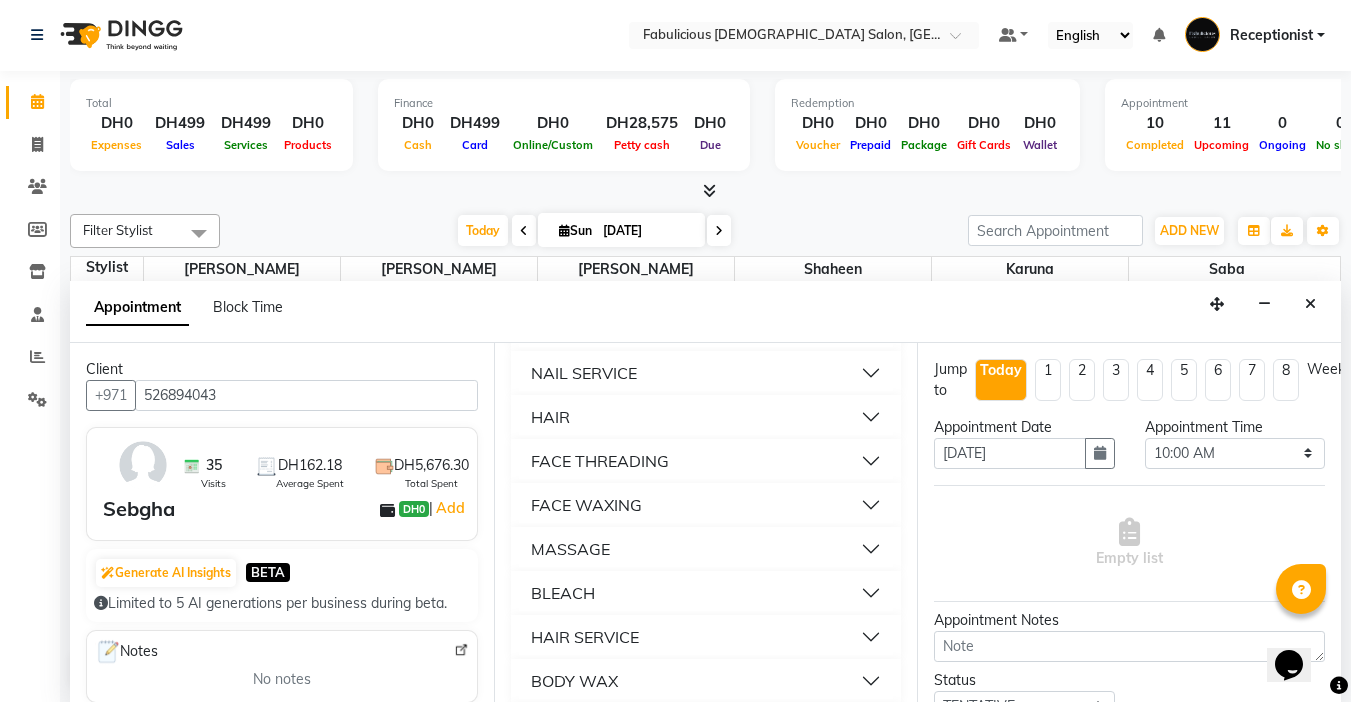 click on "FACE THREADING" at bounding box center (600, 461) 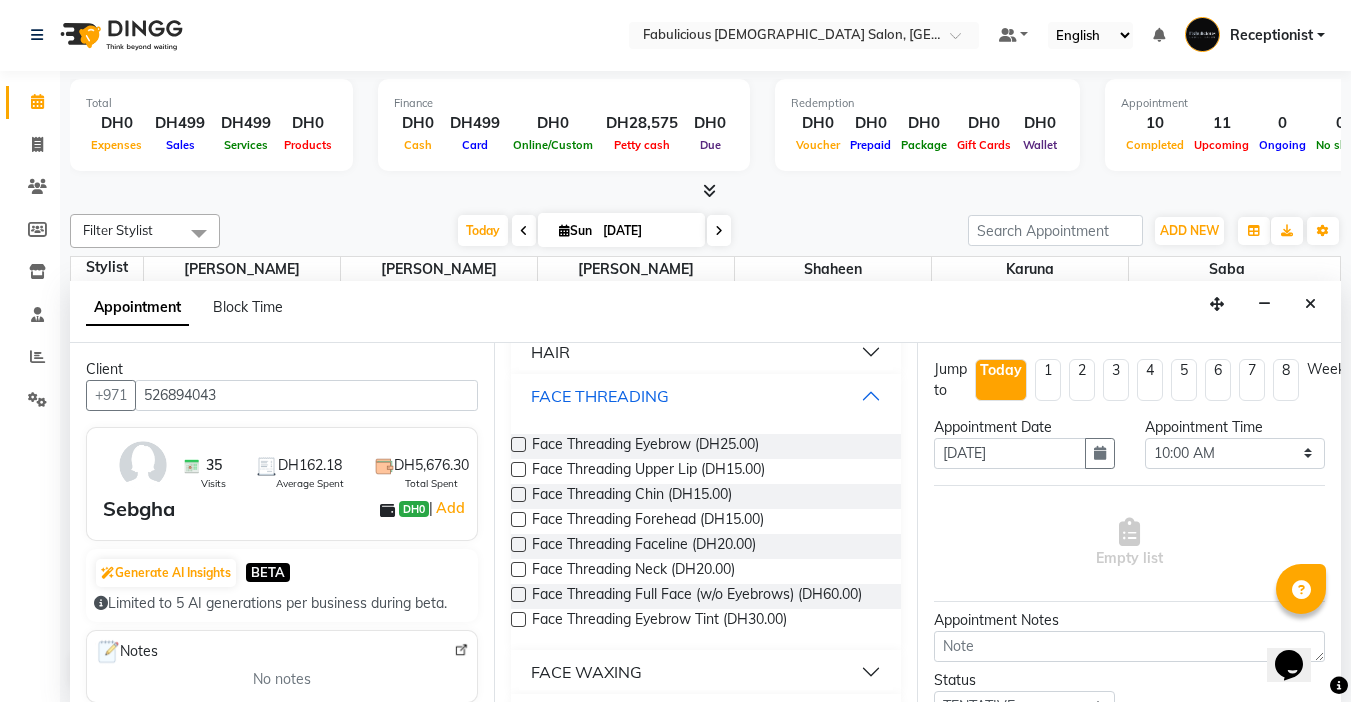 scroll, scrollTop: 1400, scrollLeft: 0, axis: vertical 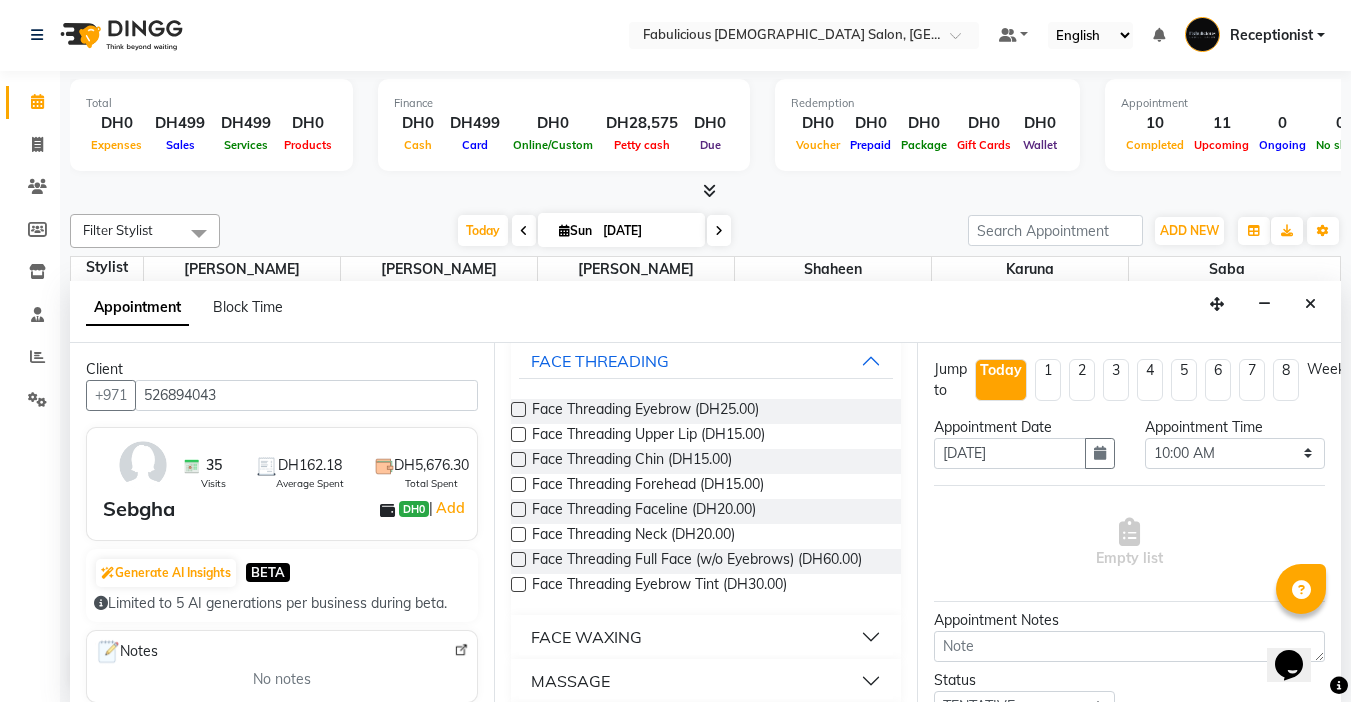 click at bounding box center (518, 409) 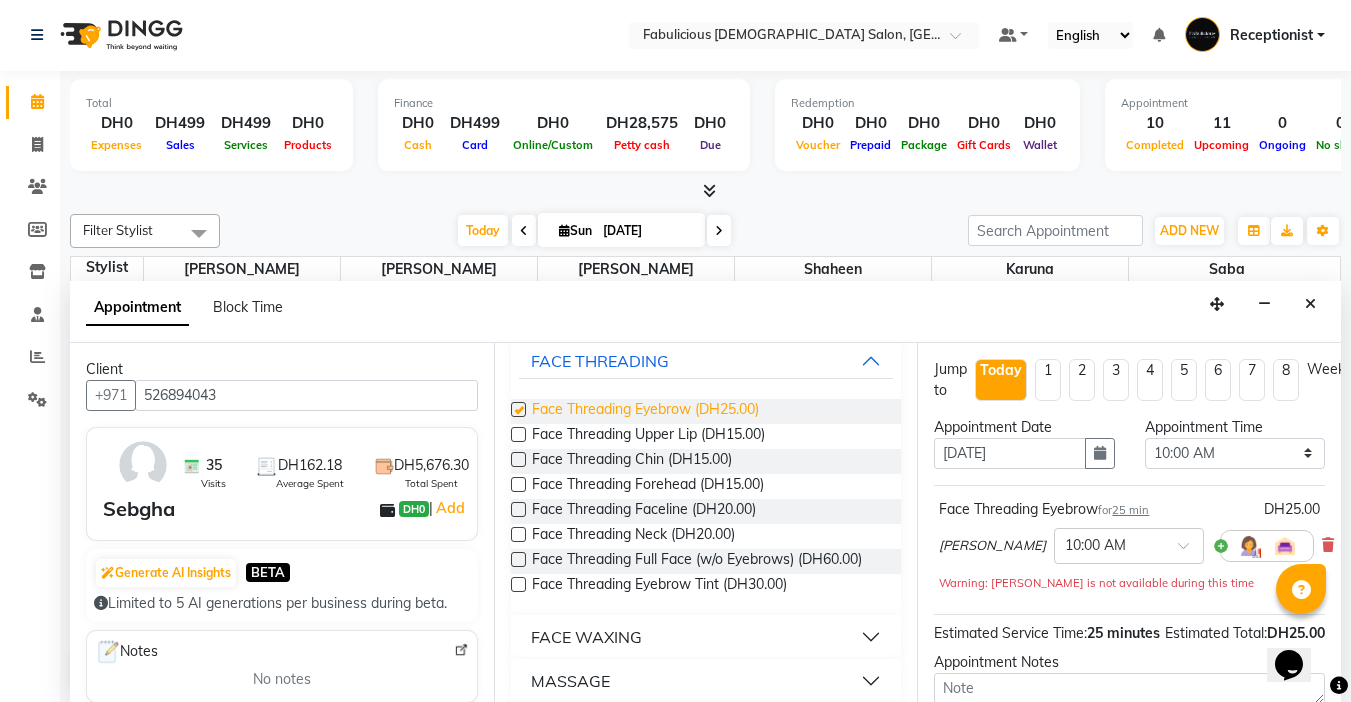 checkbox on "false" 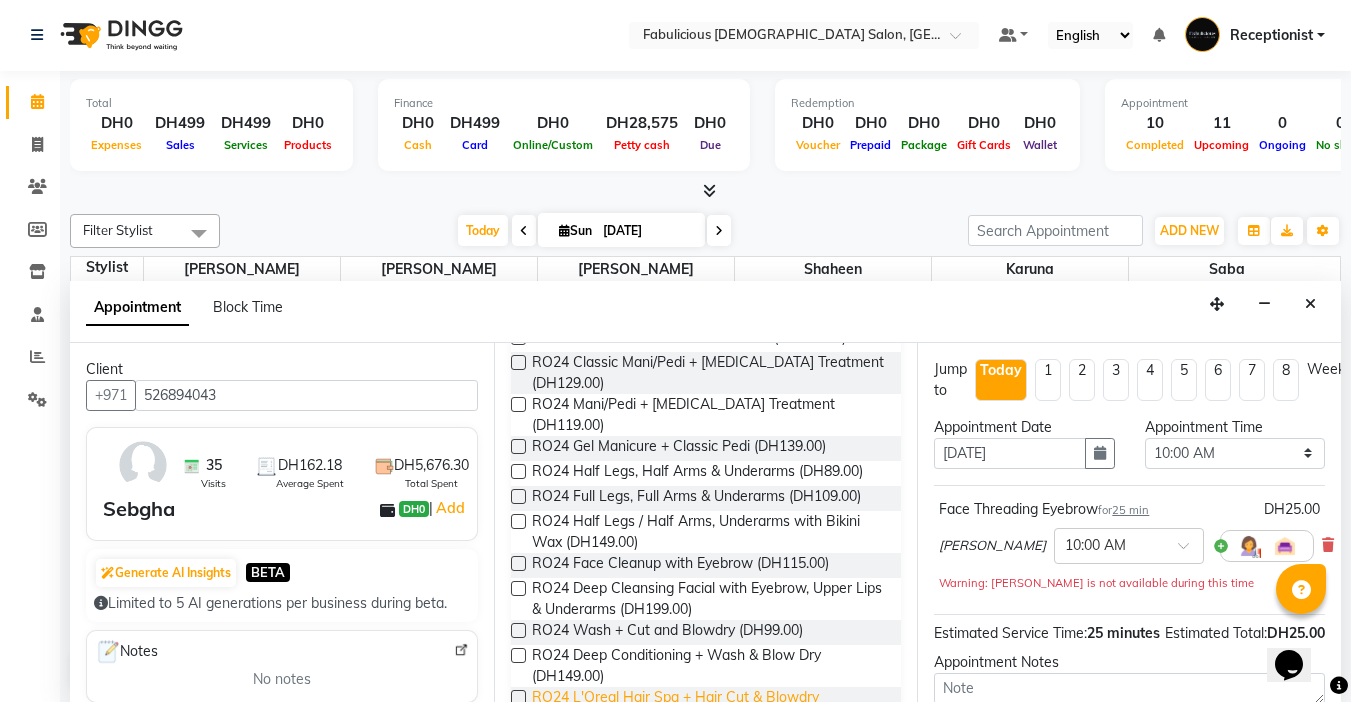 scroll, scrollTop: 255, scrollLeft: 0, axis: vertical 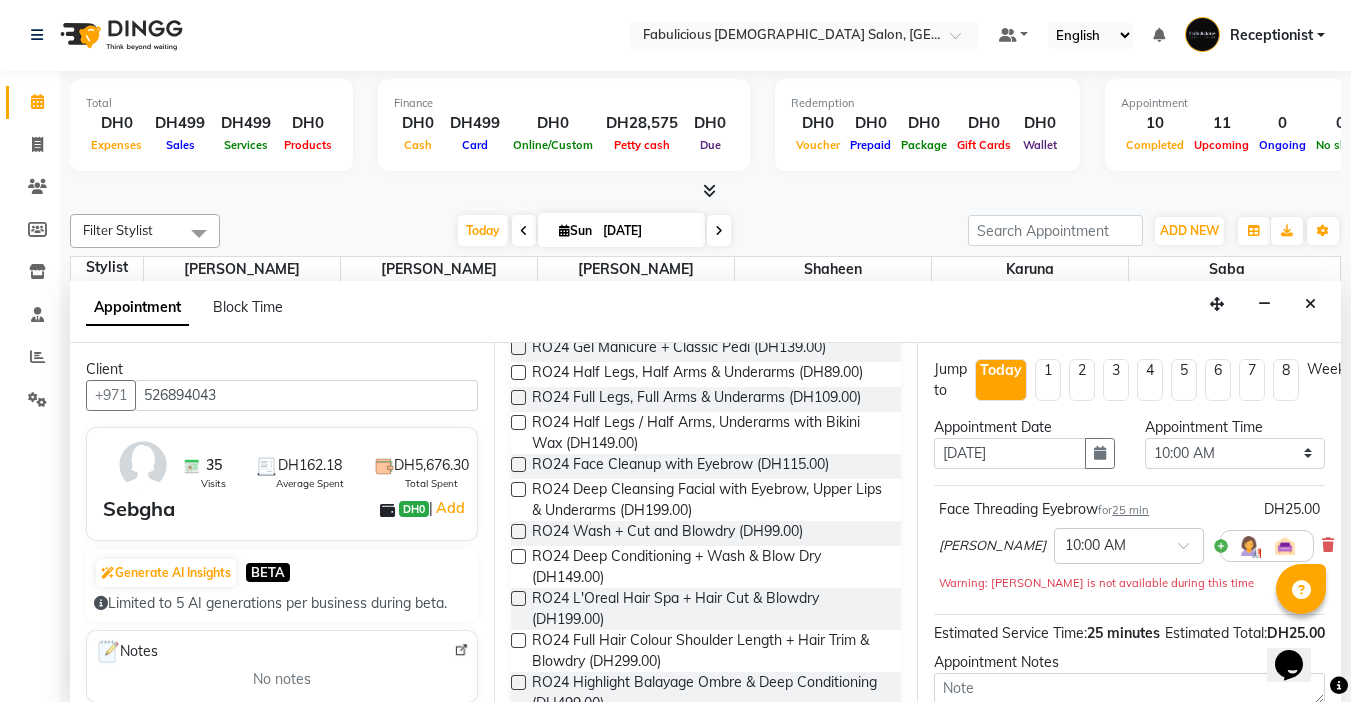 click at bounding box center [518, 422] 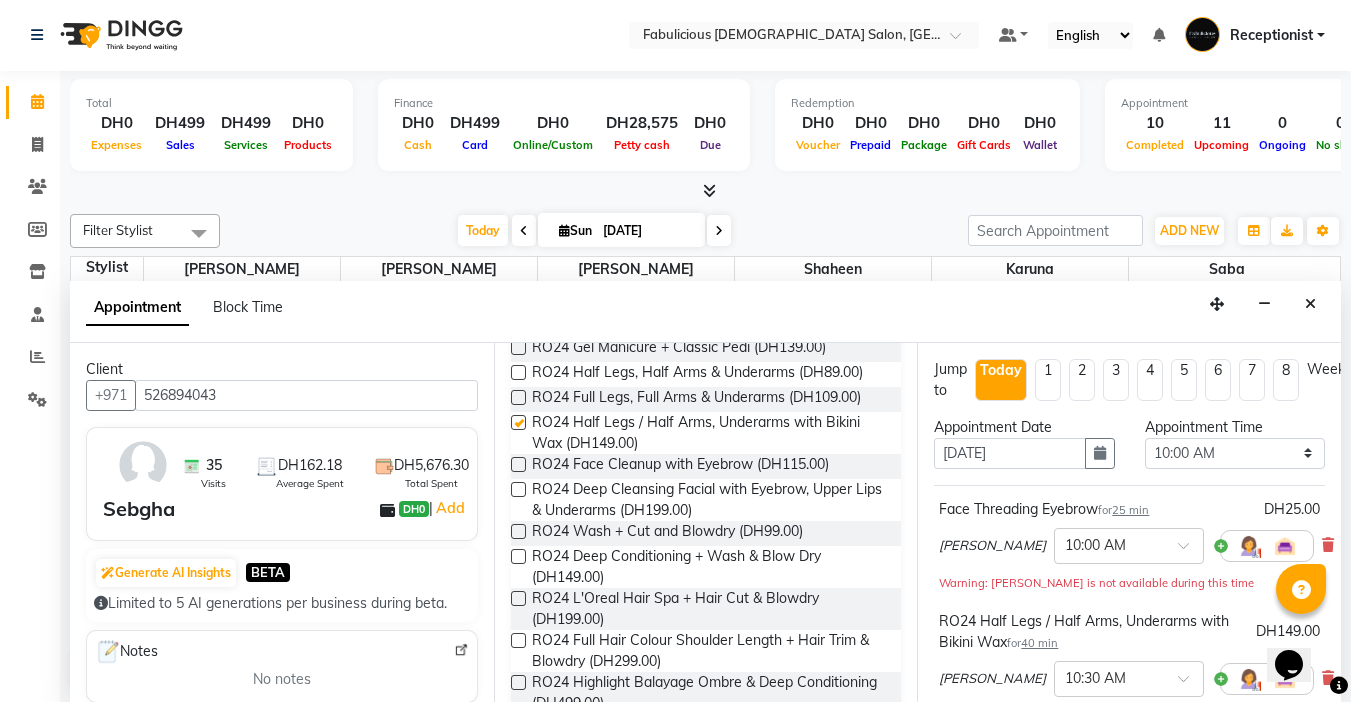 checkbox on "false" 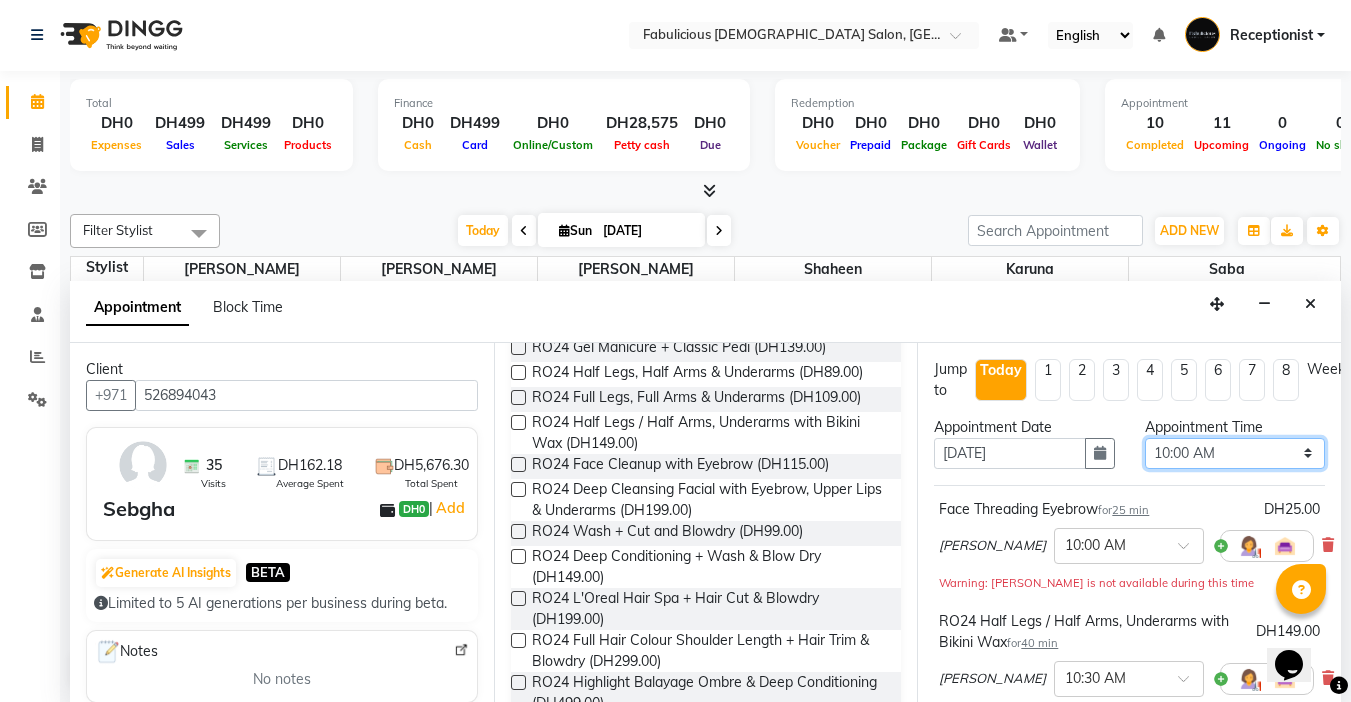 click on "Select 10:00 AM 10:15 AM 10:30 AM 10:45 AM 11:00 AM 11:15 AM 11:30 AM 11:45 AM 12:00 PM 12:15 PM 12:30 PM 12:45 PM 01:00 PM 01:15 PM 01:30 PM 01:45 PM 02:00 PM 02:15 PM 02:30 PM 02:45 PM 03:00 PM 03:15 PM 03:30 PM 03:45 PM 04:00 PM 04:15 PM 04:30 PM 04:45 PM 05:00 PM 05:15 PM 05:30 PM 05:45 PM 06:00 PM 06:15 PM 06:30 PM 06:45 PM 07:00 PM 07:15 PM 07:30 PM 07:45 PM 08:00 PM 08:15 PM 08:30 PM 08:45 PM 09:00 PM 09:15 PM 09:30 PM 09:45 PM 10:00 PM 10:15 PM 10:30 PM 10:45 PM 11:00 PM 11:15 PM 11:30 PM 11:45 PM" at bounding box center (1235, 453) 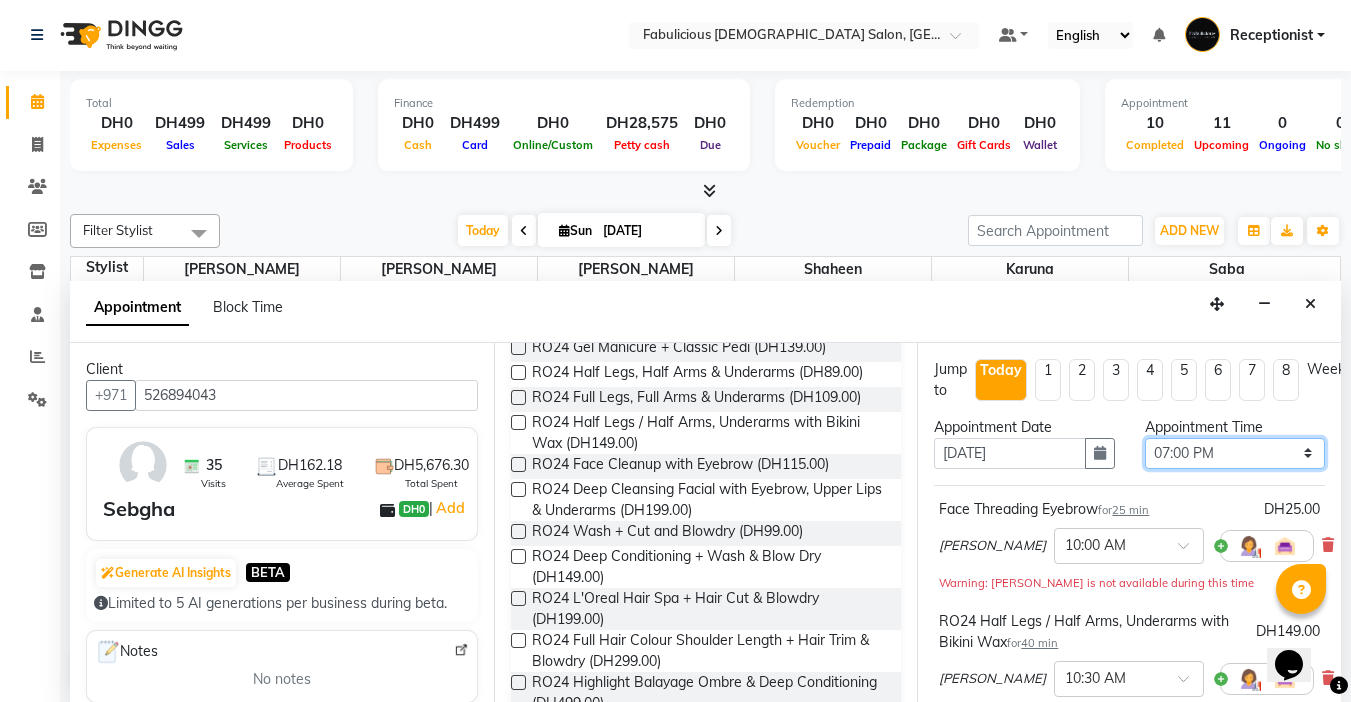 click on "Select 10:00 AM 10:15 AM 10:30 AM 10:45 AM 11:00 AM 11:15 AM 11:30 AM 11:45 AM 12:00 PM 12:15 PM 12:30 PM 12:45 PM 01:00 PM 01:15 PM 01:30 PM 01:45 PM 02:00 PM 02:15 PM 02:30 PM 02:45 PM 03:00 PM 03:15 PM 03:30 PM 03:45 PM 04:00 PM 04:15 PM 04:30 PM 04:45 PM 05:00 PM 05:15 PM 05:30 PM 05:45 PM 06:00 PM 06:15 PM 06:30 PM 06:45 PM 07:00 PM 07:15 PM 07:30 PM 07:45 PM 08:00 PM 08:15 PM 08:30 PM 08:45 PM 09:00 PM 09:15 PM 09:30 PM 09:45 PM 10:00 PM 10:15 PM 10:30 PM 10:45 PM 11:00 PM 11:15 PM 11:30 PM 11:45 PM" at bounding box center [1235, 453] 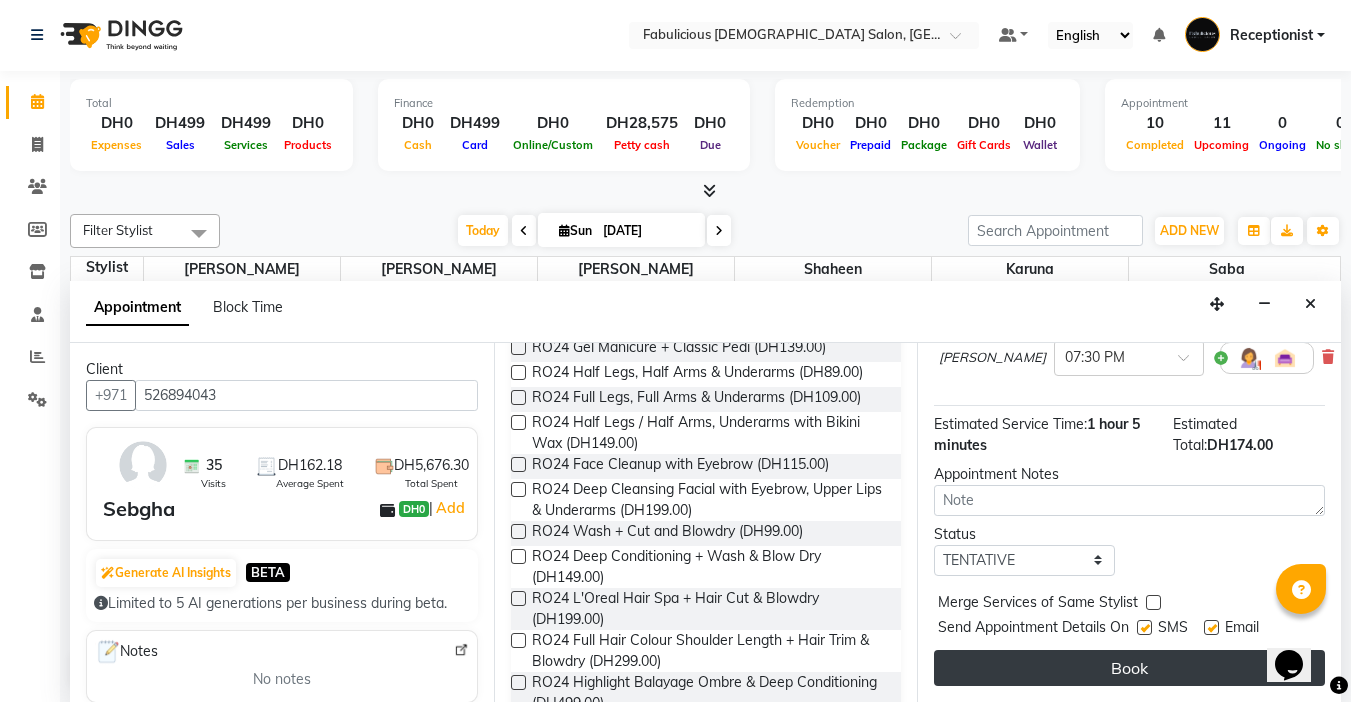 scroll, scrollTop: 315, scrollLeft: 0, axis: vertical 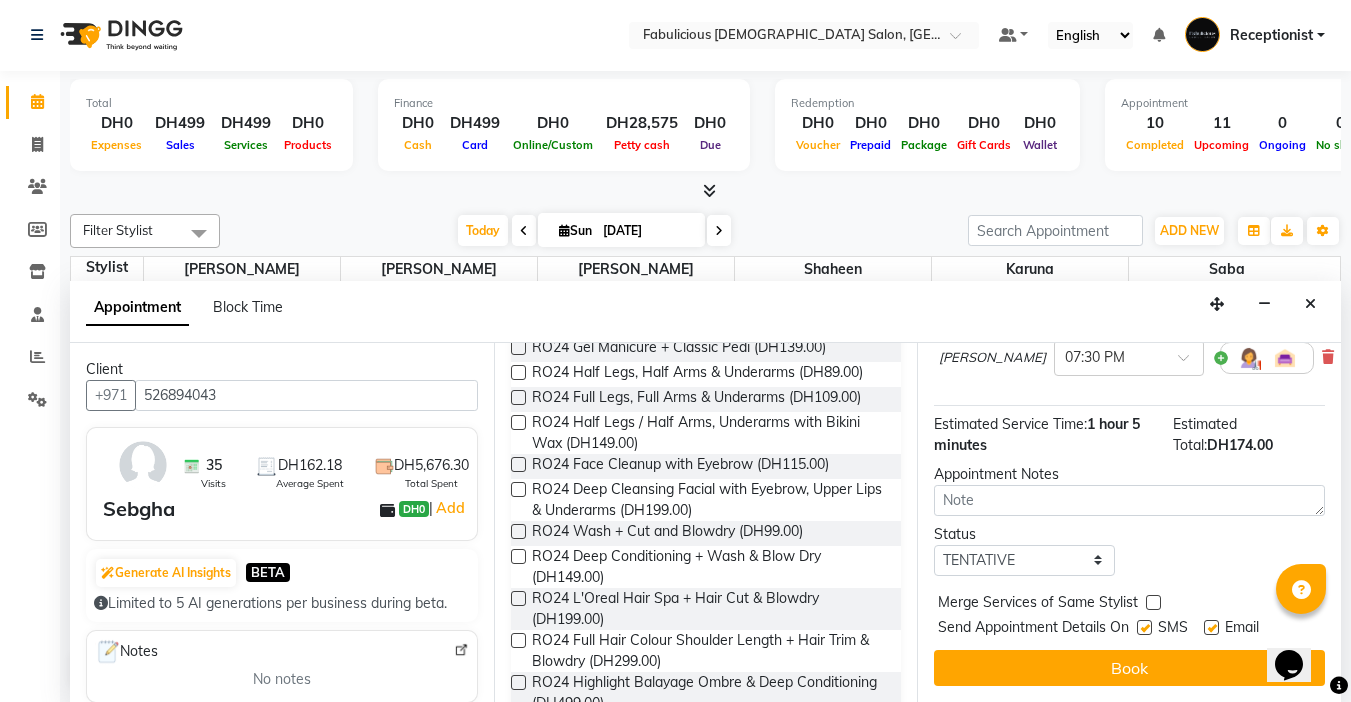 click at bounding box center [1153, 602] 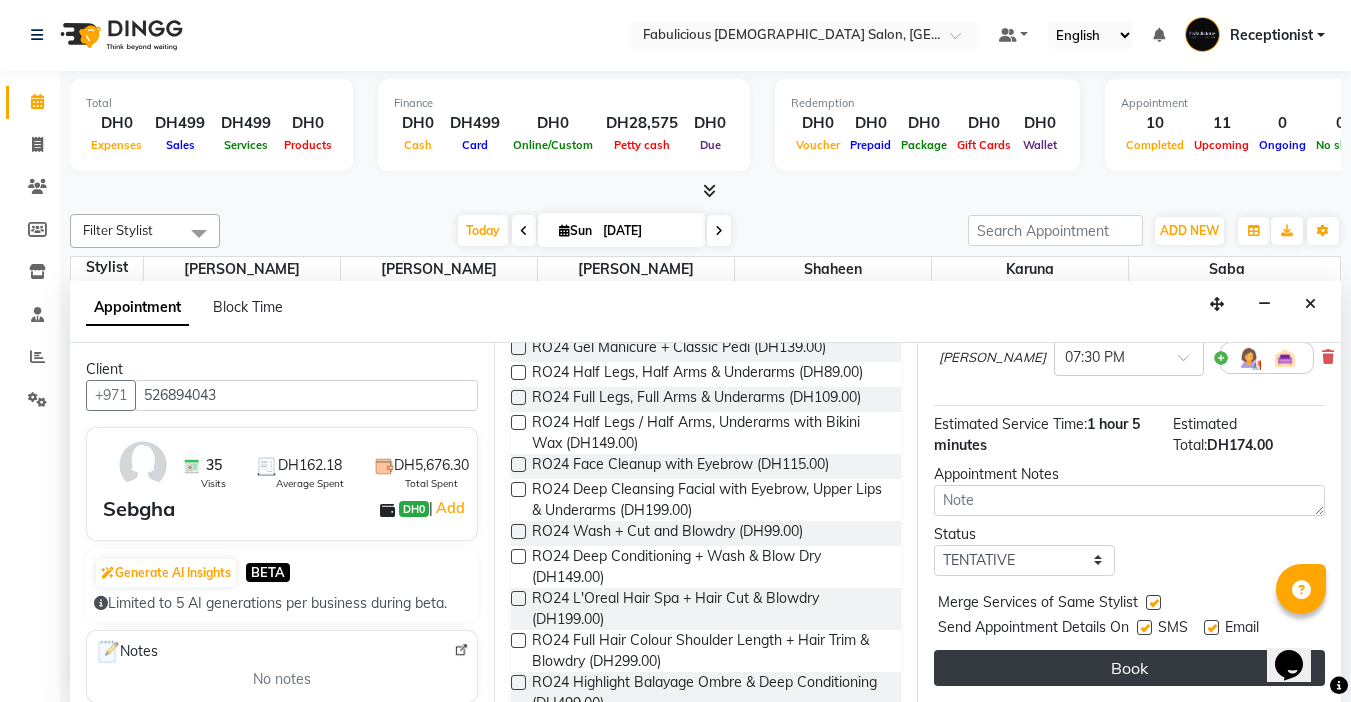 click on "Book" at bounding box center [1129, 668] 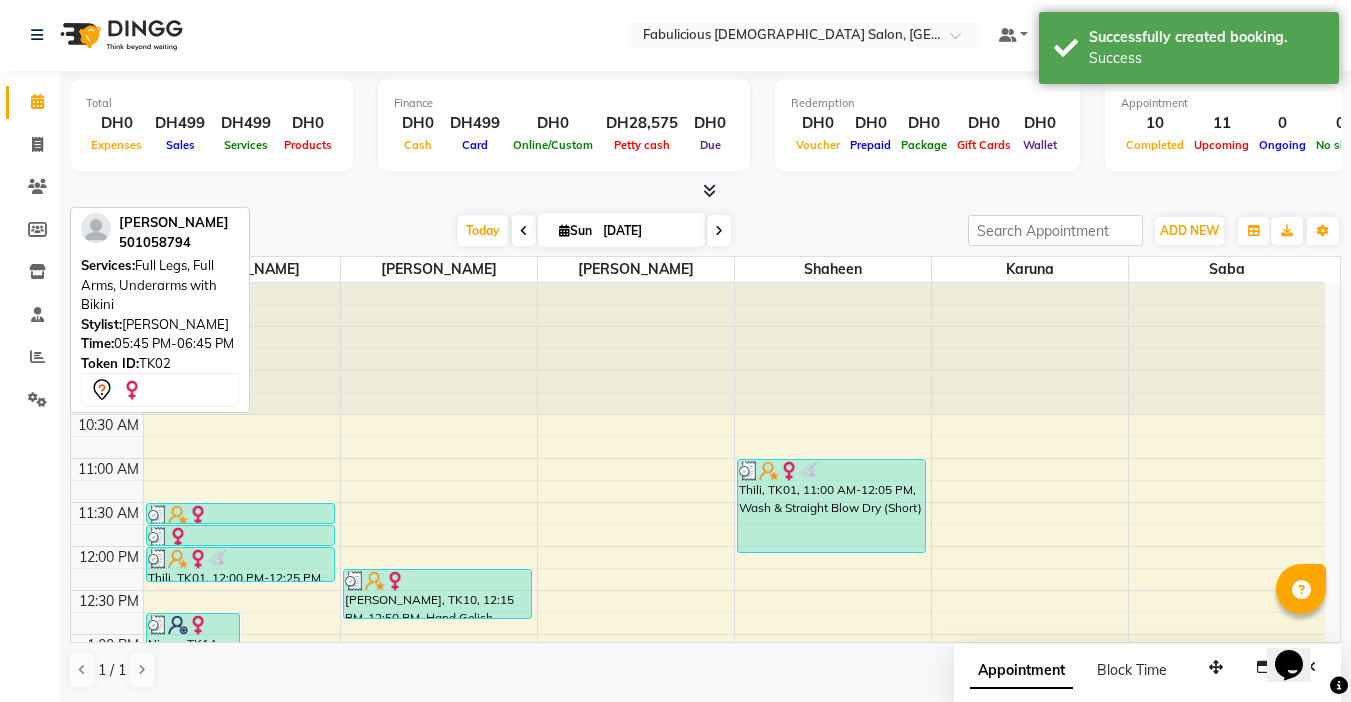 scroll, scrollTop: 0, scrollLeft: 0, axis: both 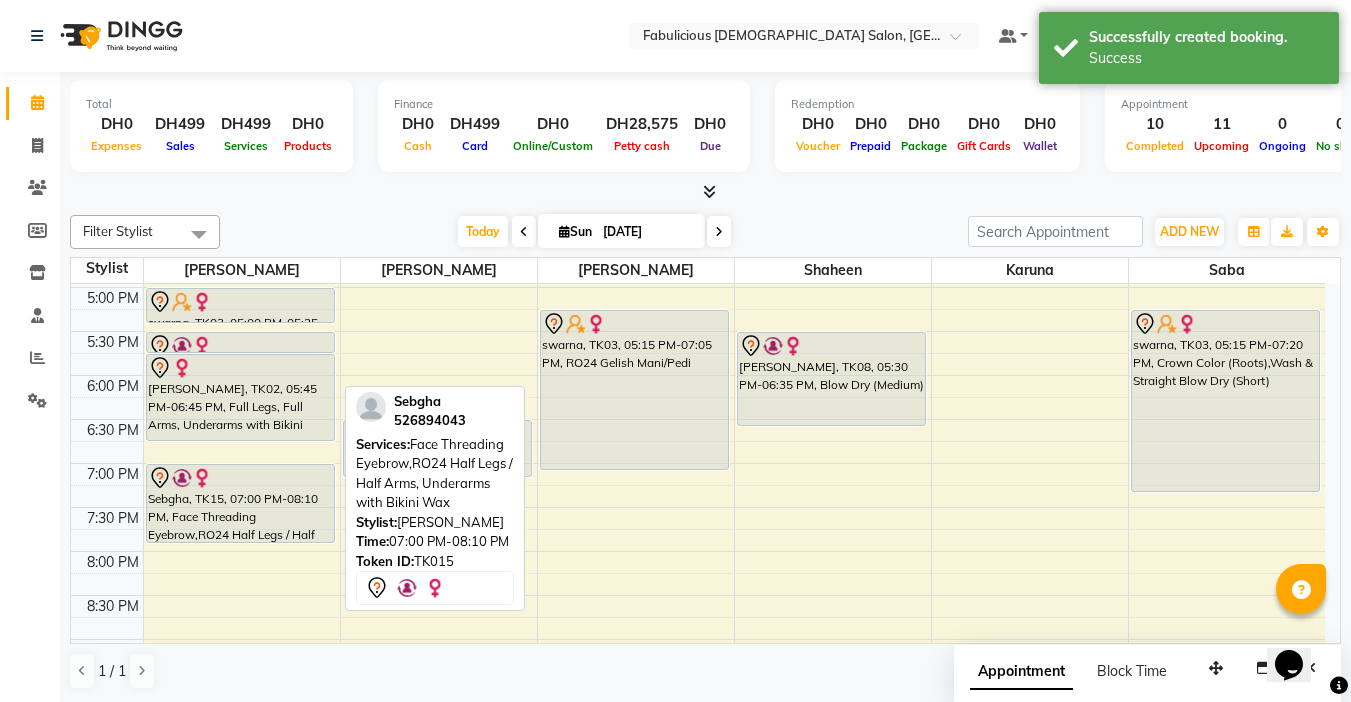 drag, startPoint x: 241, startPoint y: 567, endPoint x: 246, endPoint y: 546, distance: 21.587032 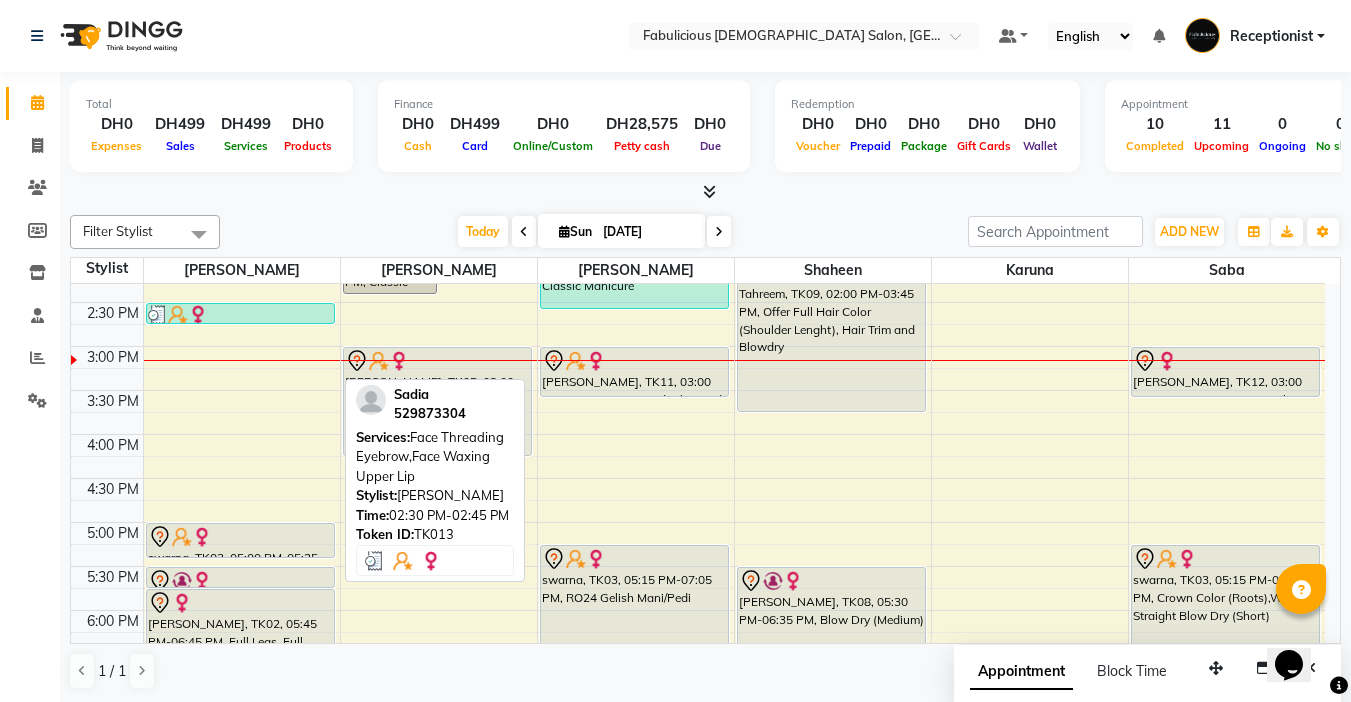 scroll, scrollTop: 500, scrollLeft: 0, axis: vertical 